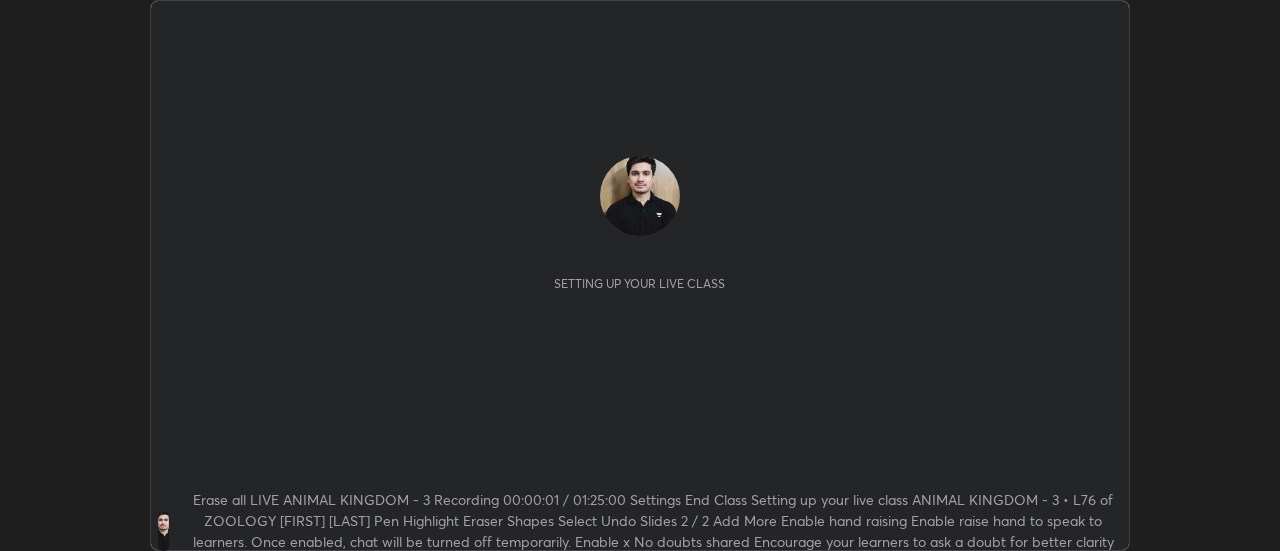 scroll, scrollTop: 0, scrollLeft: 0, axis: both 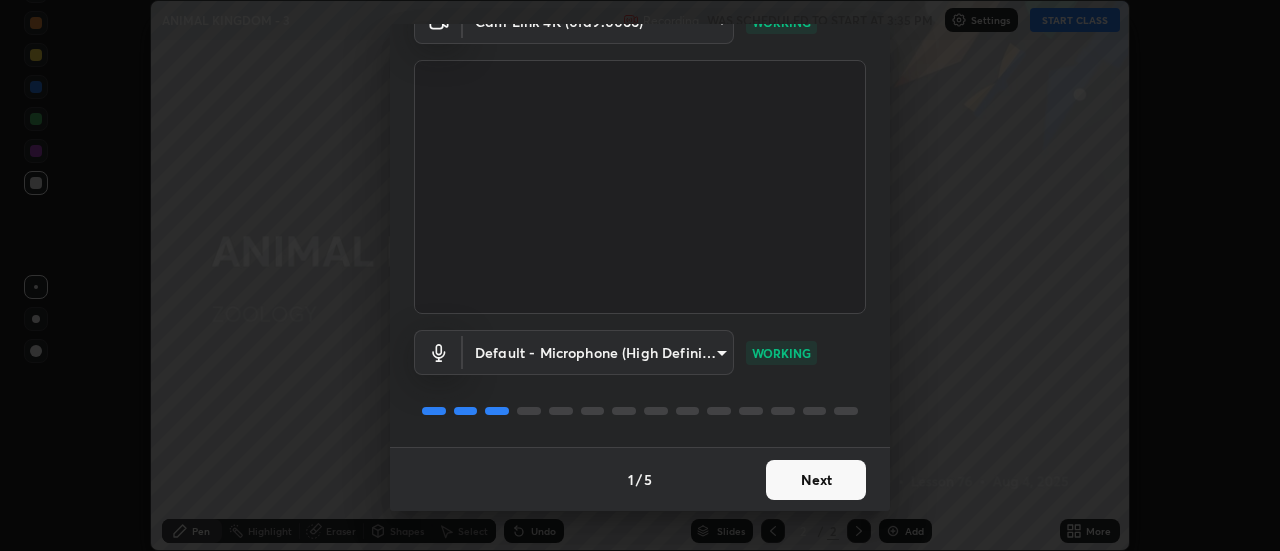 click on "Next" at bounding box center (816, 480) 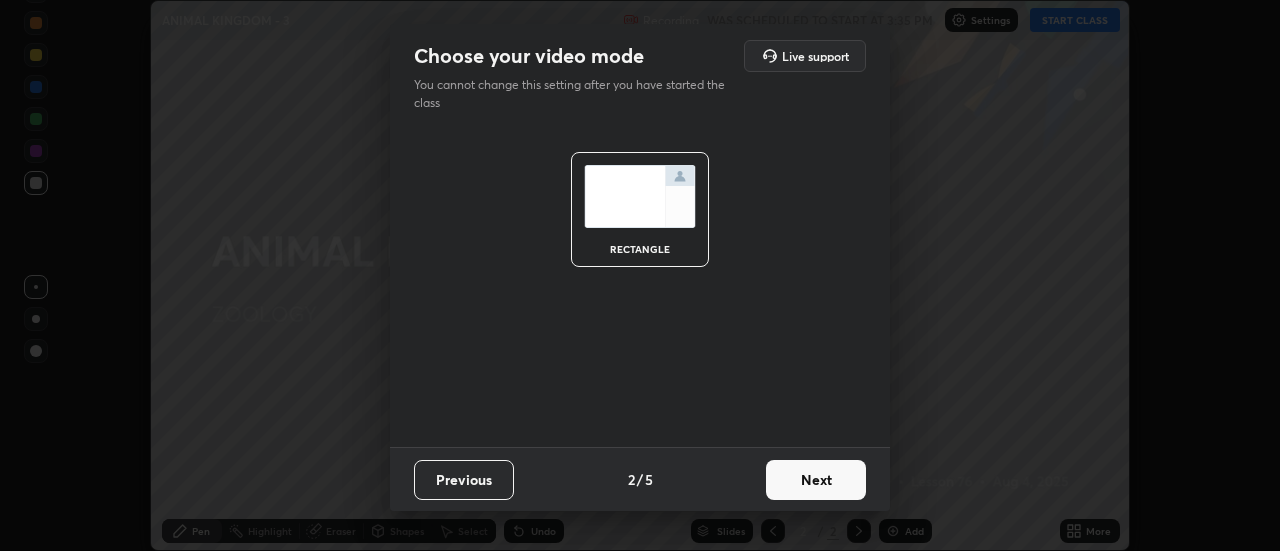 scroll, scrollTop: 0, scrollLeft: 0, axis: both 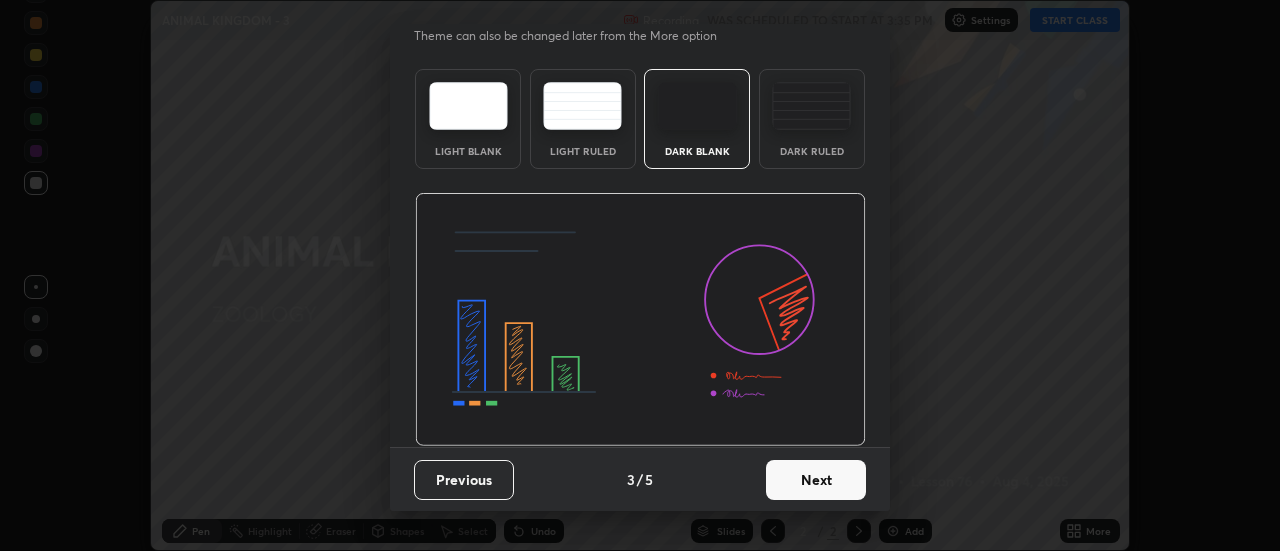 click on "Next" at bounding box center [816, 480] 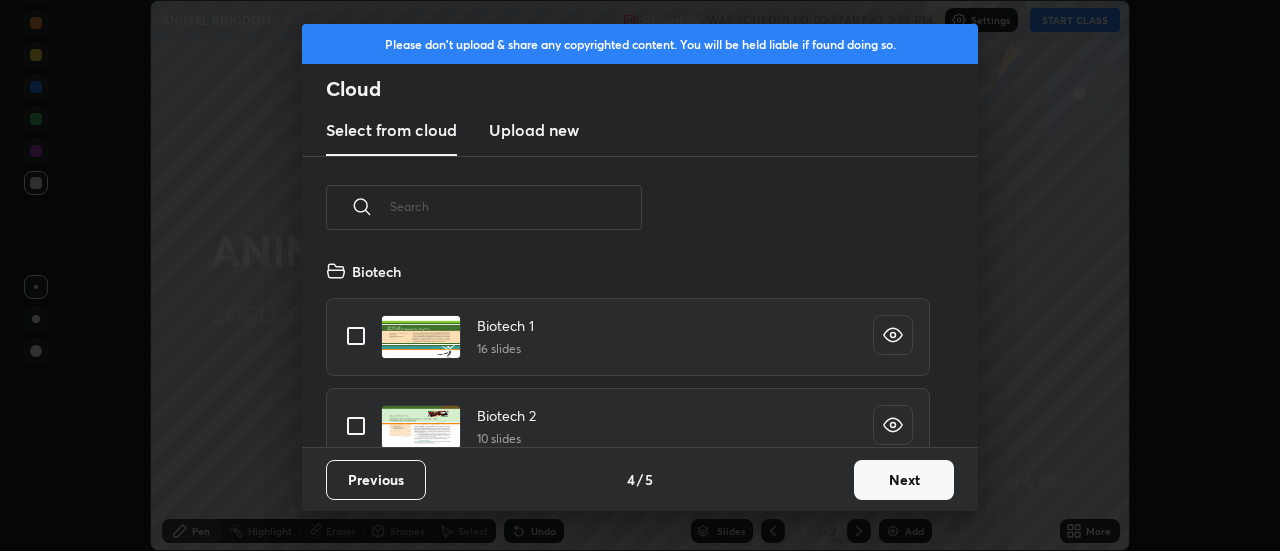 scroll, scrollTop: 7, scrollLeft: 11, axis: both 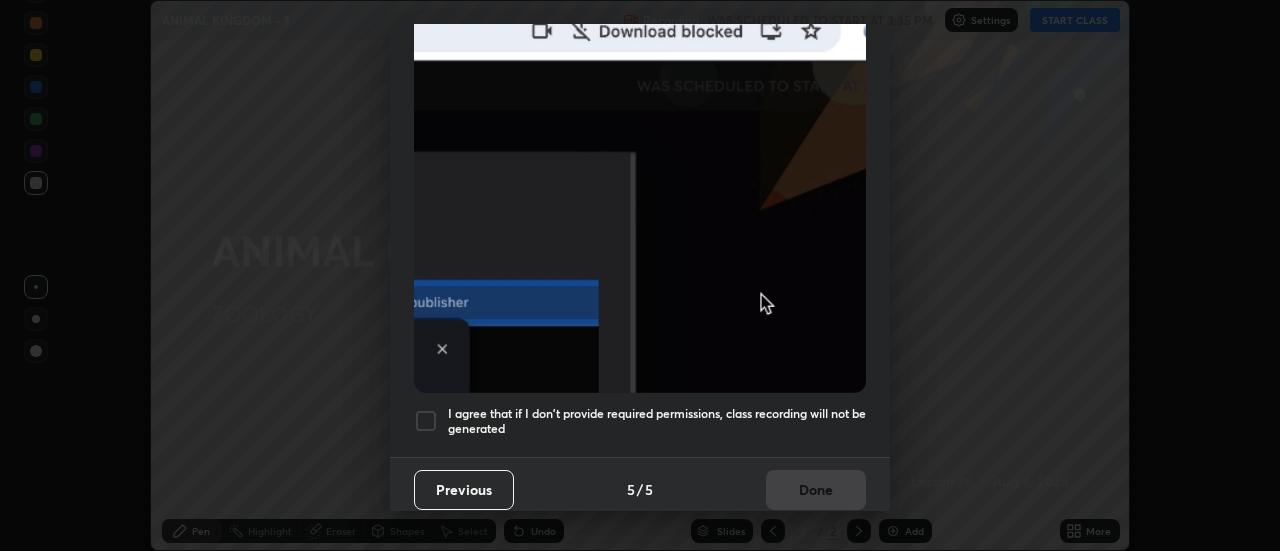 click on "I agree that if I don't provide required permissions, class recording will not be generated" at bounding box center (657, 421) 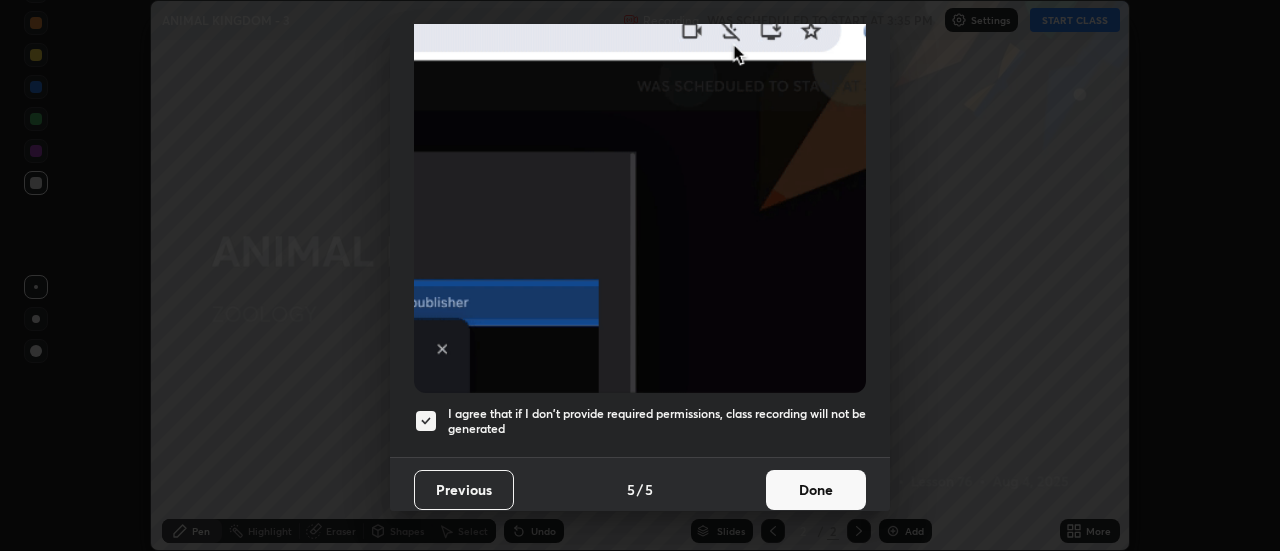 click on "Done" at bounding box center (816, 490) 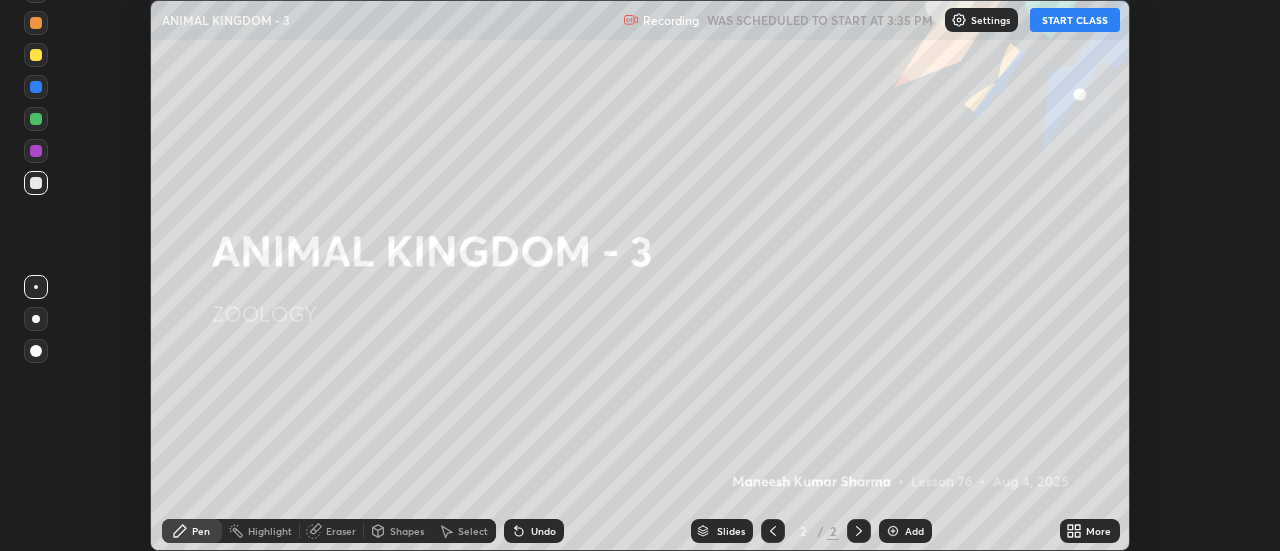 click on "START CLASS" at bounding box center [1075, 20] 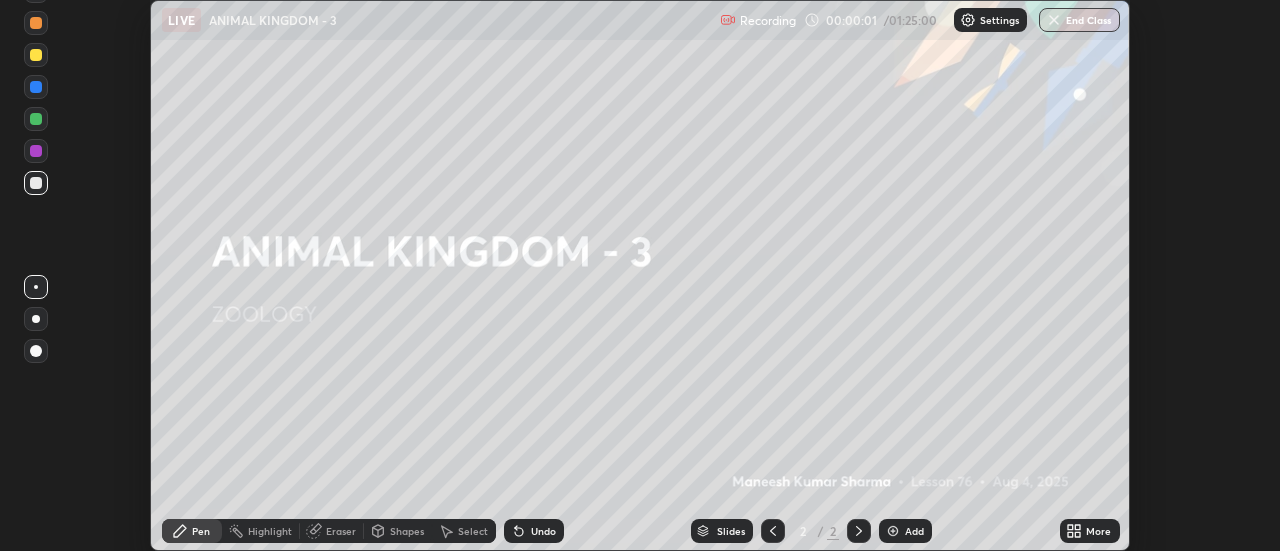 click on "Add" at bounding box center (914, 531) 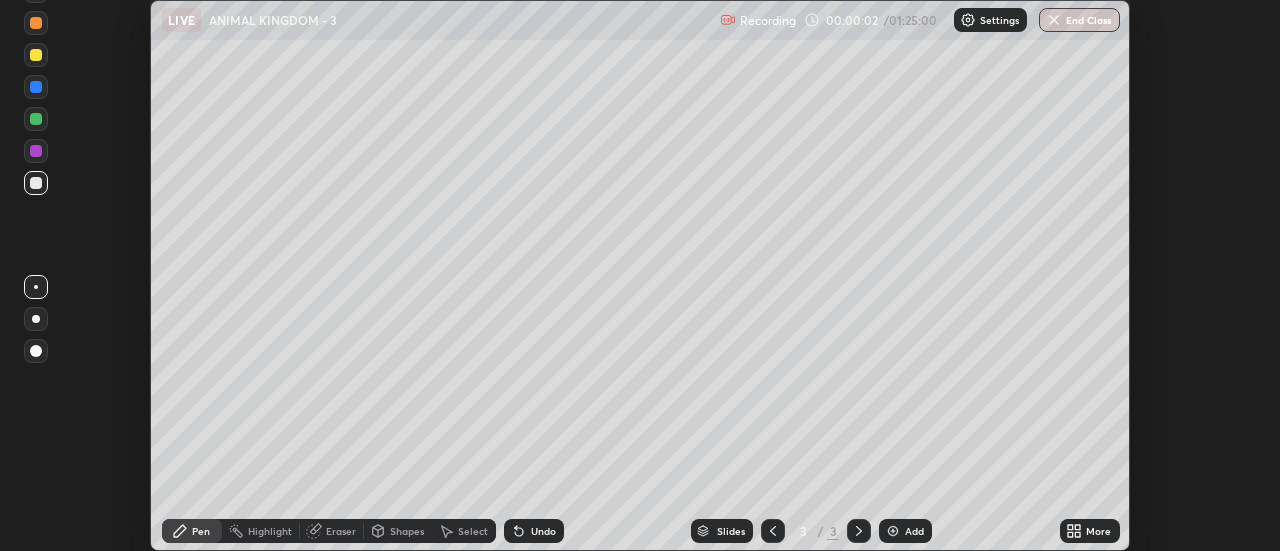 click 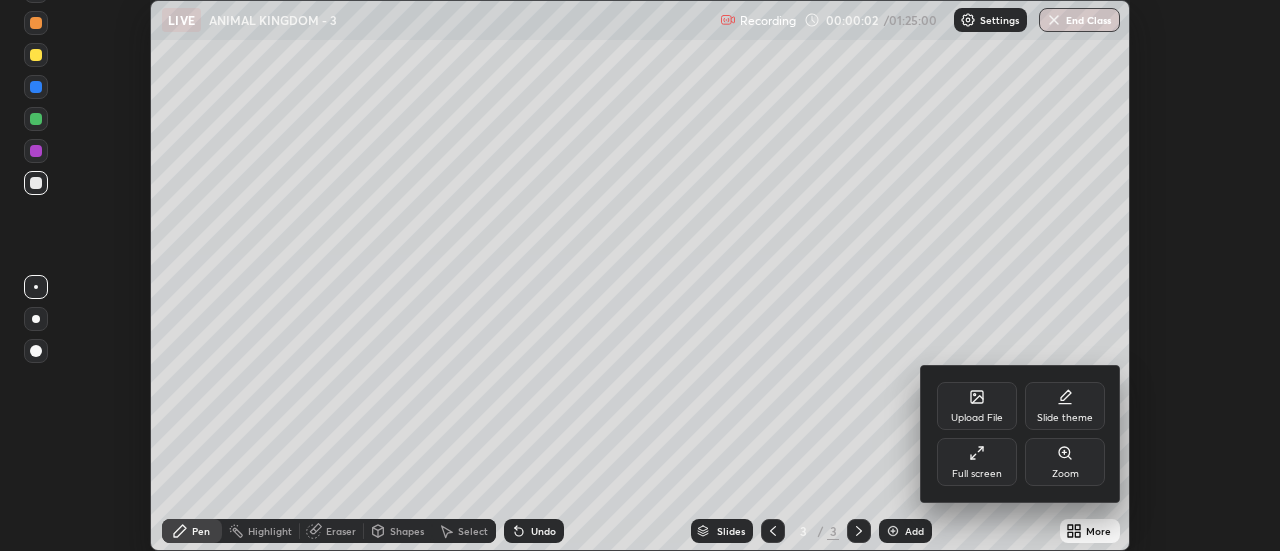 click on "Full screen" at bounding box center (977, 462) 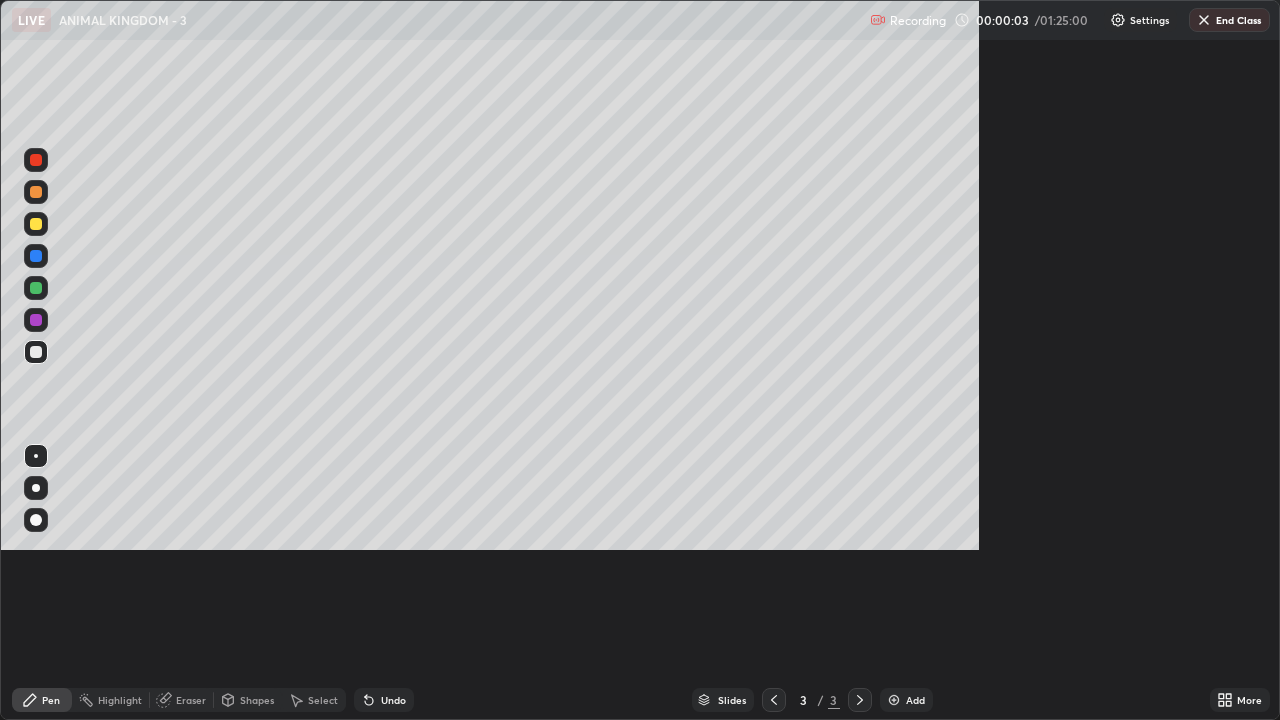 scroll, scrollTop: 99280, scrollLeft: 98720, axis: both 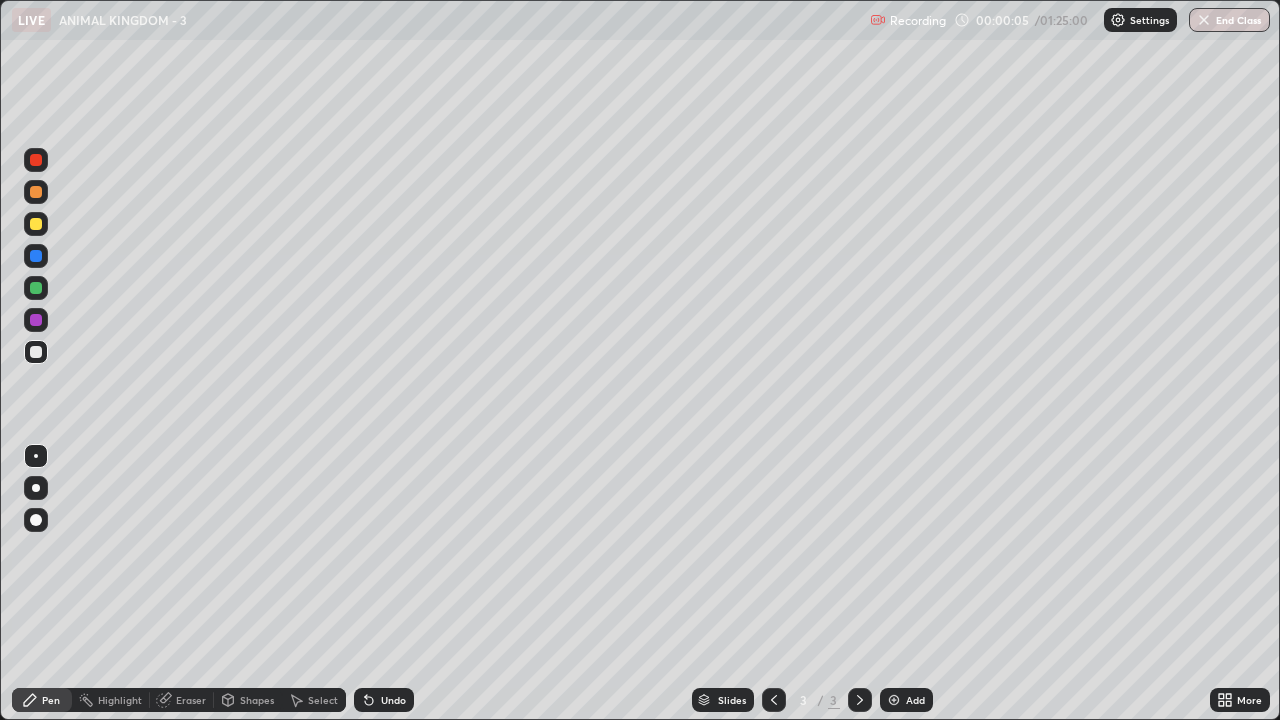 click at bounding box center [36, 488] 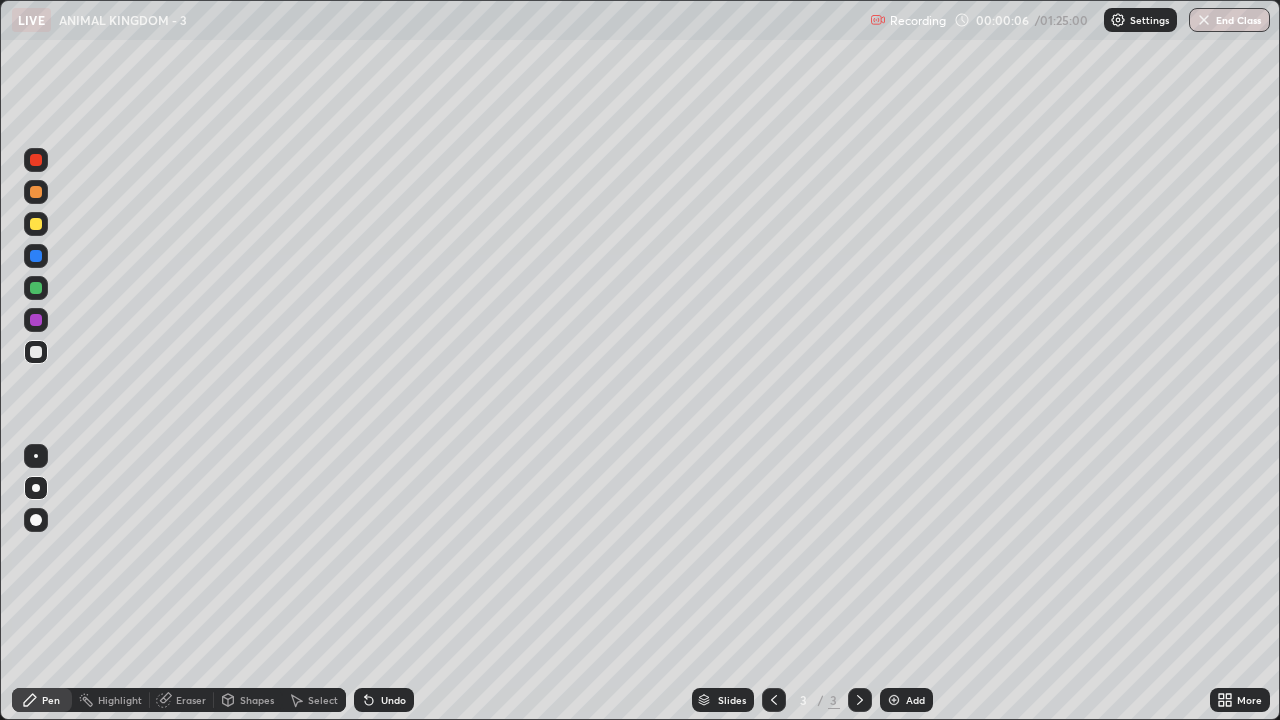 click at bounding box center (36, 224) 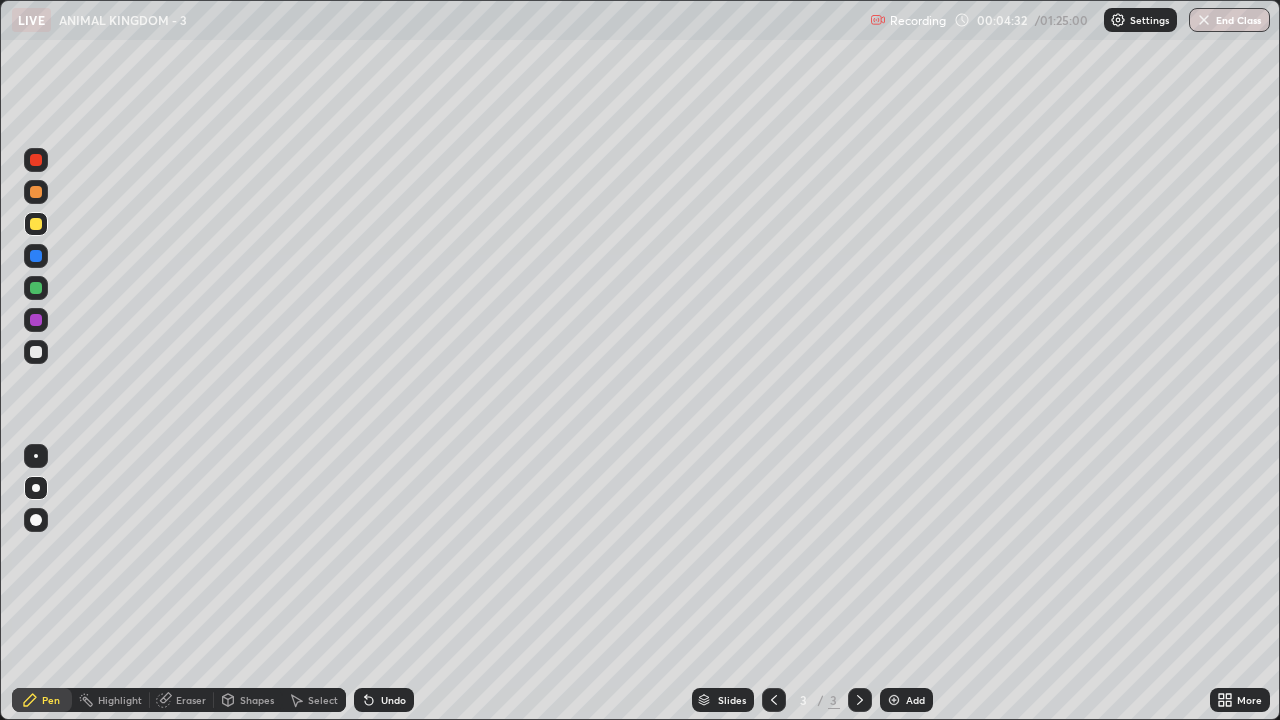 click on "Add" at bounding box center (915, 700) 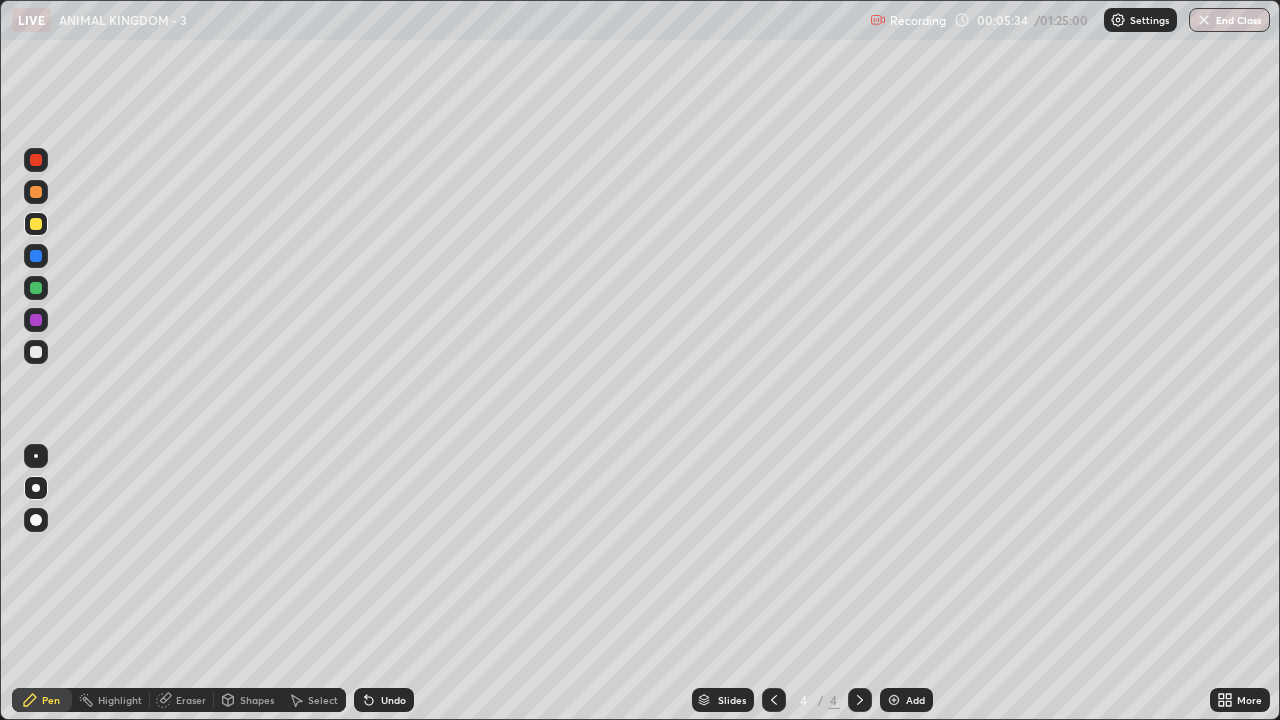 click 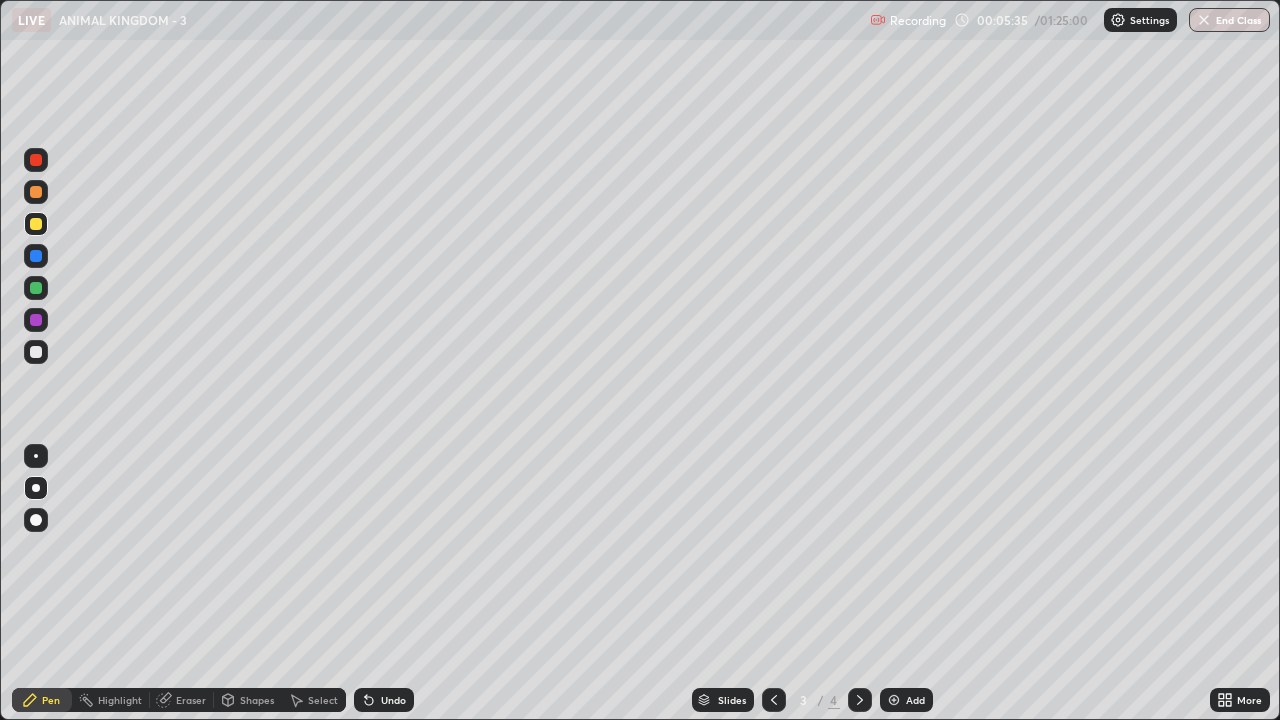 click at bounding box center [894, 700] 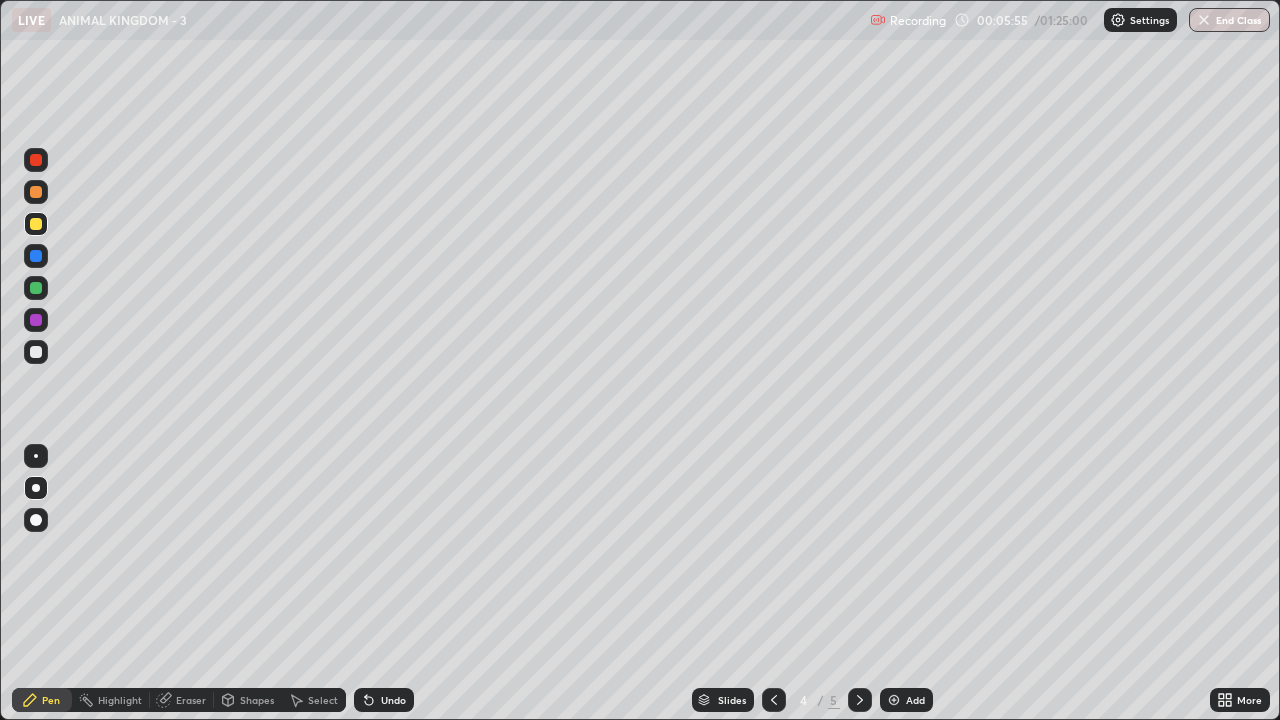click 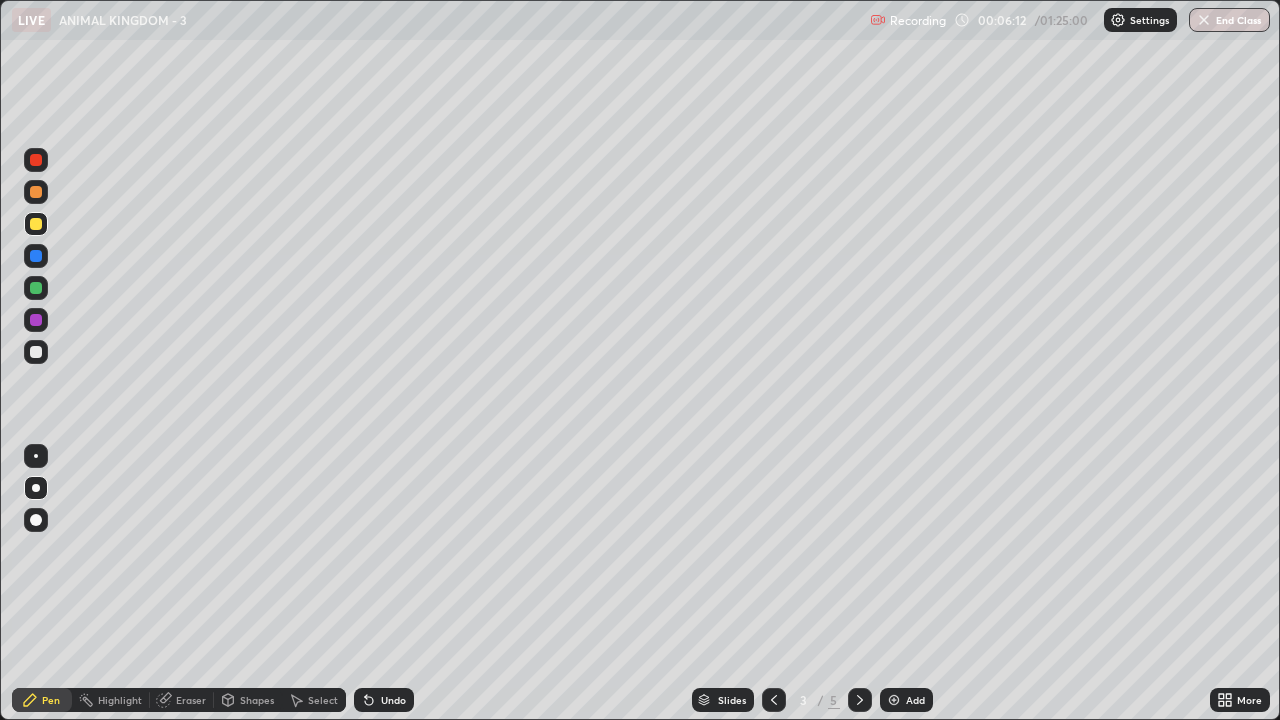 click at bounding box center (774, 700) 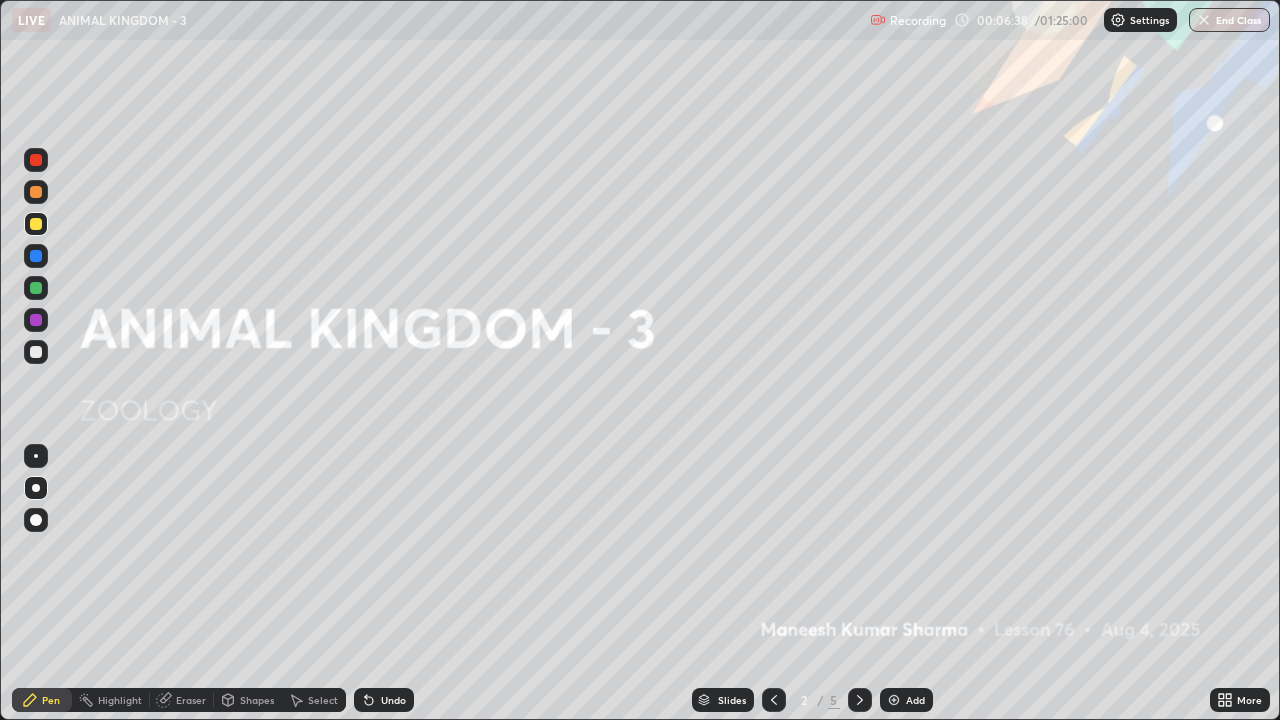 click at bounding box center (894, 700) 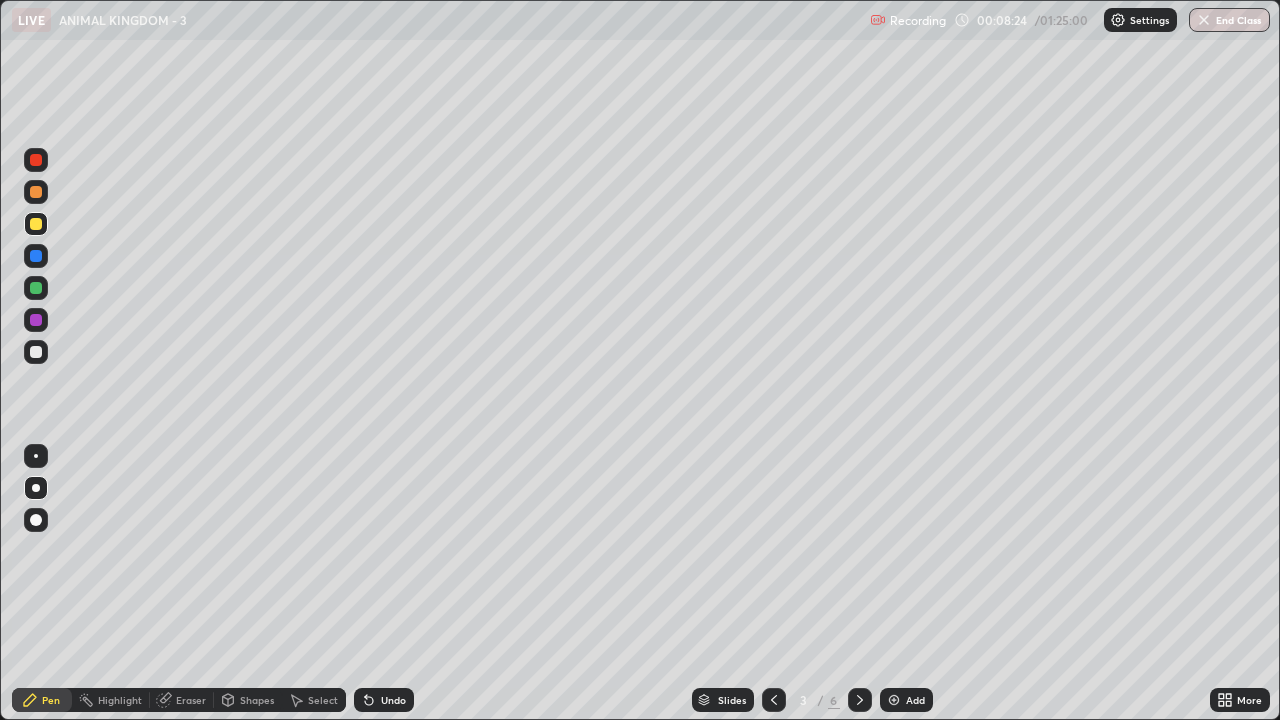 click on "Add" at bounding box center (906, 700) 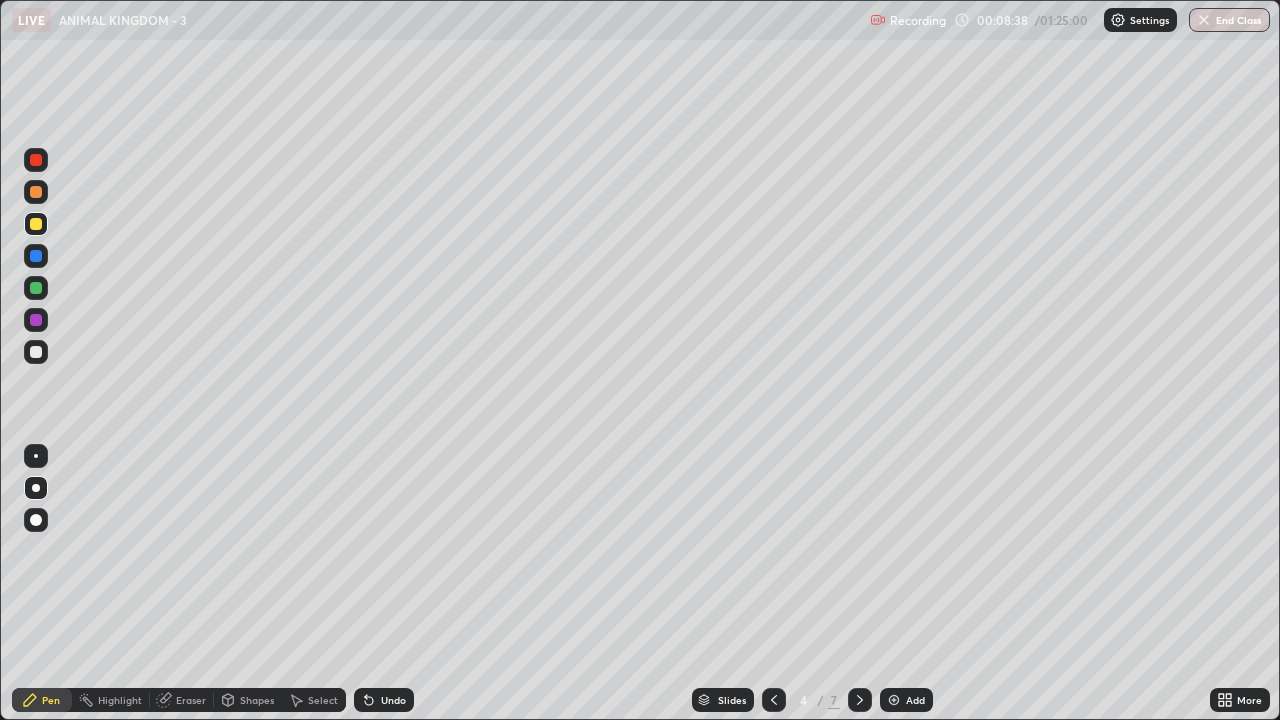 click at bounding box center [36, 352] 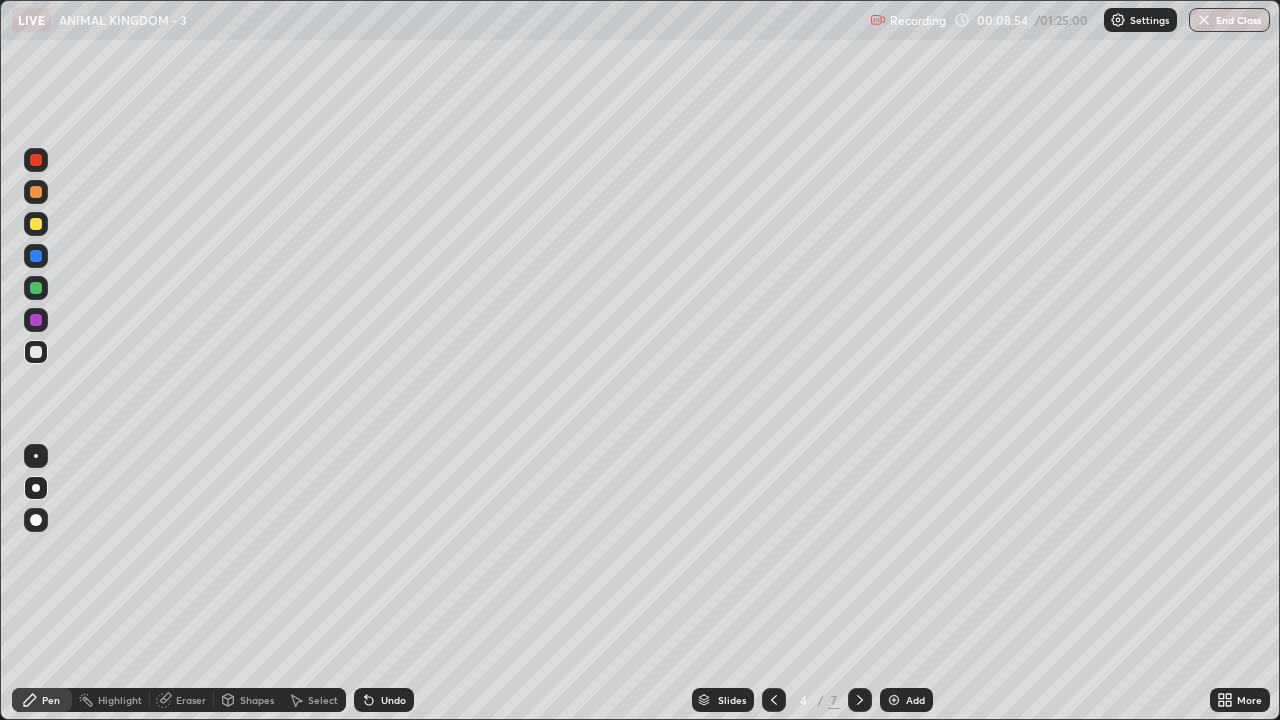 click on "Add" at bounding box center (906, 700) 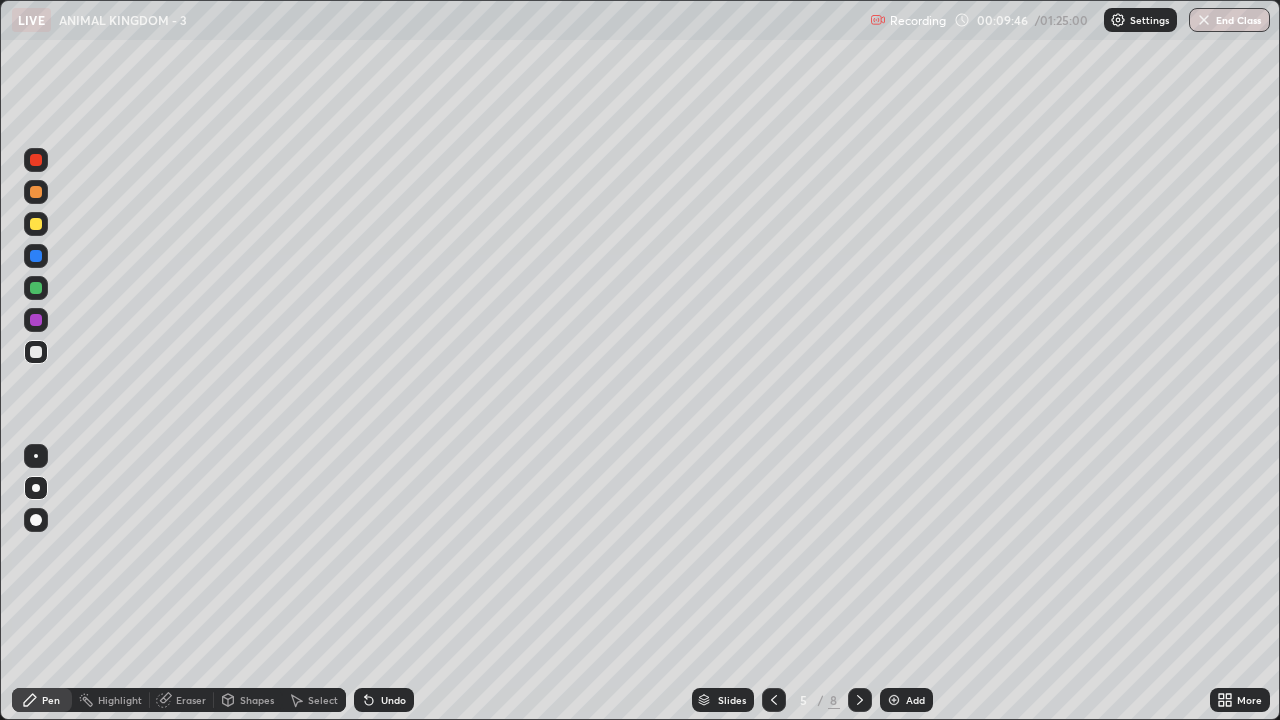click on "Add" at bounding box center [915, 700] 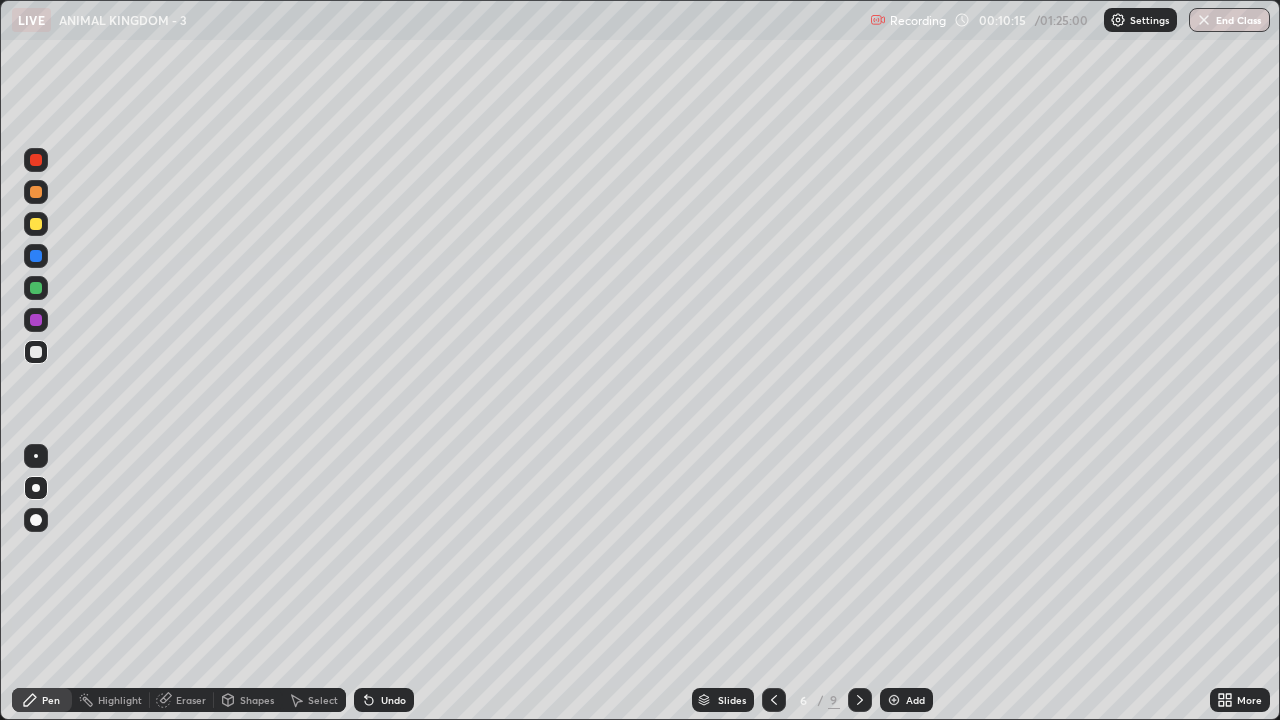 click at bounding box center [894, 700] 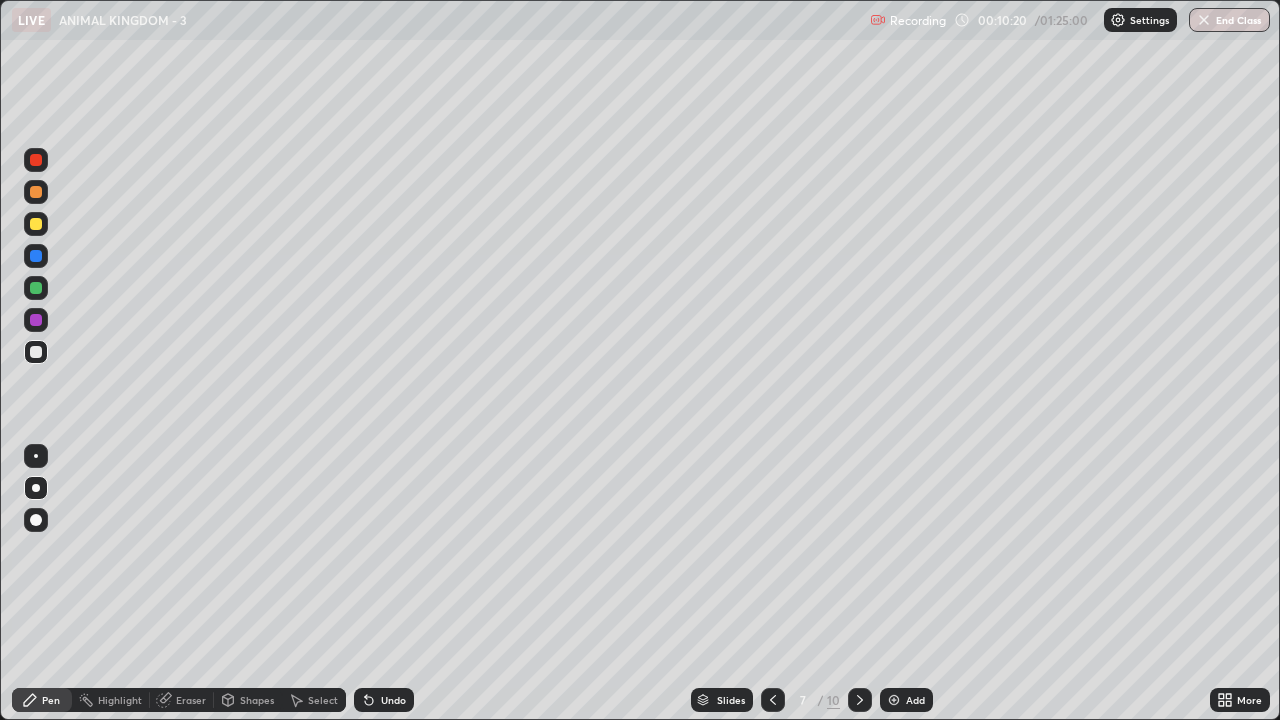 click at bounding box center (36, 224) 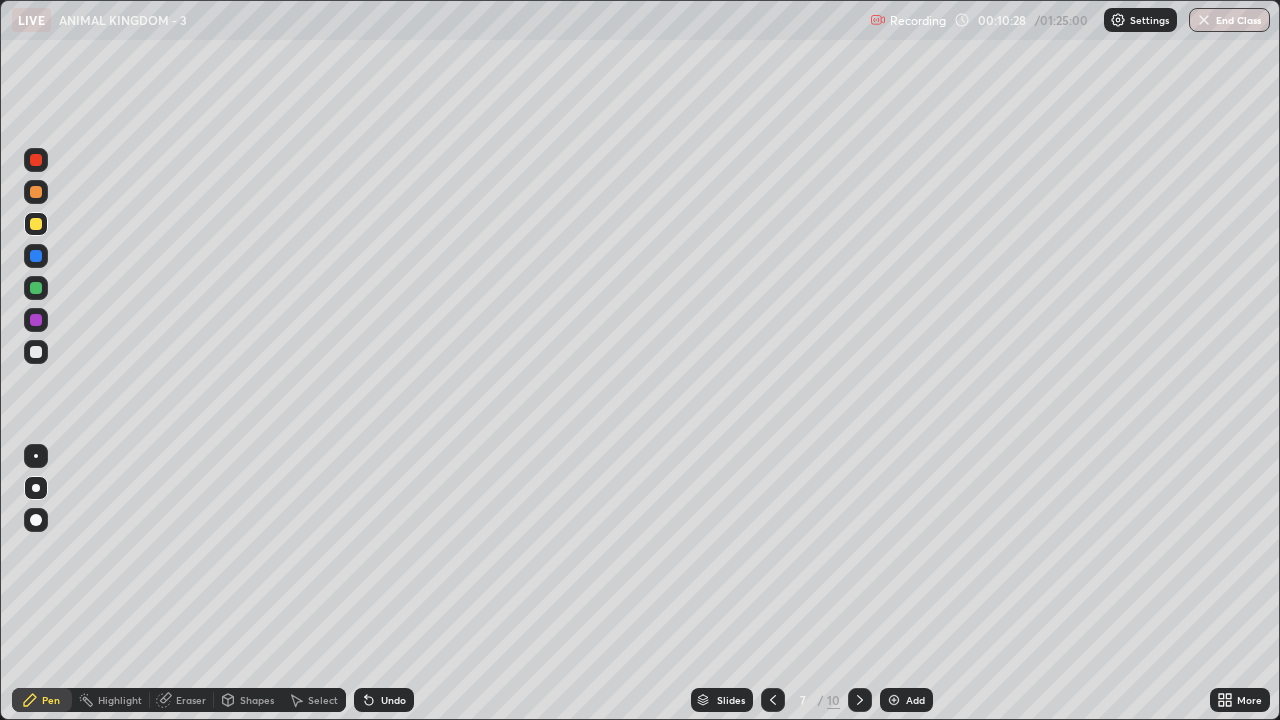 click on "Shapes" at bounding box center (257, 700) 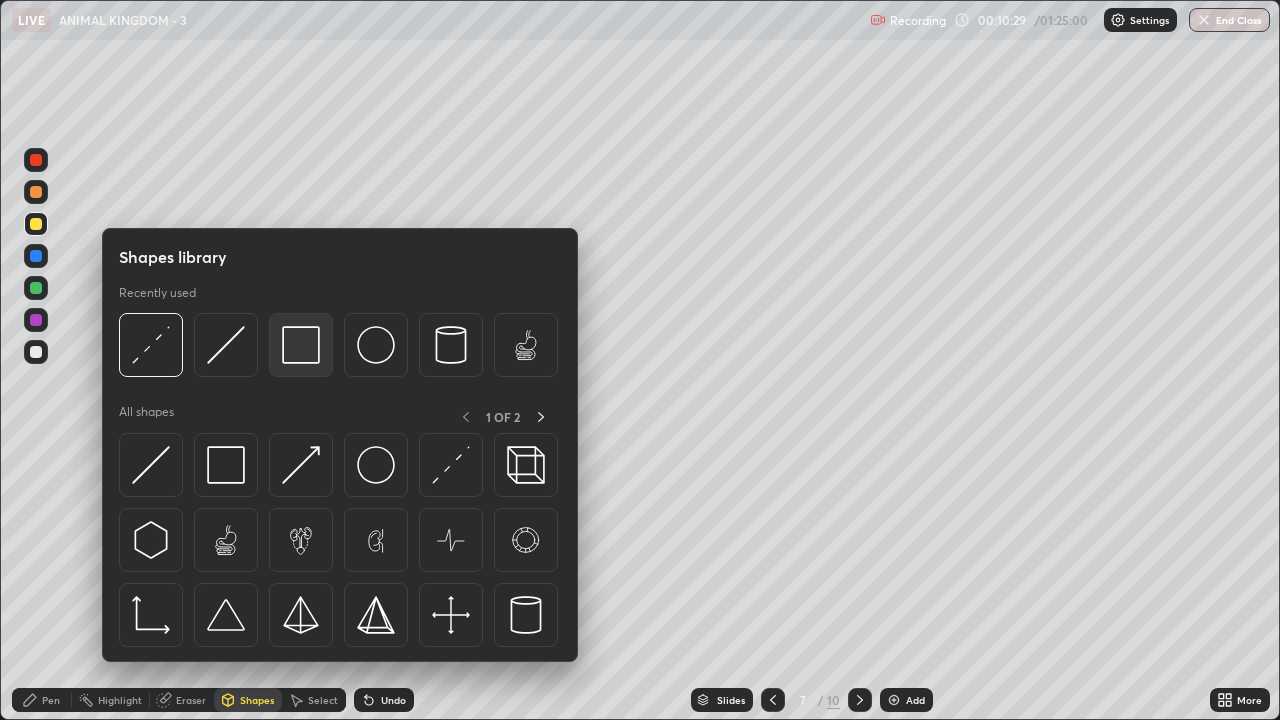 click at bounding box center [301, 345] 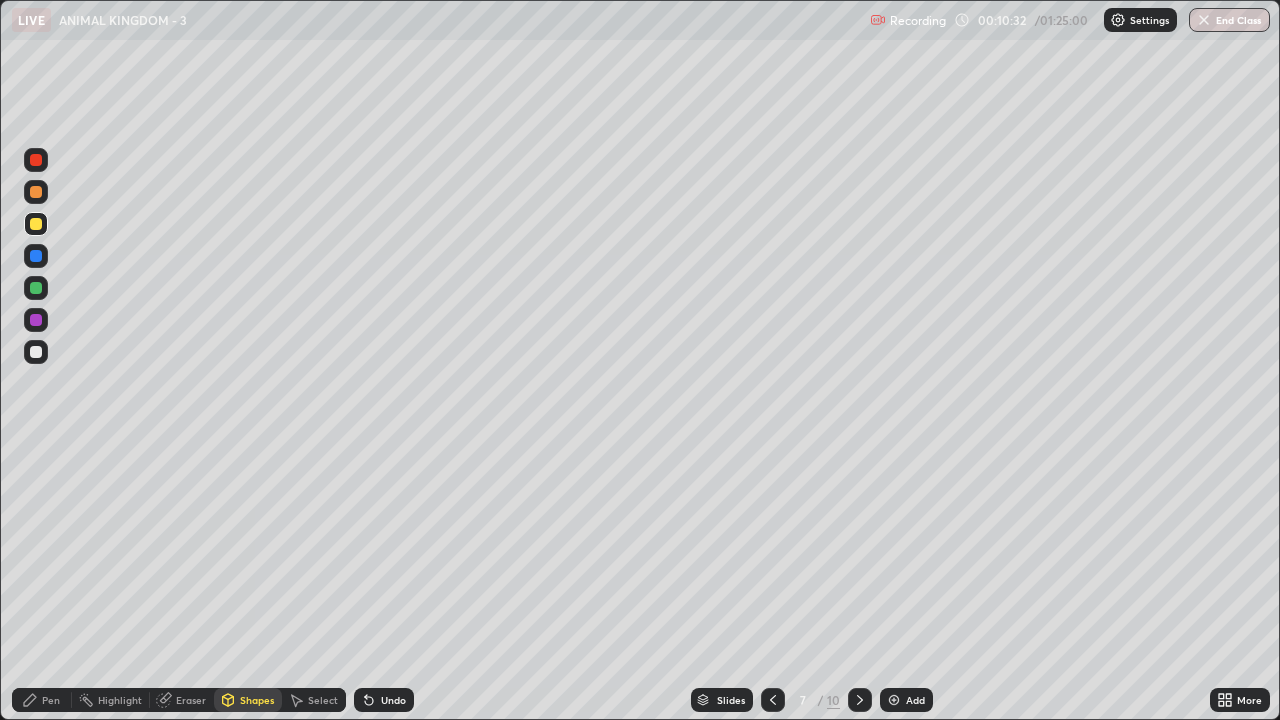 click at bounding box center (36, 352) 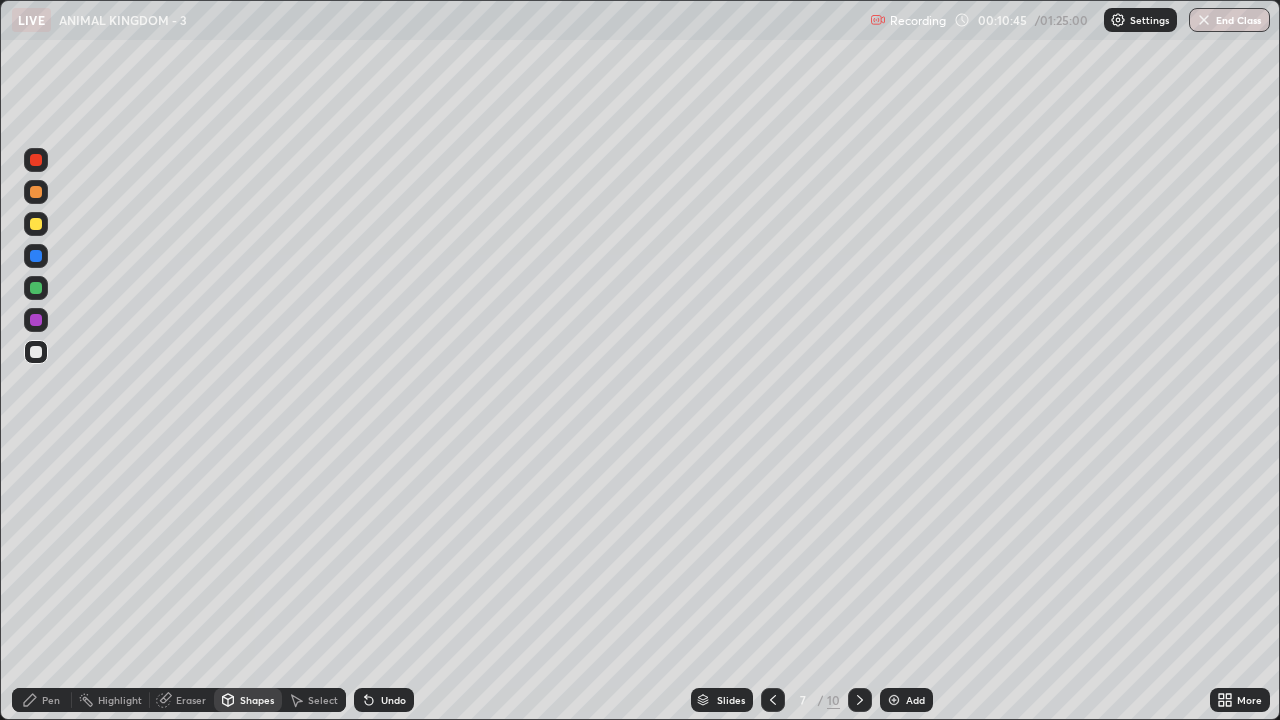 click on "Pen" at bounding box center [42, 700] 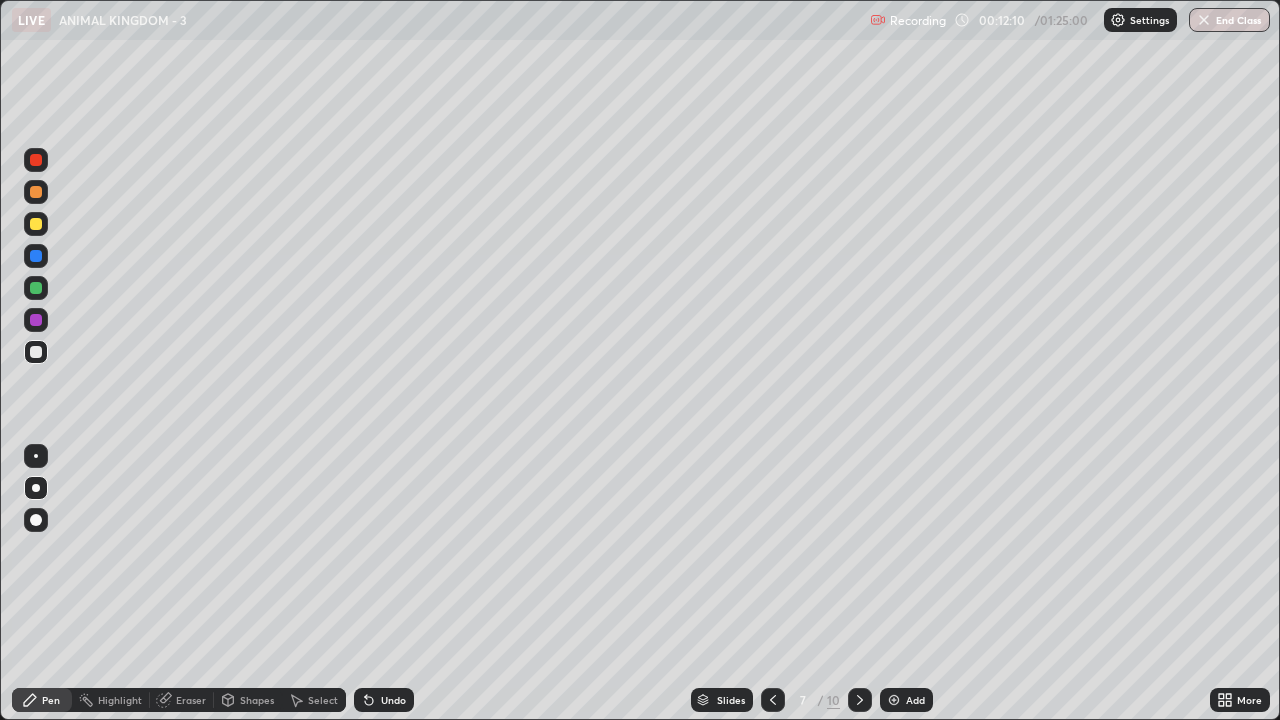 click at bounding box center (36, 320) 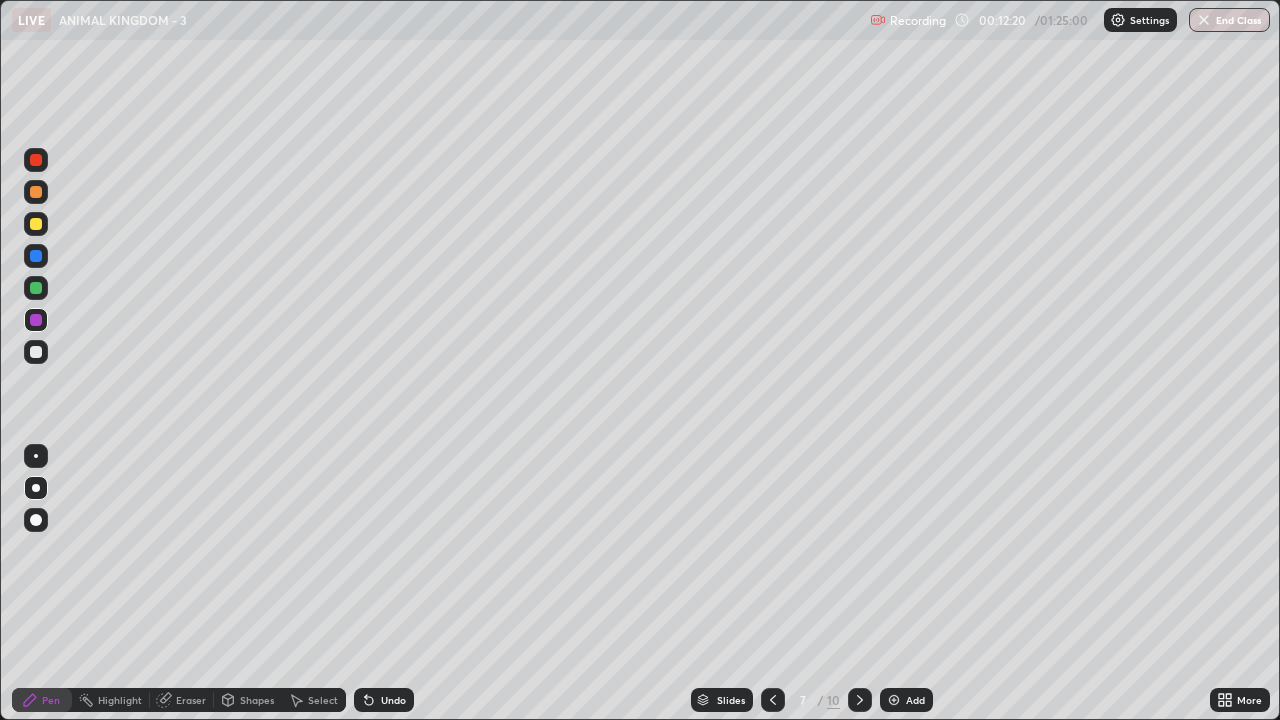 click on "Add" at bounding box center (906, 700) 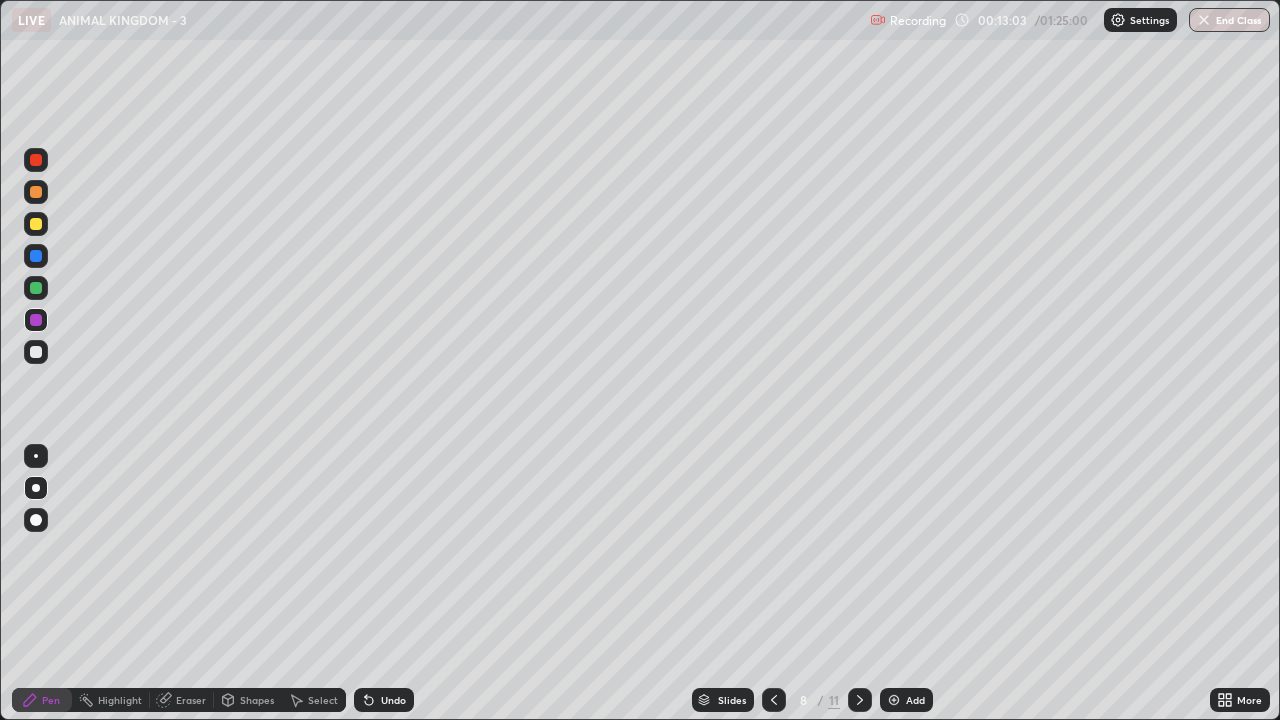click 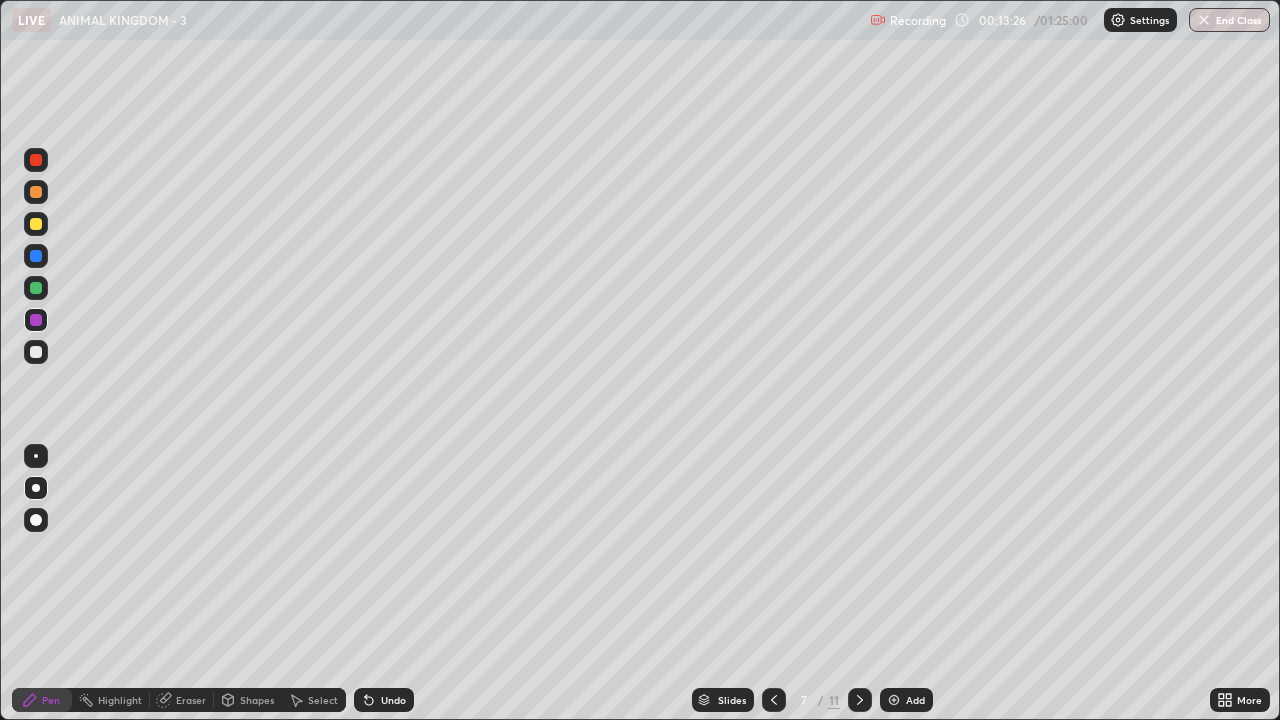 click at bounding box center (36, 352) 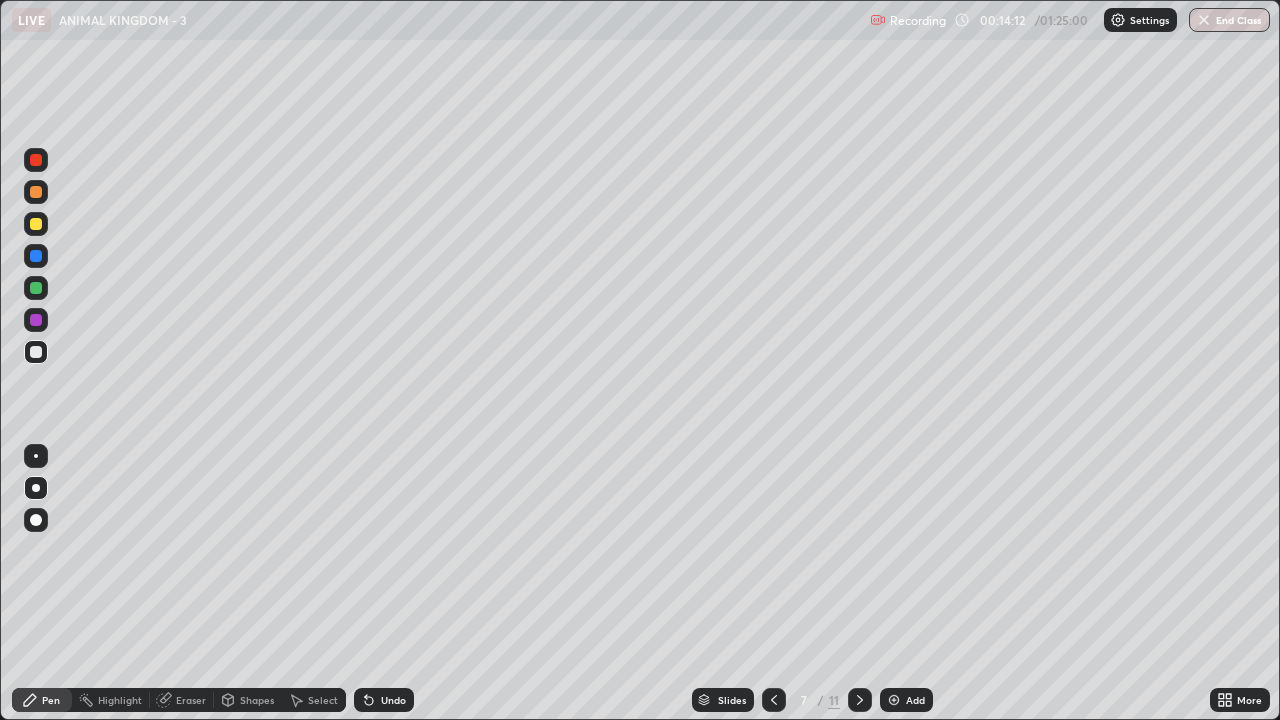 click at bounding box center (36, 288) 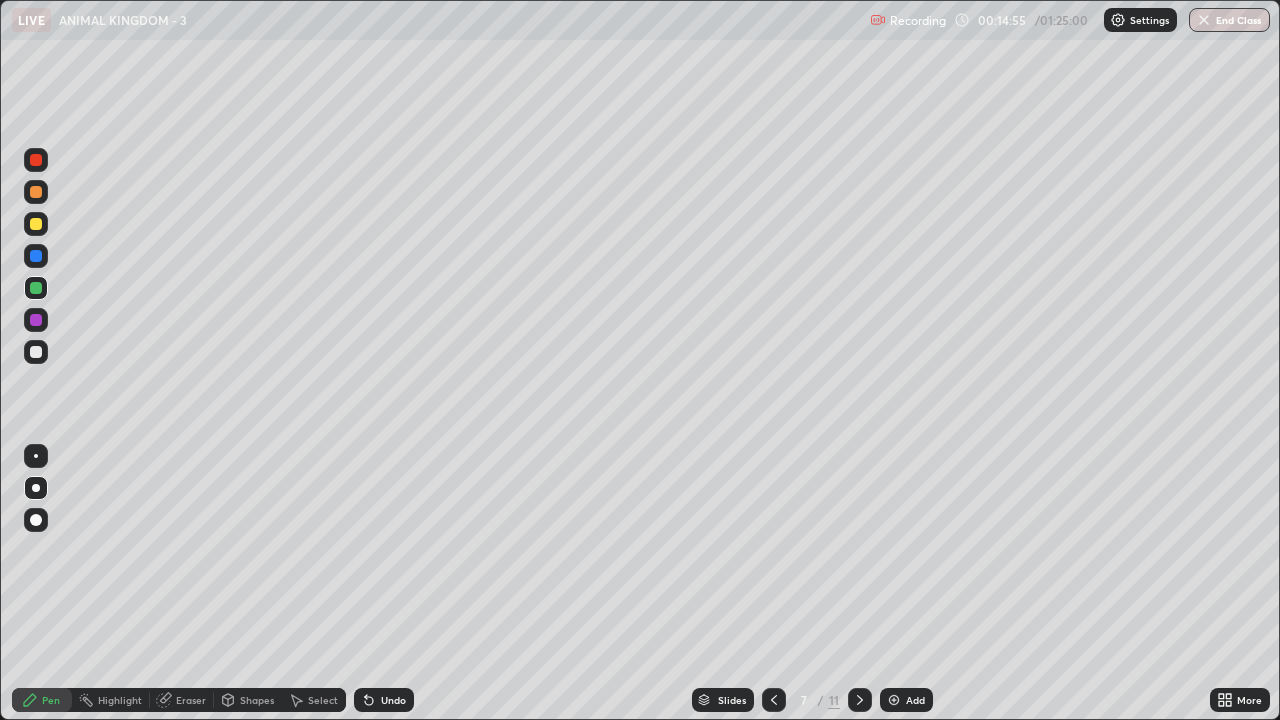 click on "Add" at bounding box center (906, 700) 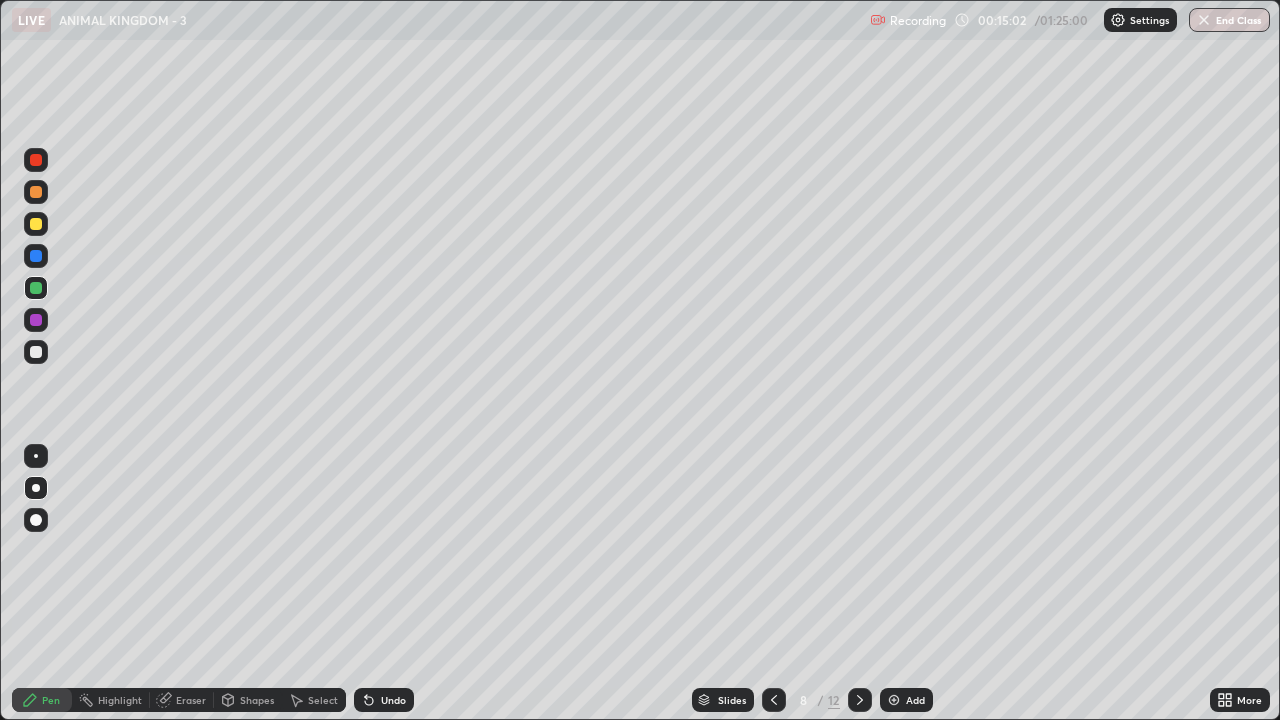 click at bounding box center [36, 224] 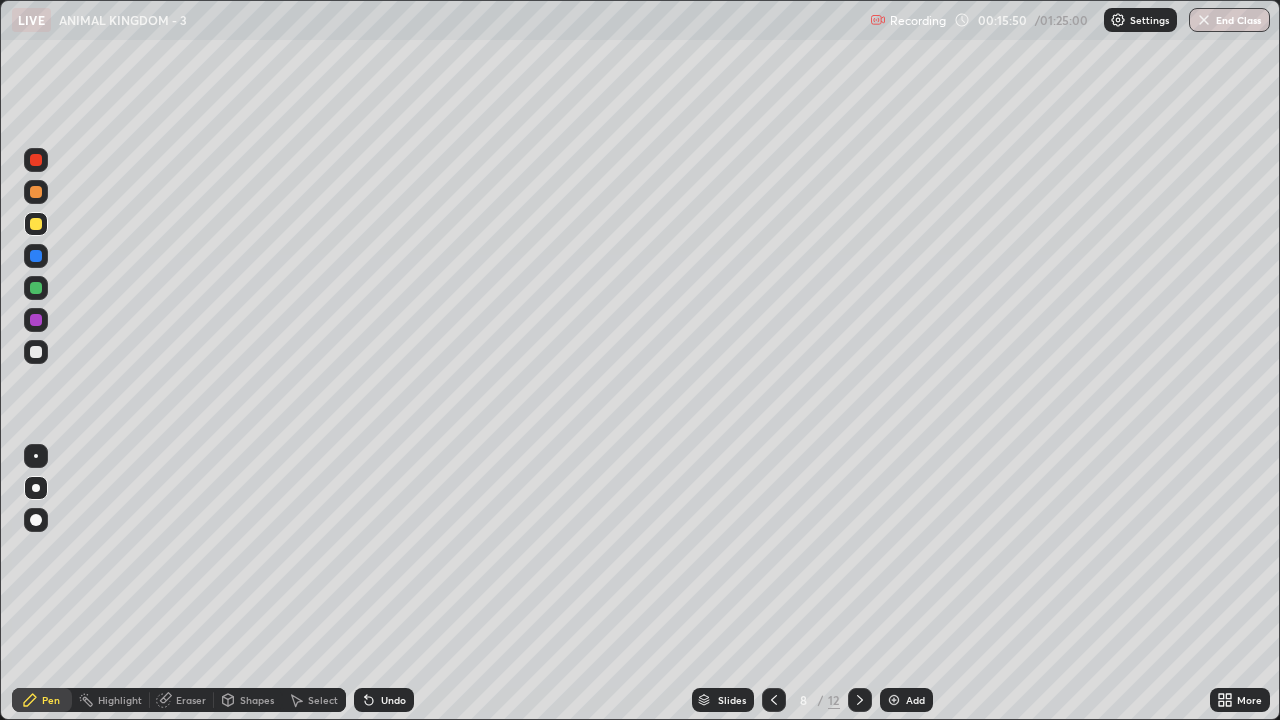 click at bounding box center (36, 352) 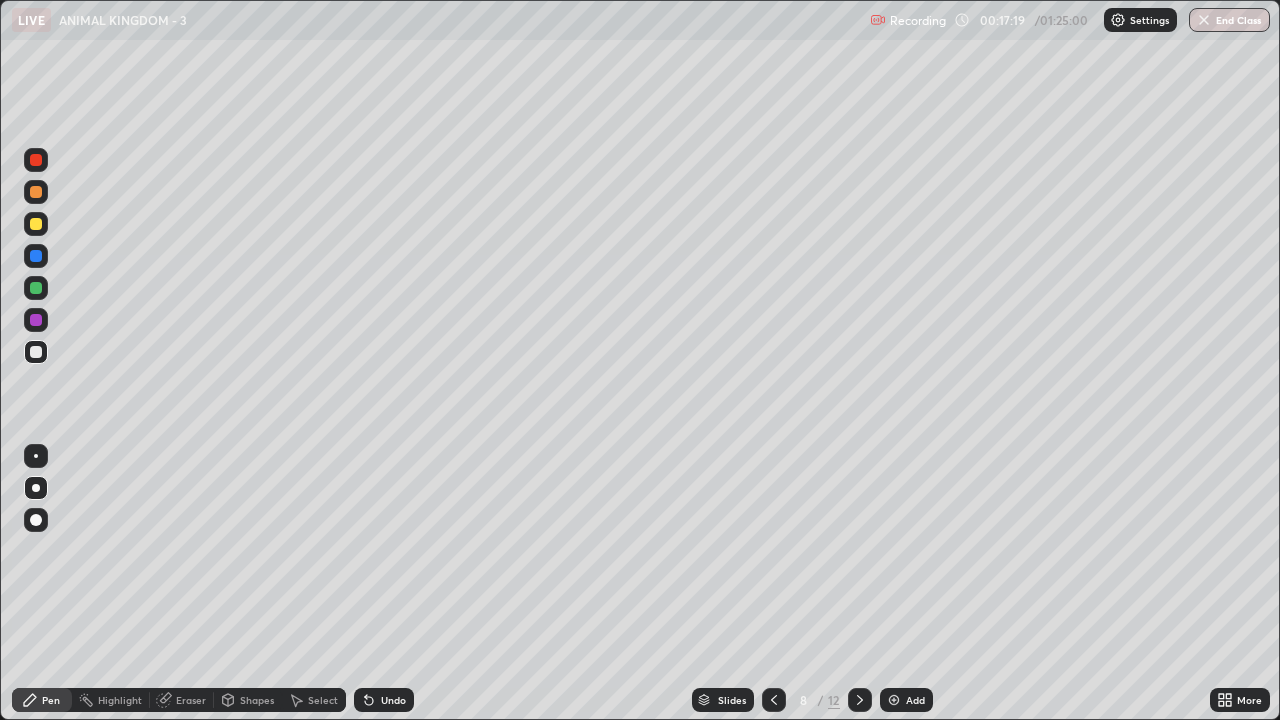 click at bounding box center (894, 700) 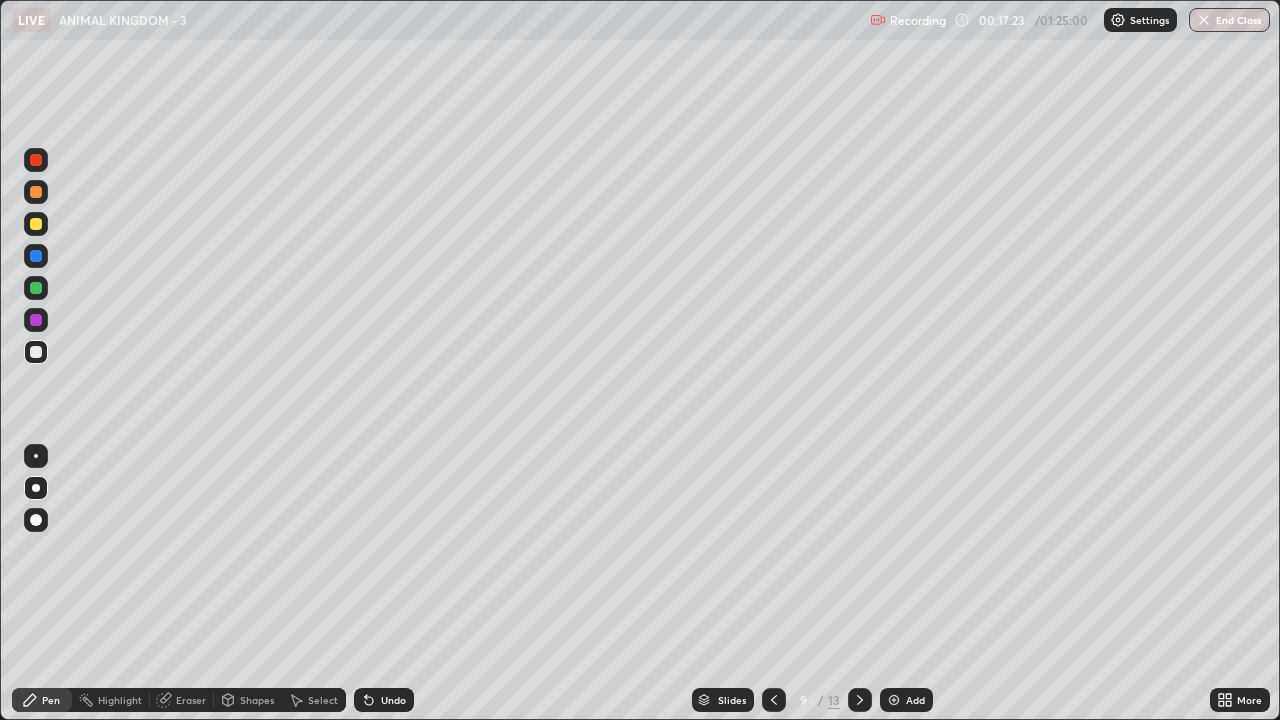 click at bounding box center [36, 224] 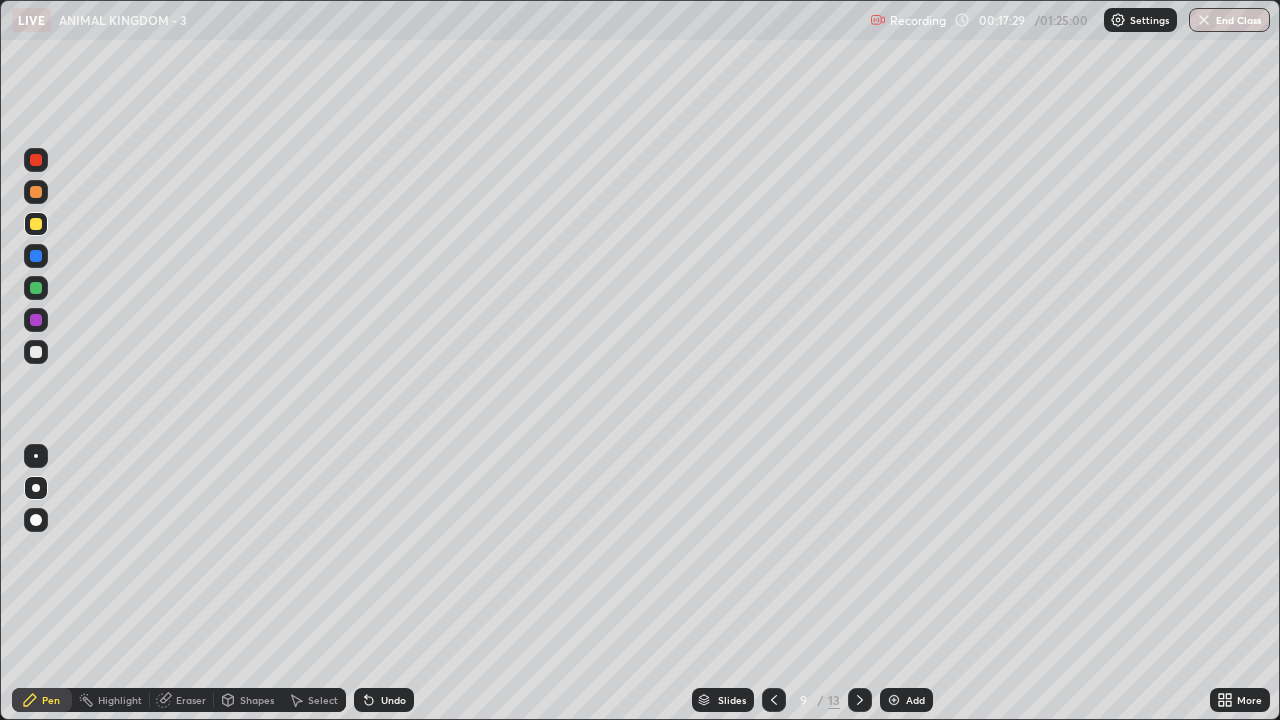 click on "Shapes" at bounding box center [257, 700] 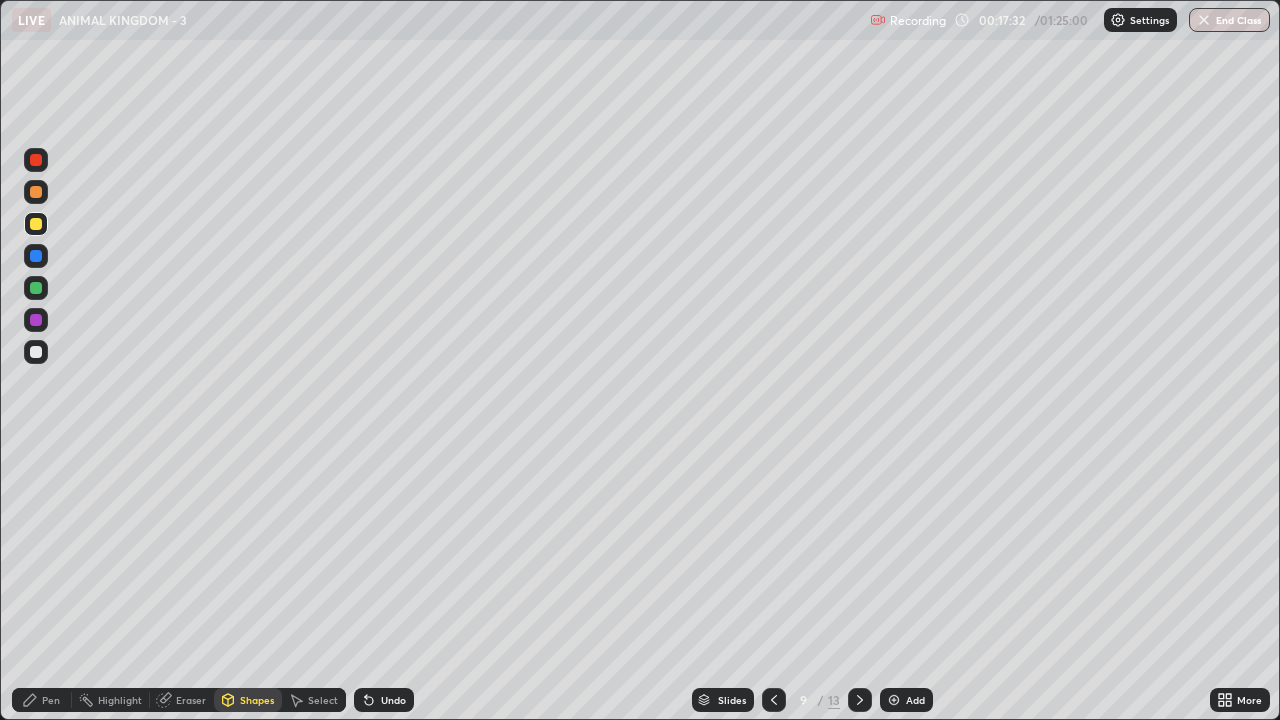click at bounding box center (36, 352) 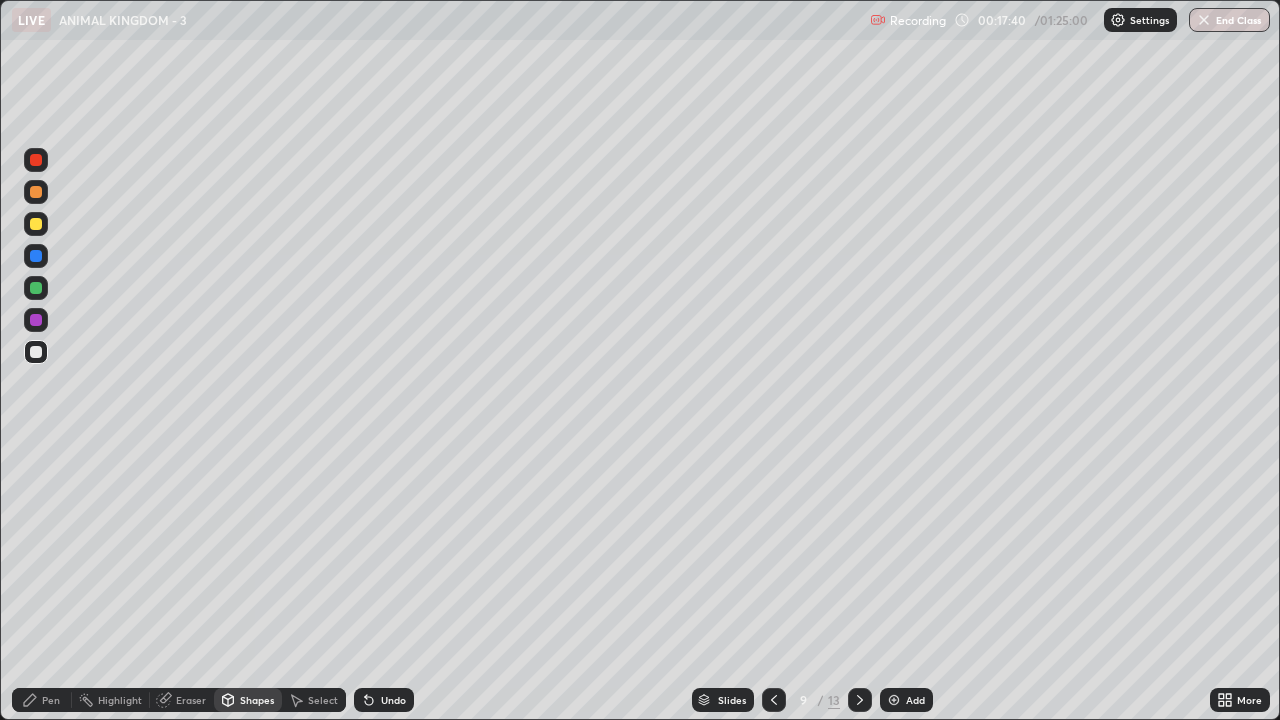 click on "Pen" at bounding box center (42, 700) 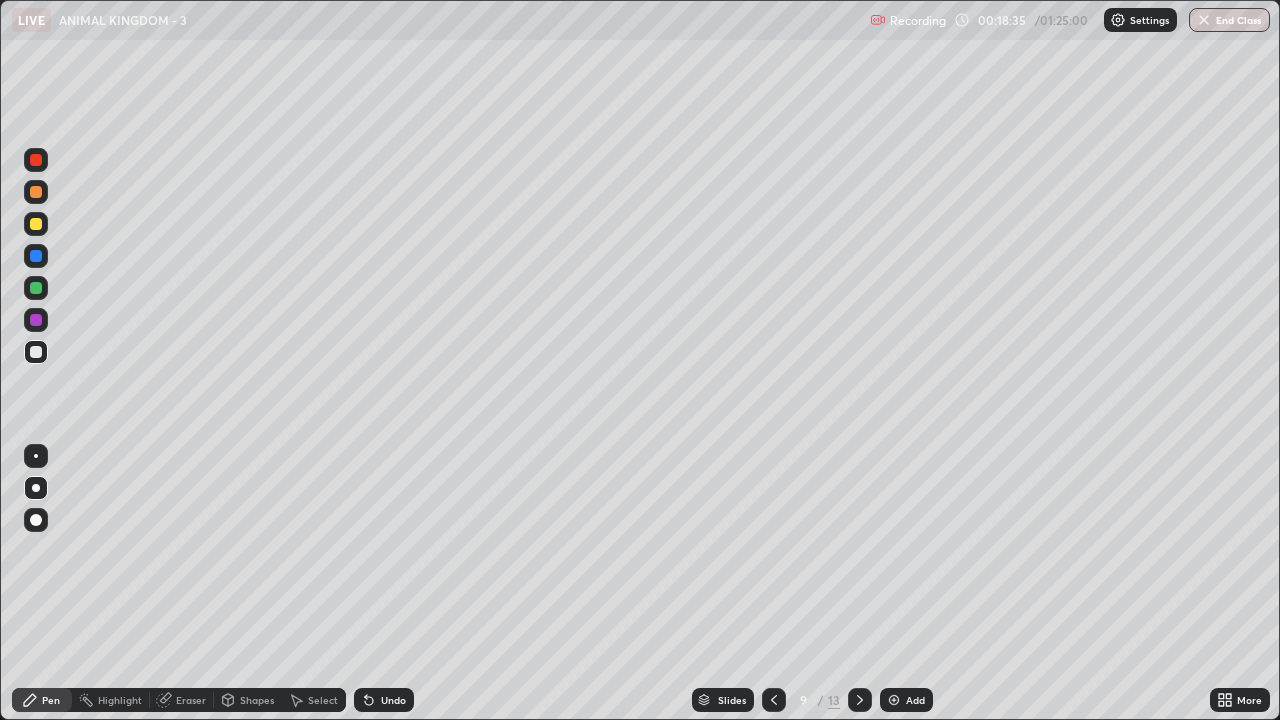 click on "Add" at bounding box center (906, 700) 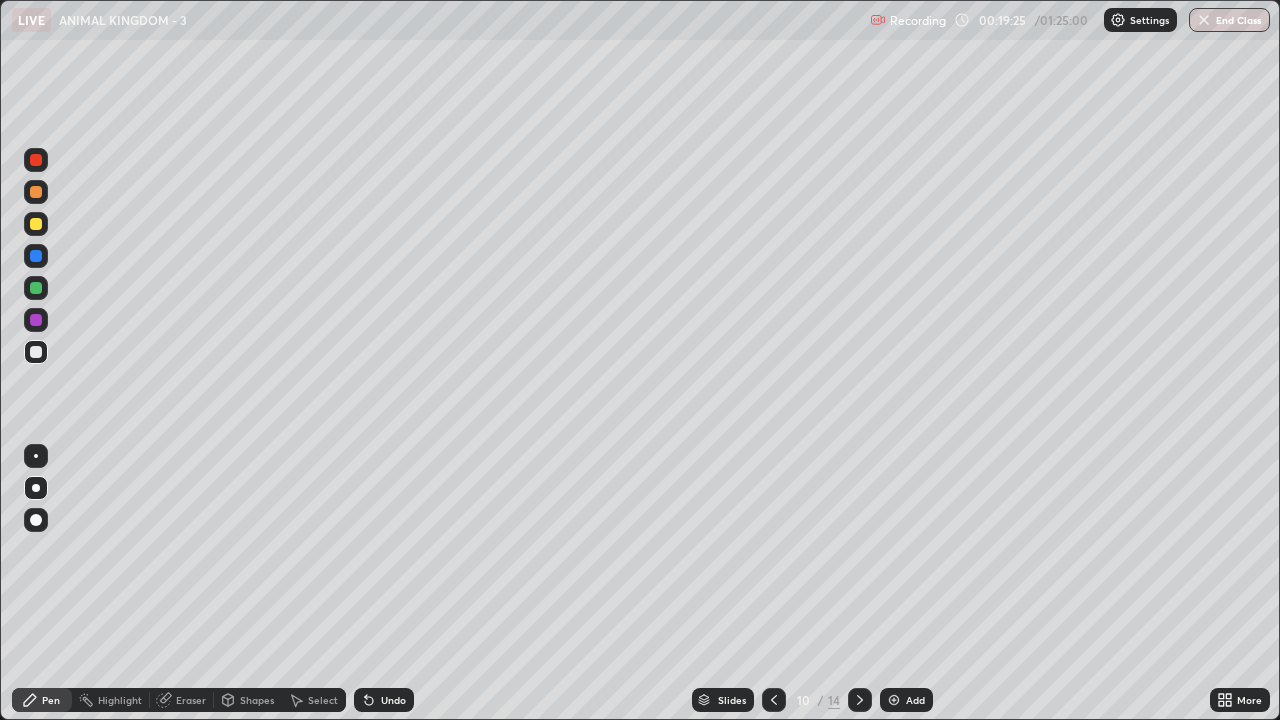 click 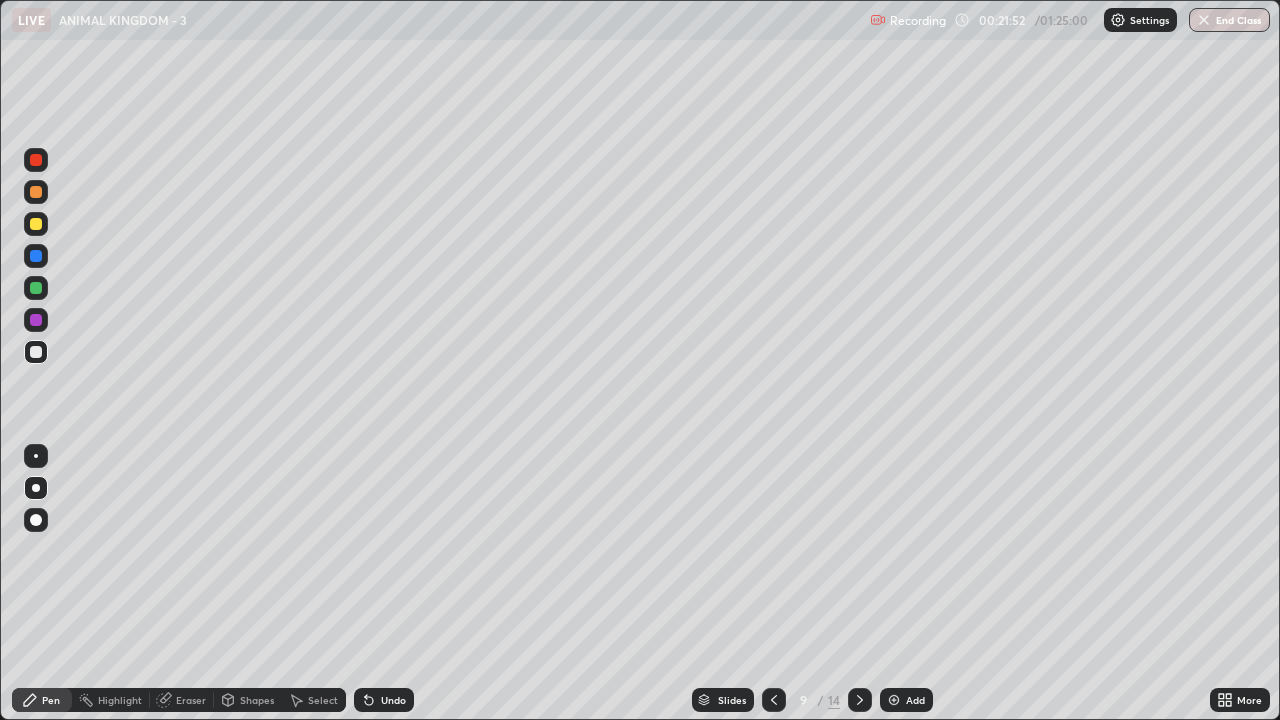click on "Shapes" at bounding box center [257, 700] 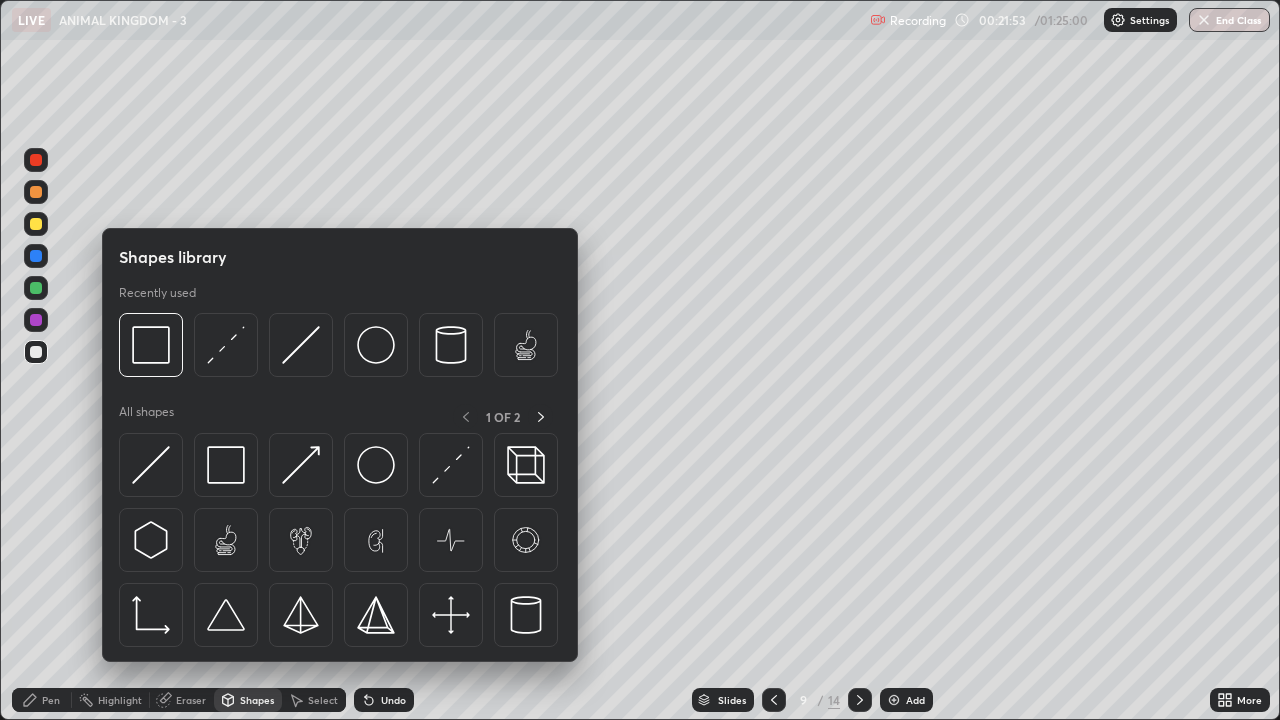 click on "Select" at bounding box center [323, 700] 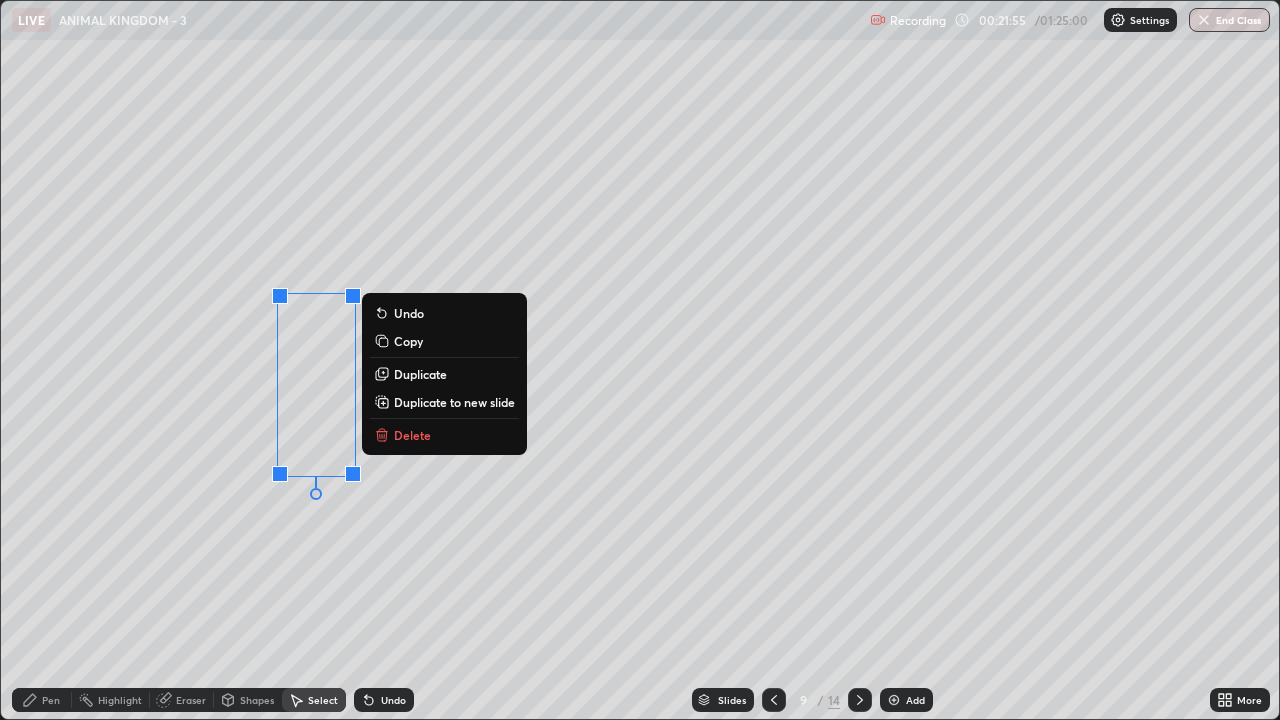 click on "Delete" at bounding box center [412, 435] 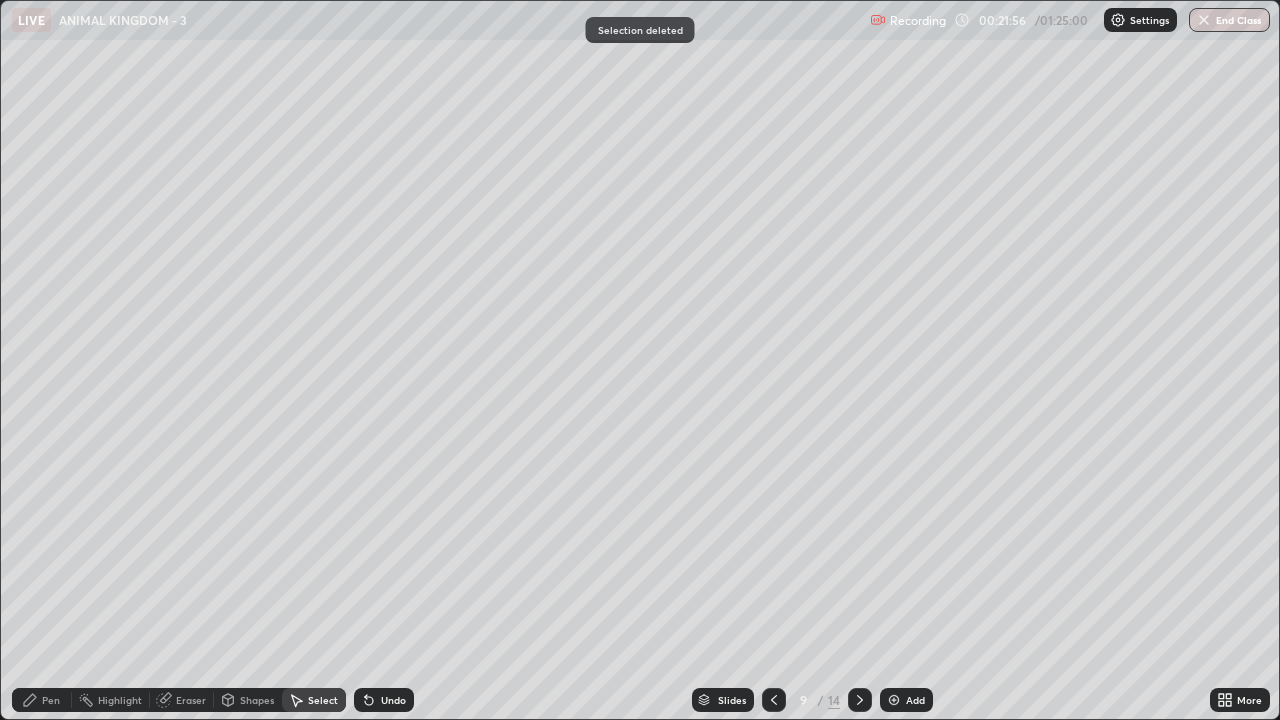 click on "Pen" at bounding box center [51, 700] 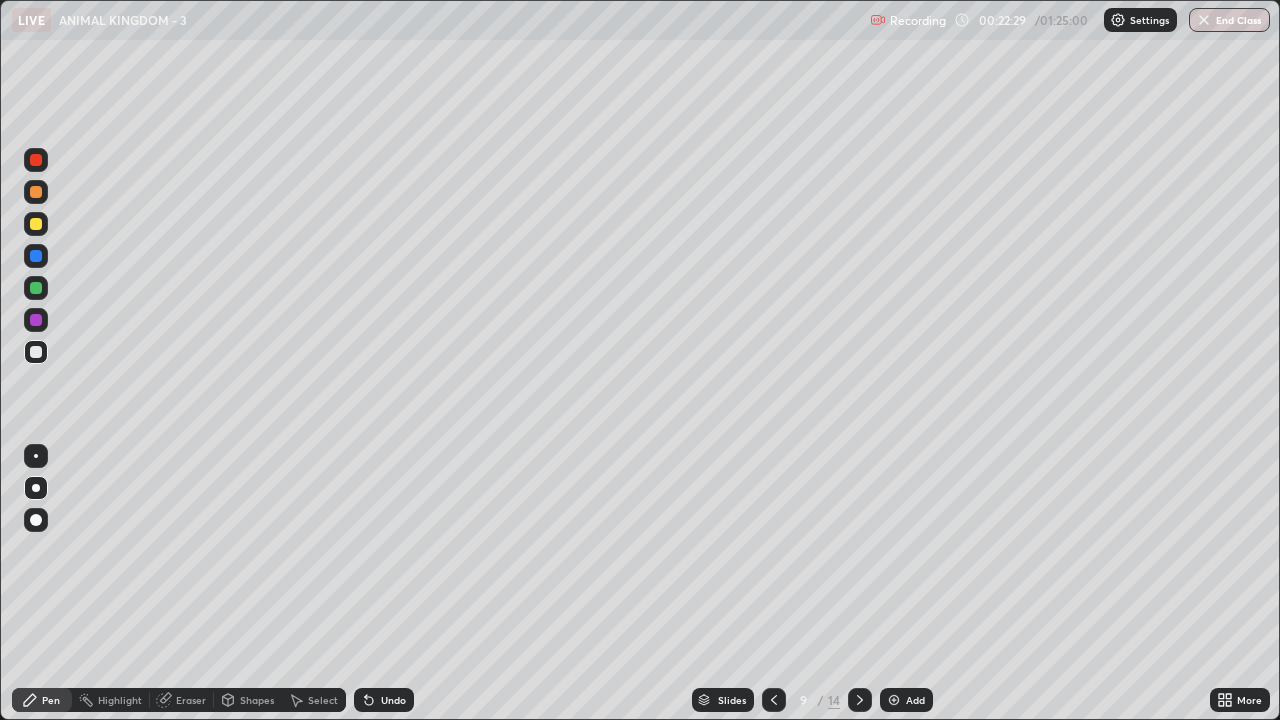 click on "Add" at bounding box center (915, 700) 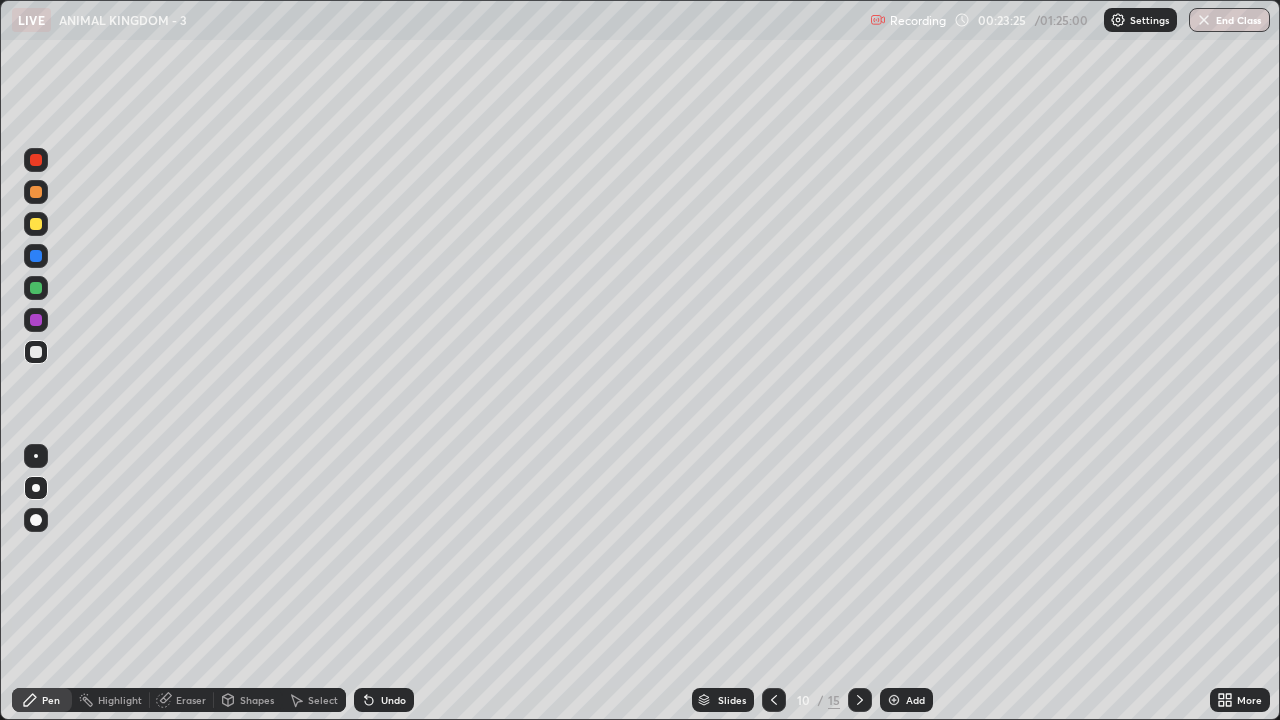 click on "Eraser" at bounding box center (191, 700) 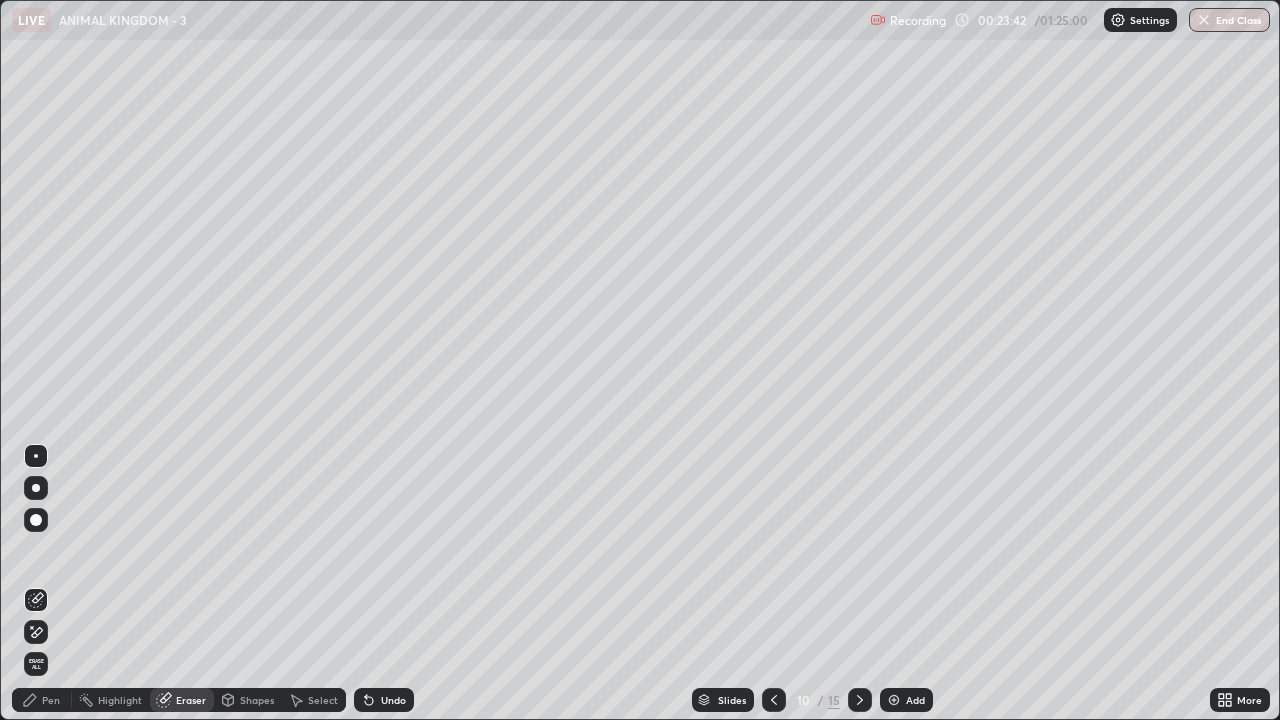 click on "Pen" at bounding box center (51, 700) 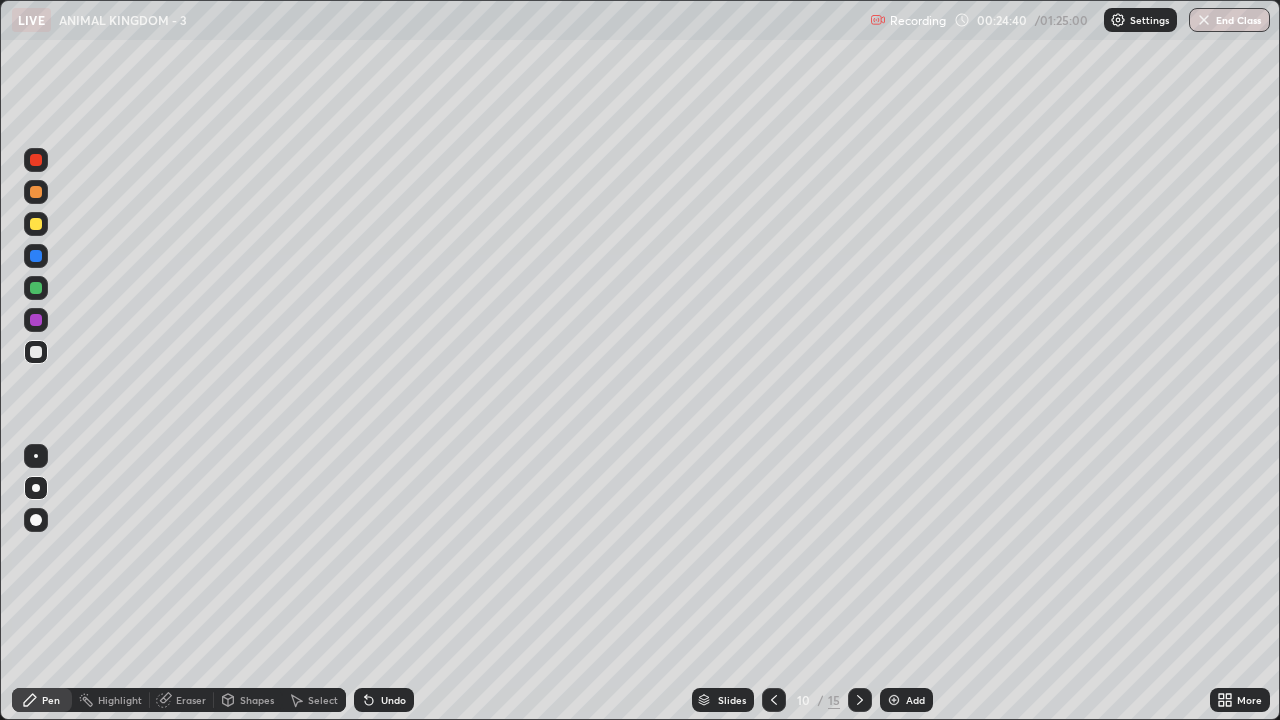 click on "Undo" at bounding box center (393, 700) 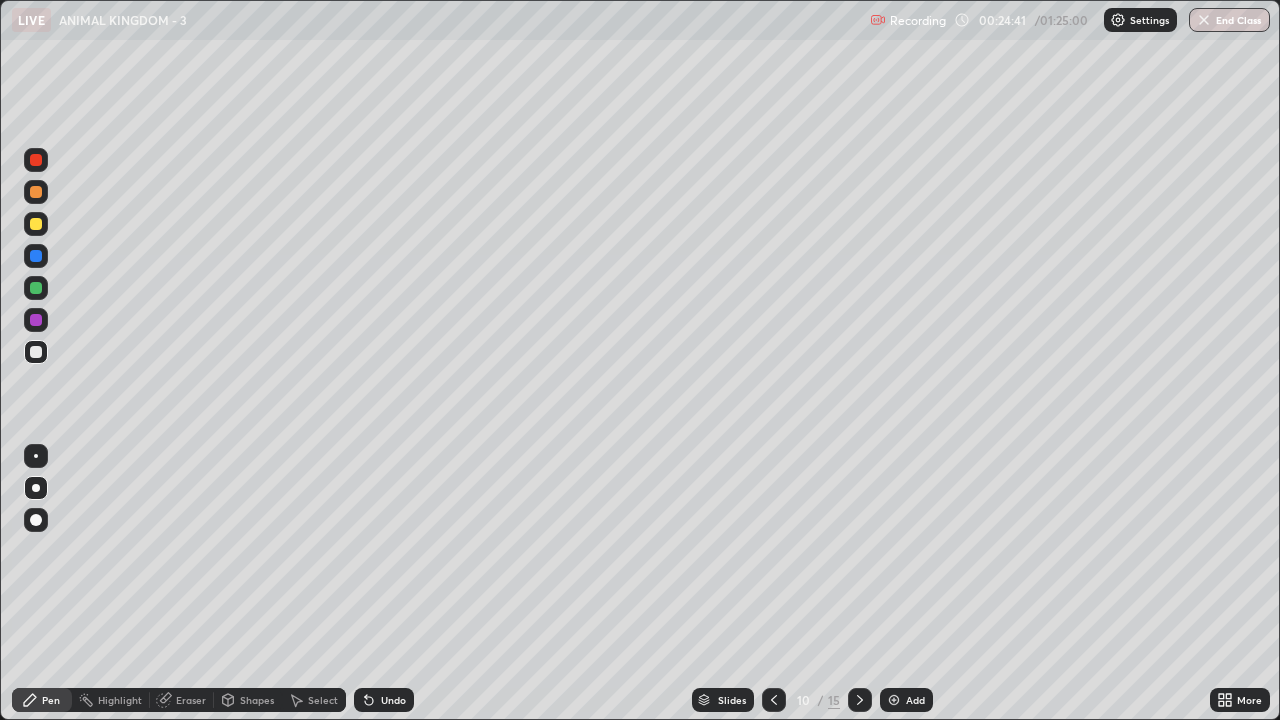 click on "Undo" at bounding box center (393, 700) 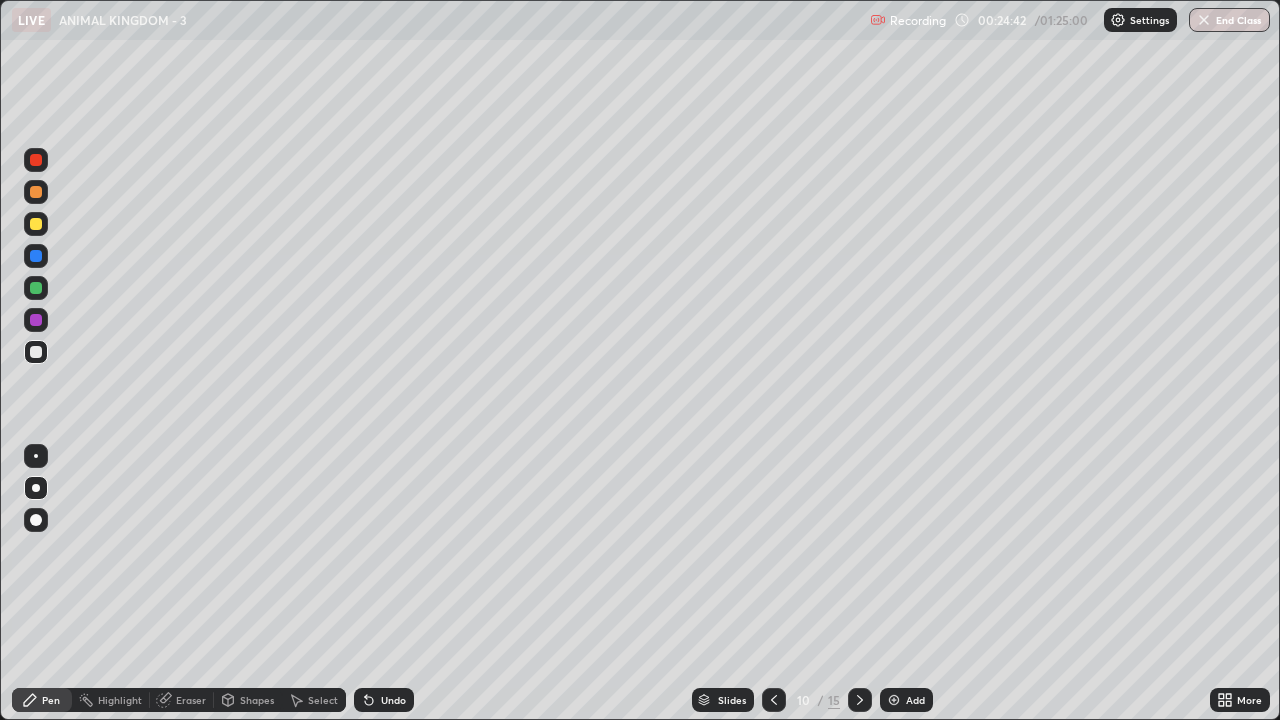 click on "Undo" at bounding box center (384, 700) 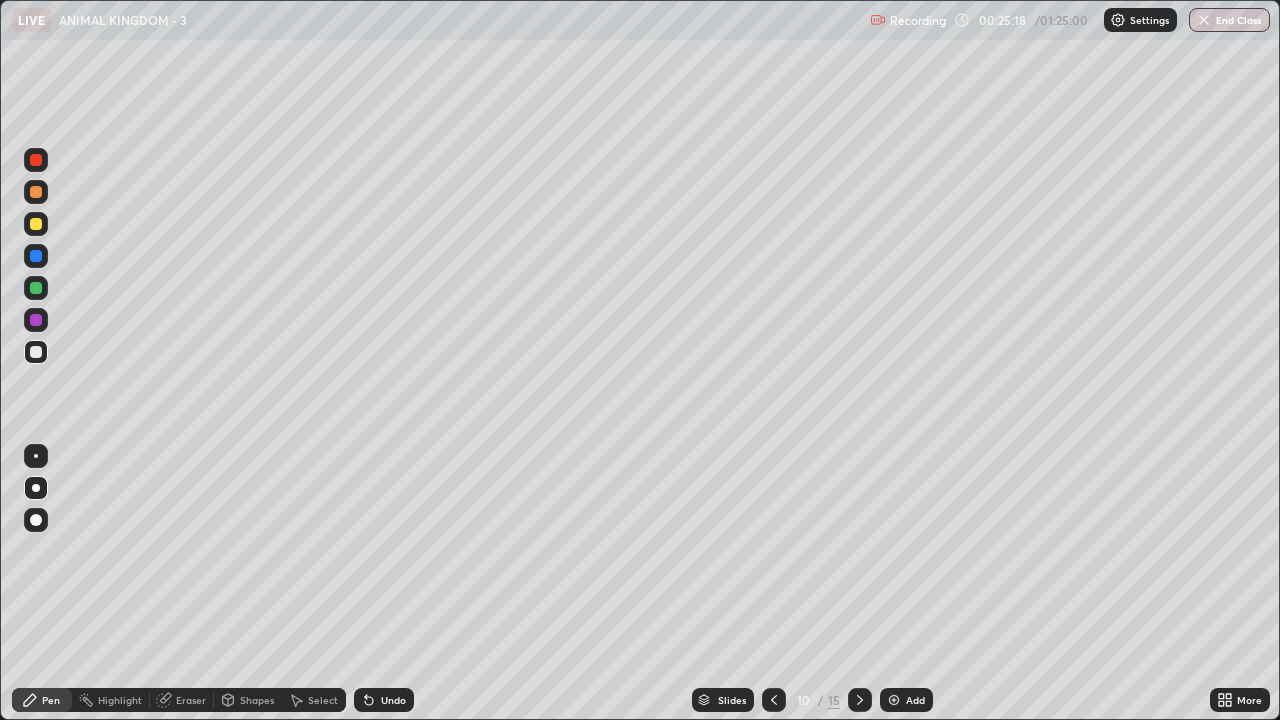 click 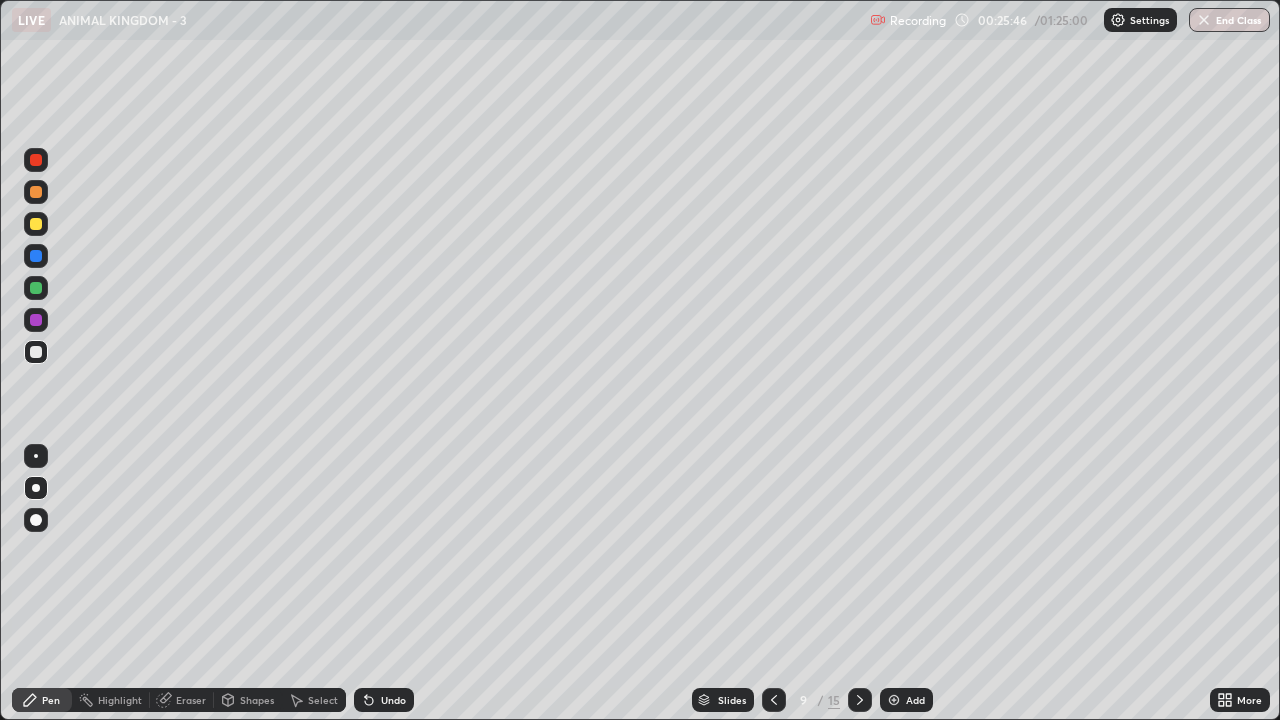 click 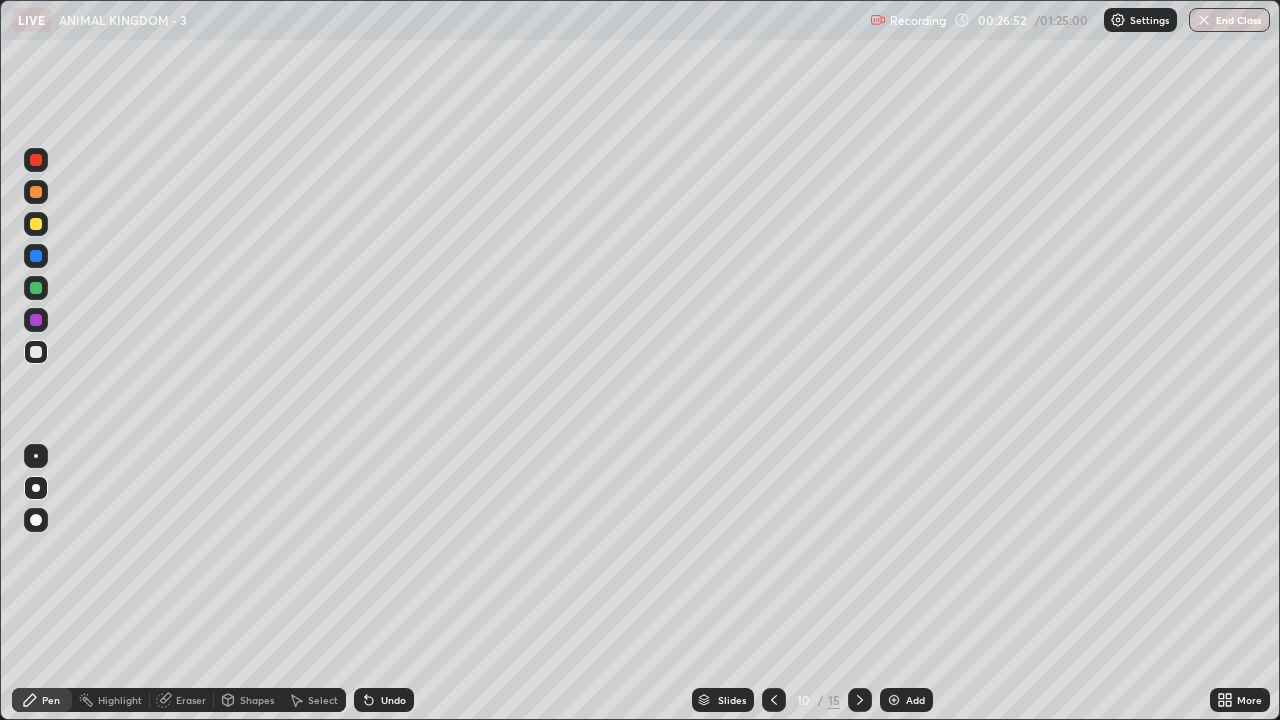 click at bounding box center (36, 224) 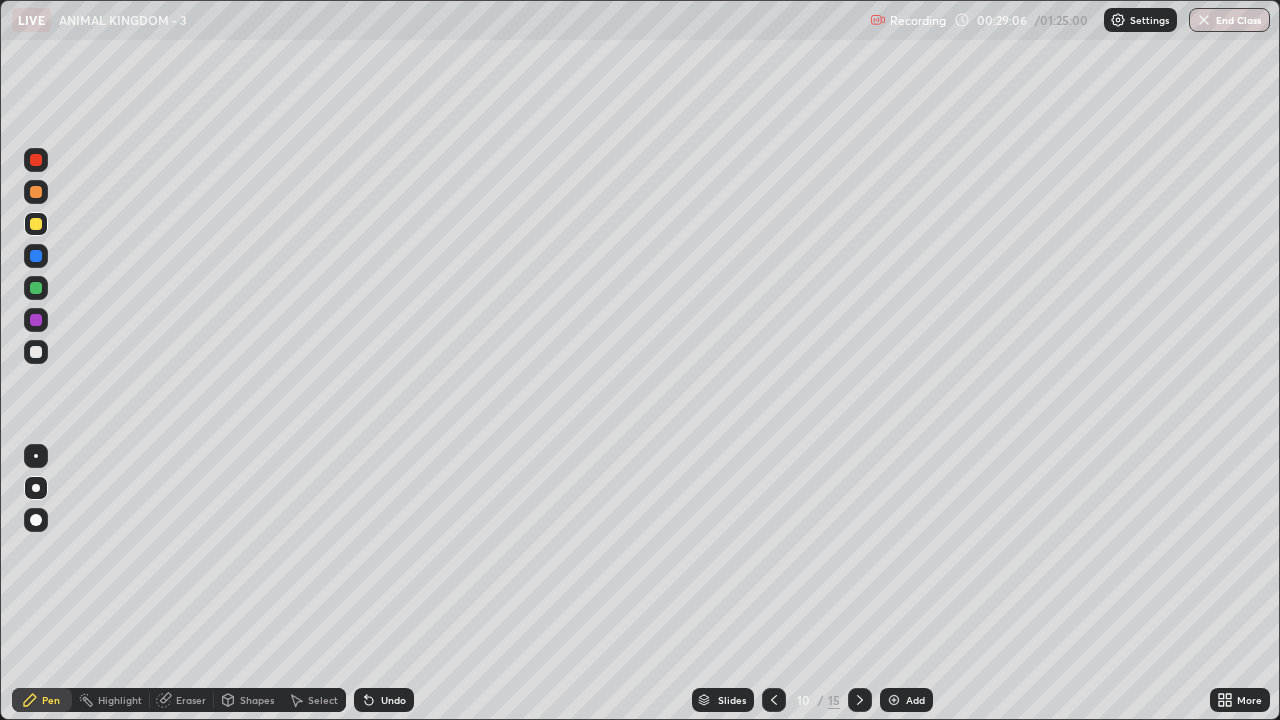 click at bounding box center (36, 352) 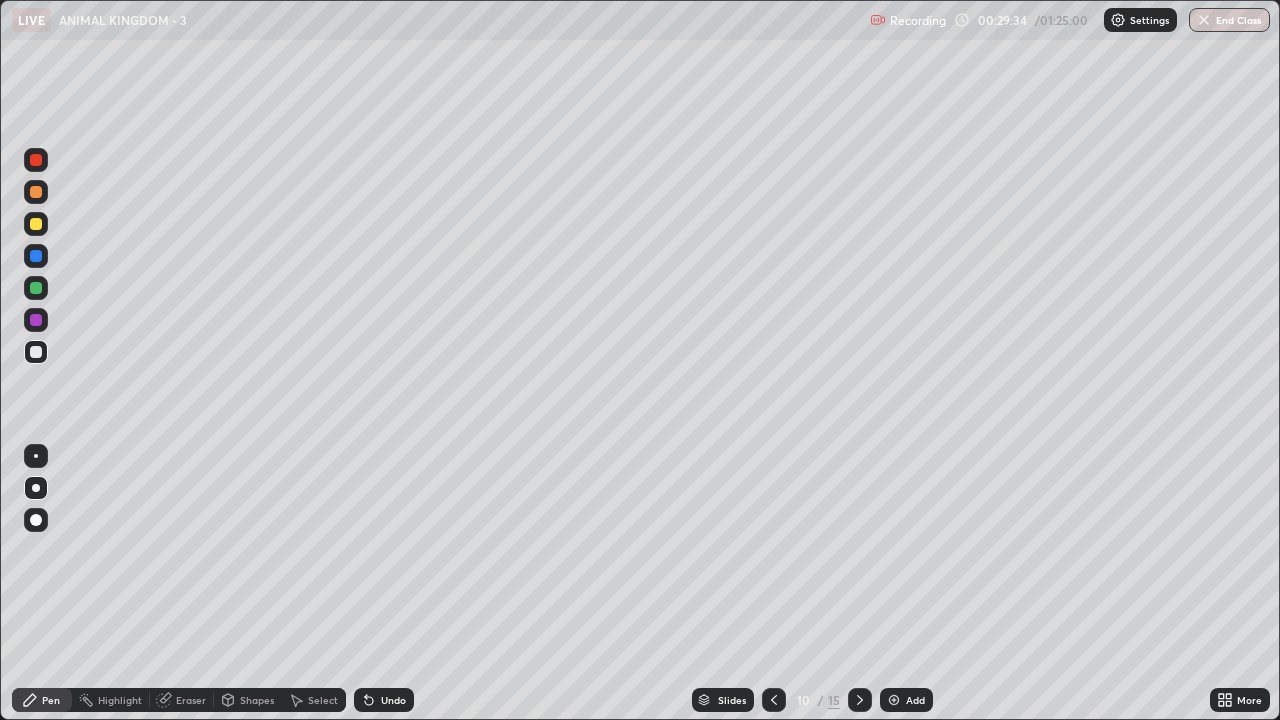 click on "Add" at bounding box center [915, 700] 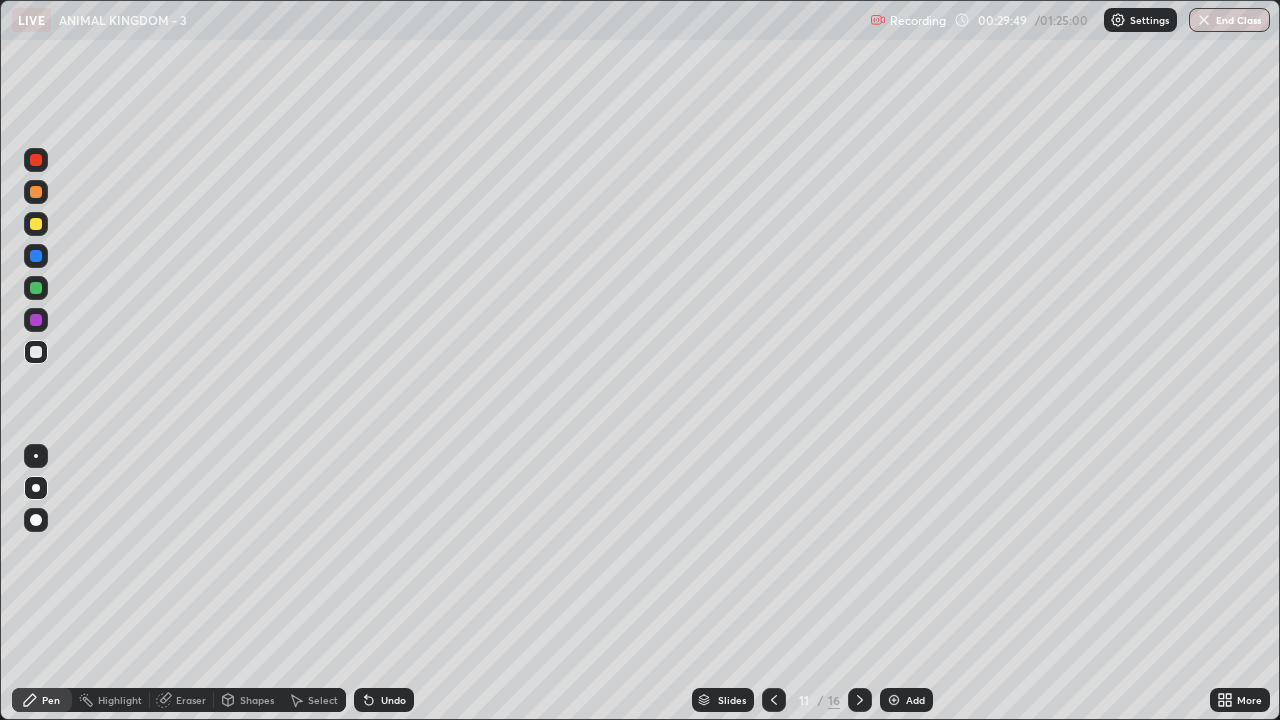 click on "Eraser" at bounding box center (191, 700) 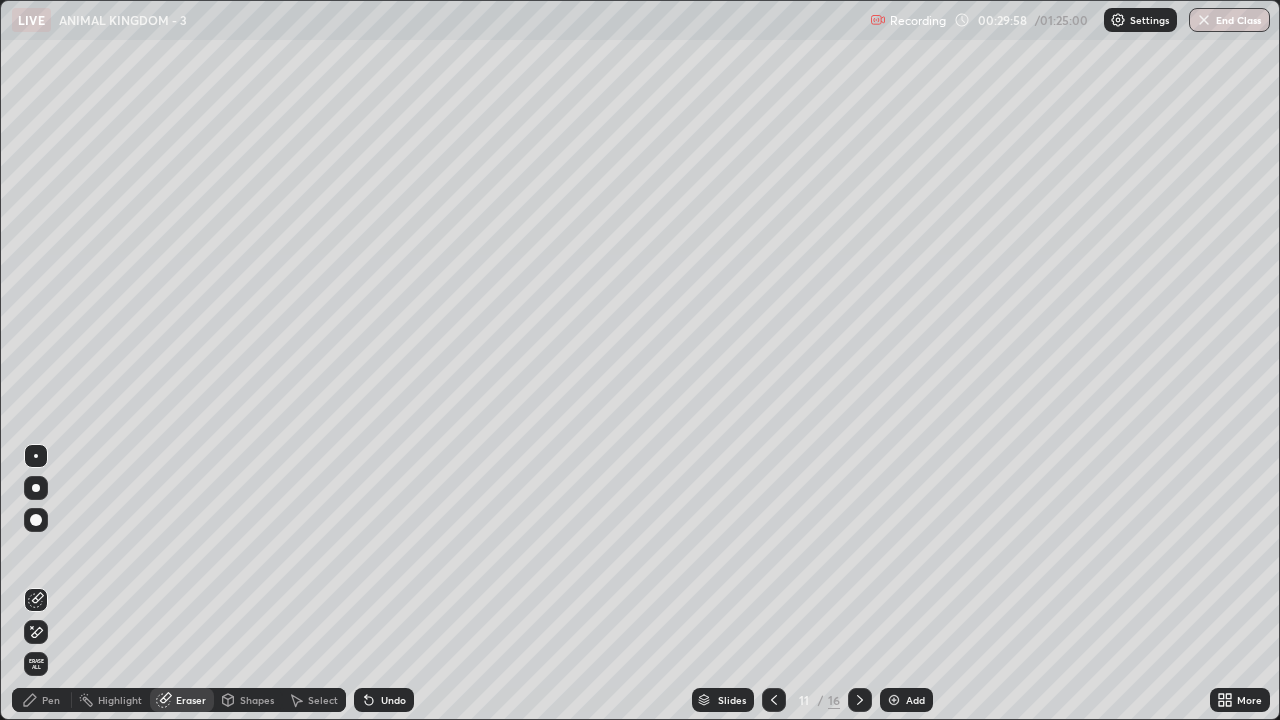click on "Pen" at bounding box center (51, 700) 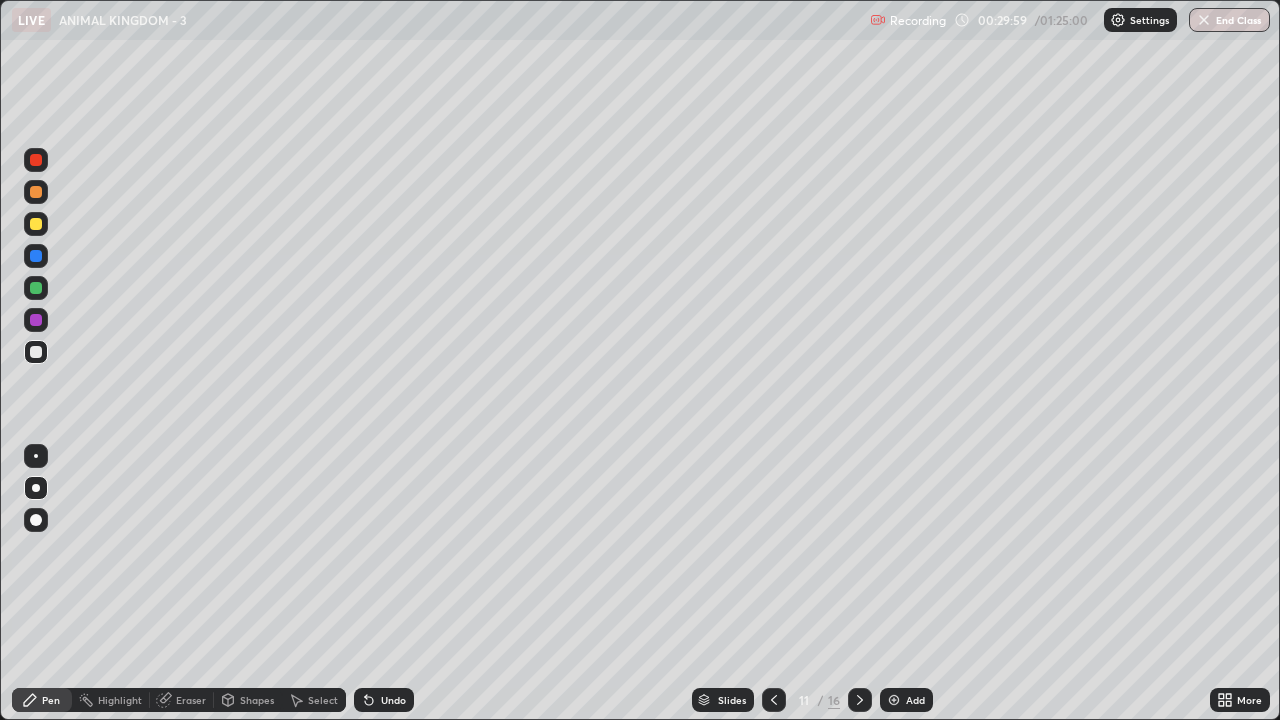 click at bounding box center [36, 288] 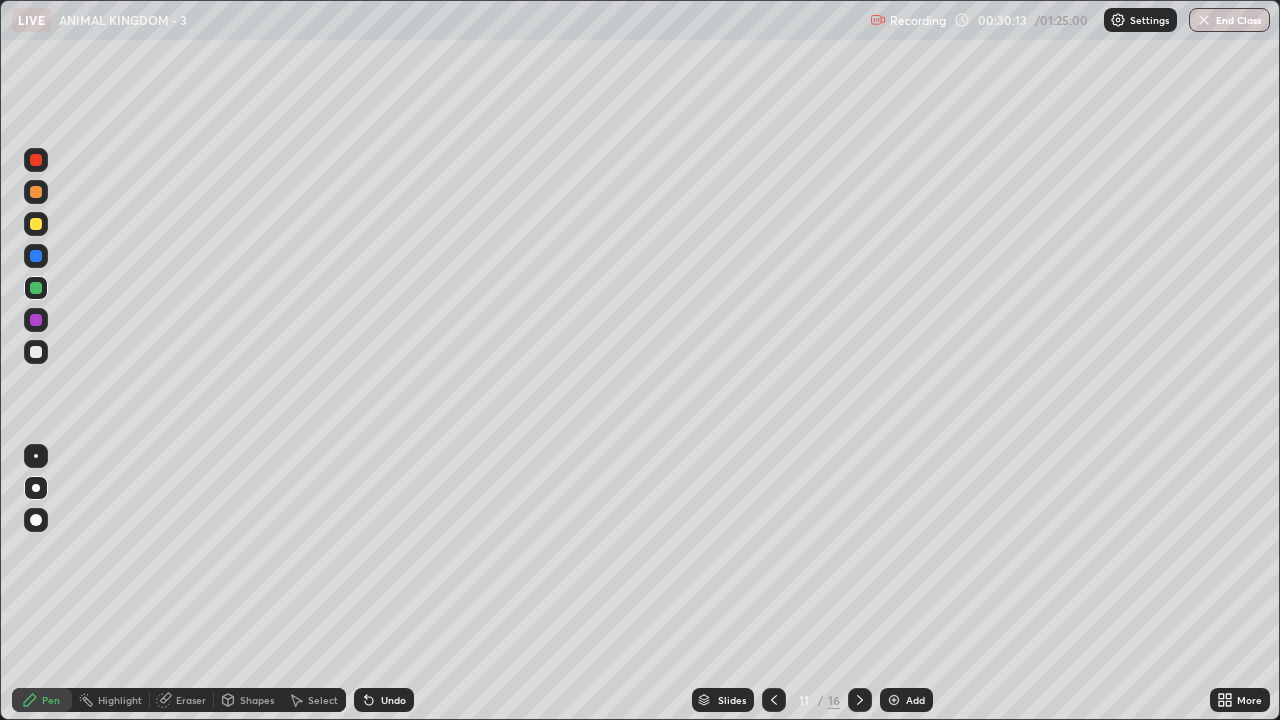 click 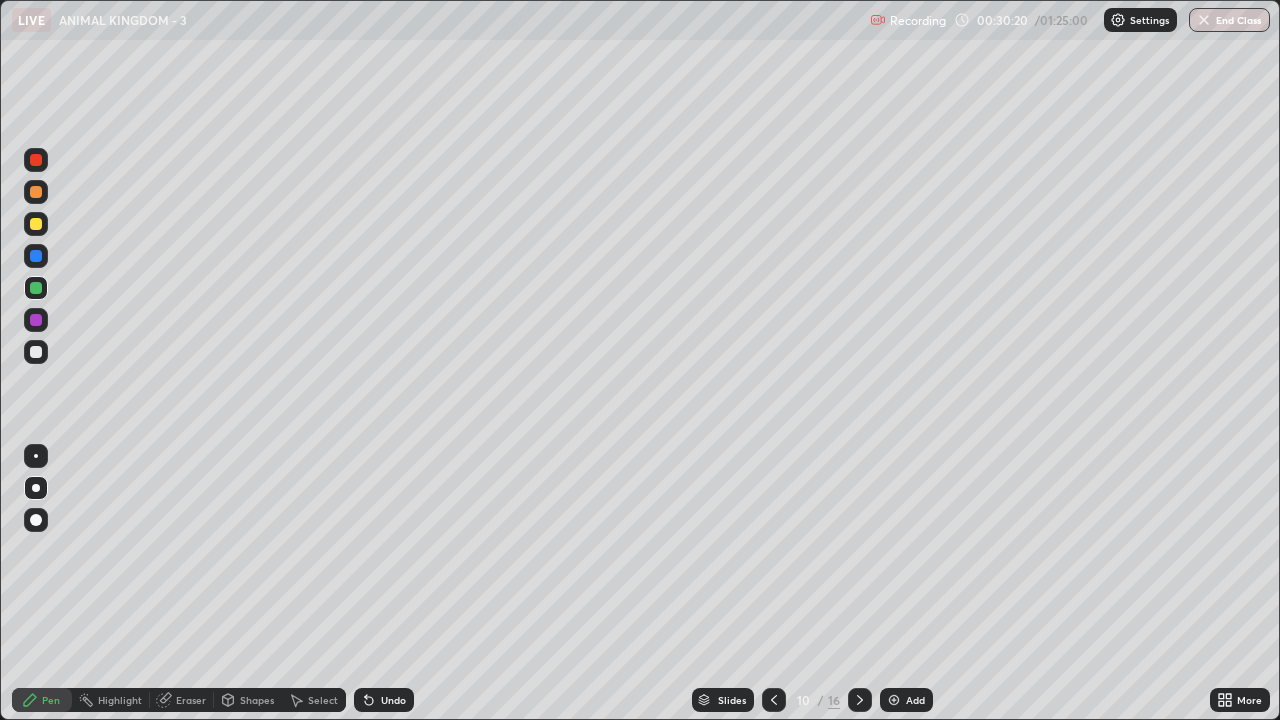 click at bounding box center [894, 700] 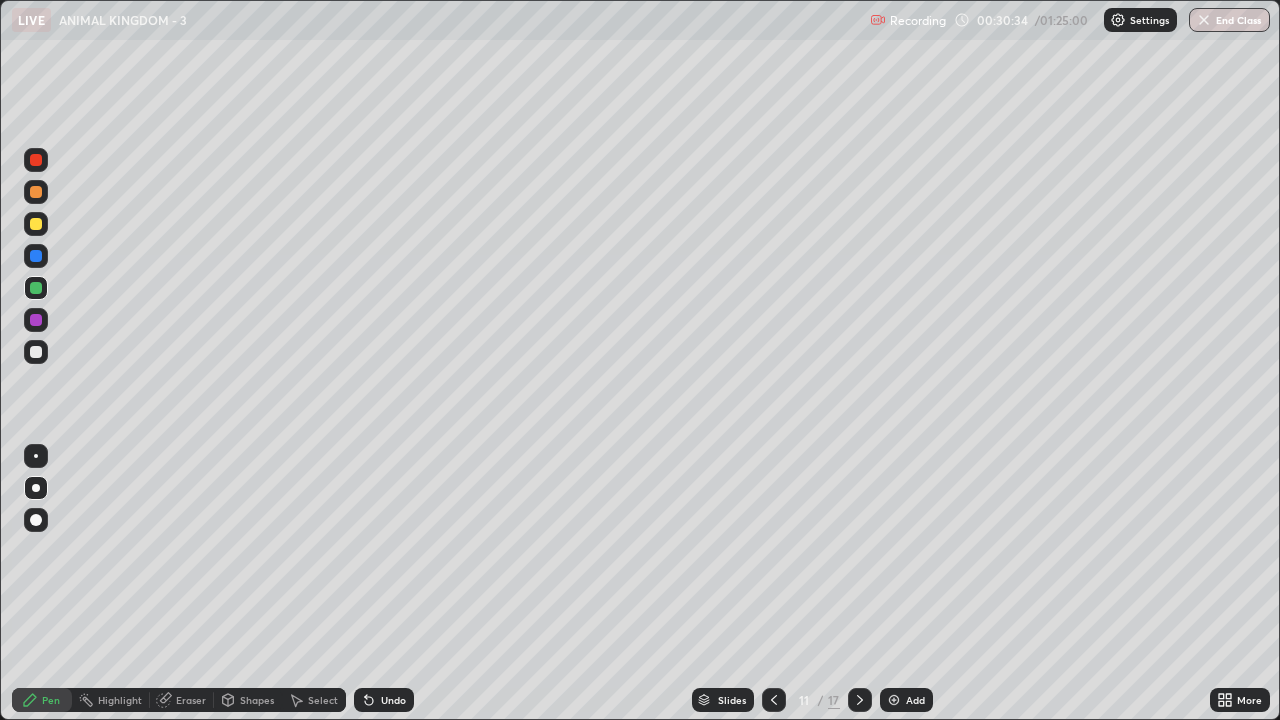 click at bounding box center [36, 352] 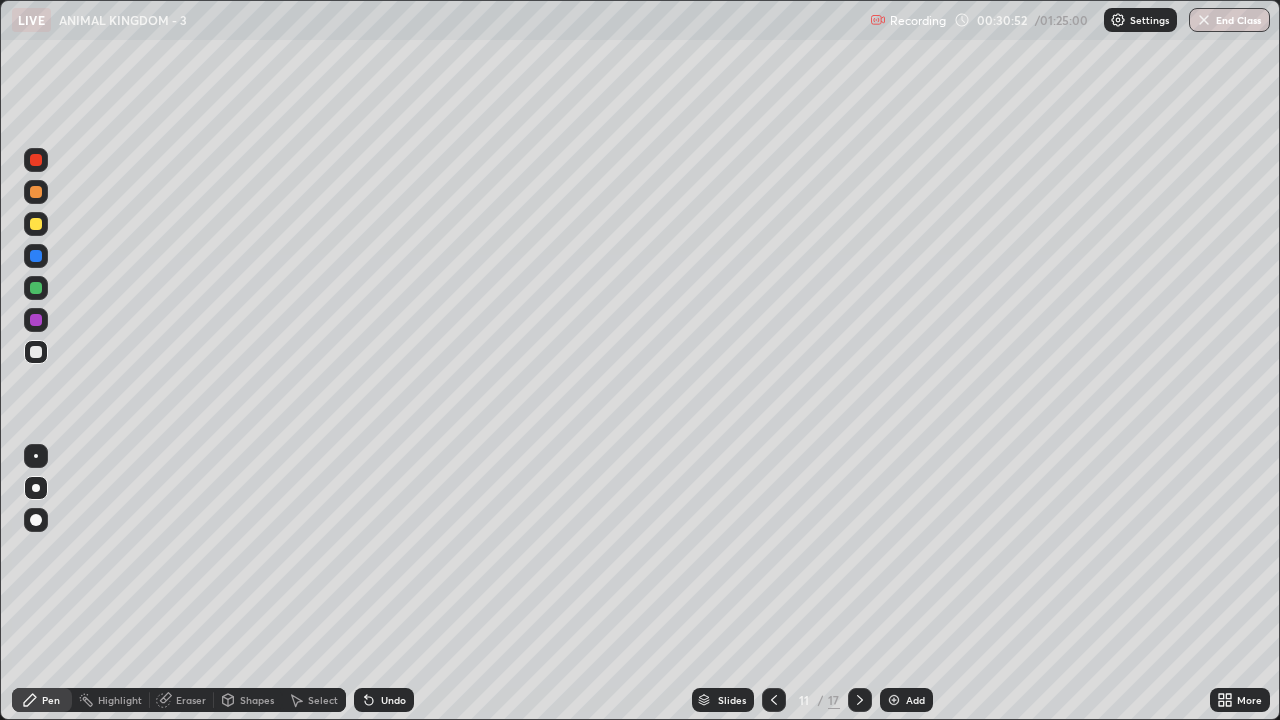 click on "Eraser" at bounding box center (191, 700) 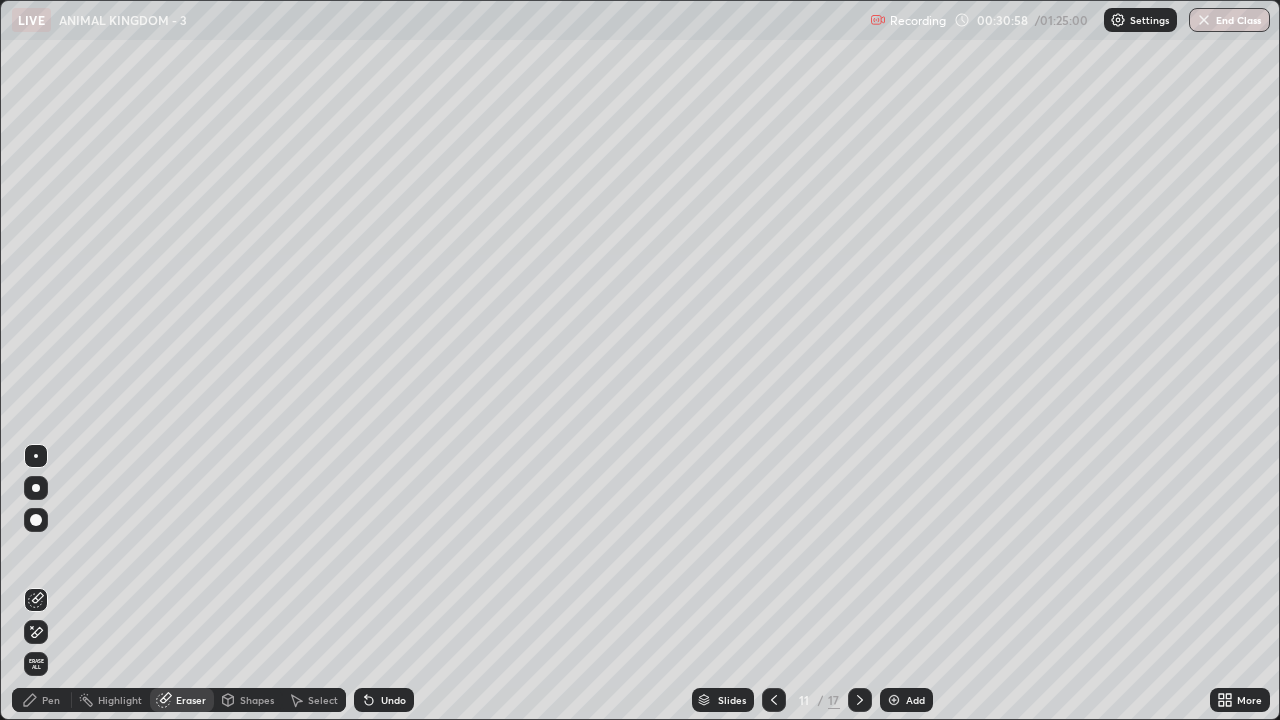 click on "Pen" at bounding box center [42, 700] 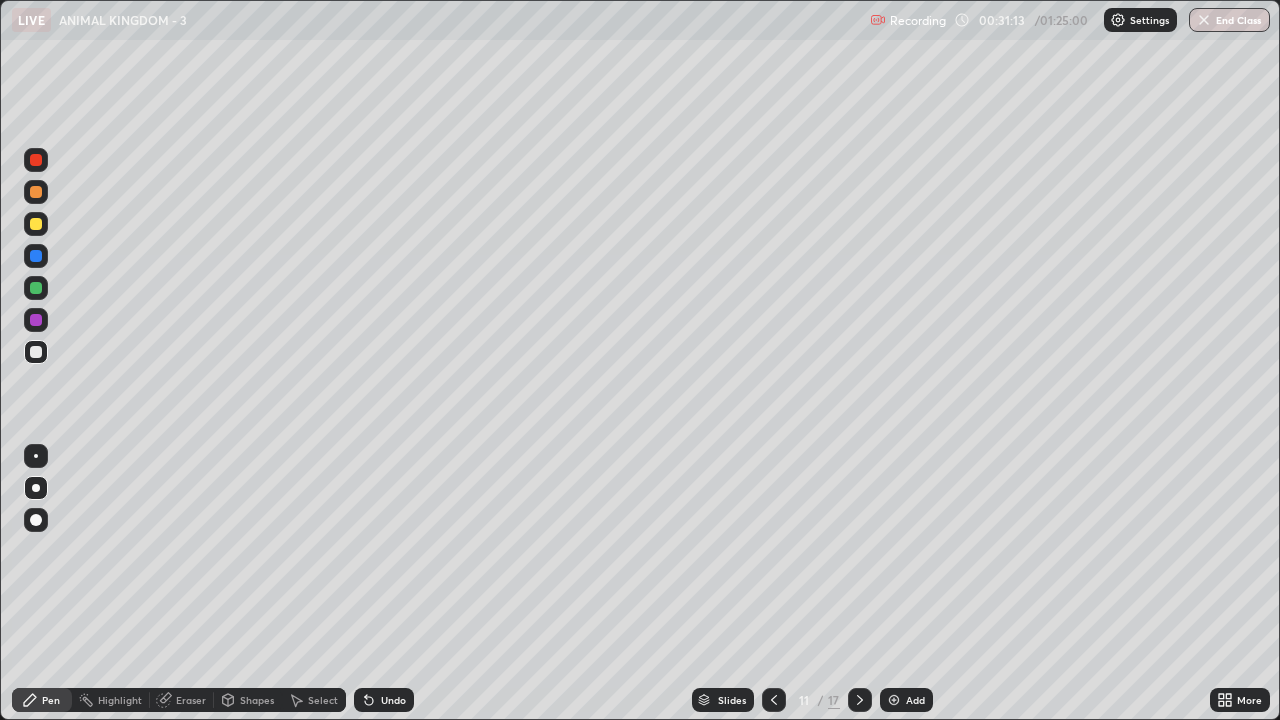 click at bounding box center [36, 256] 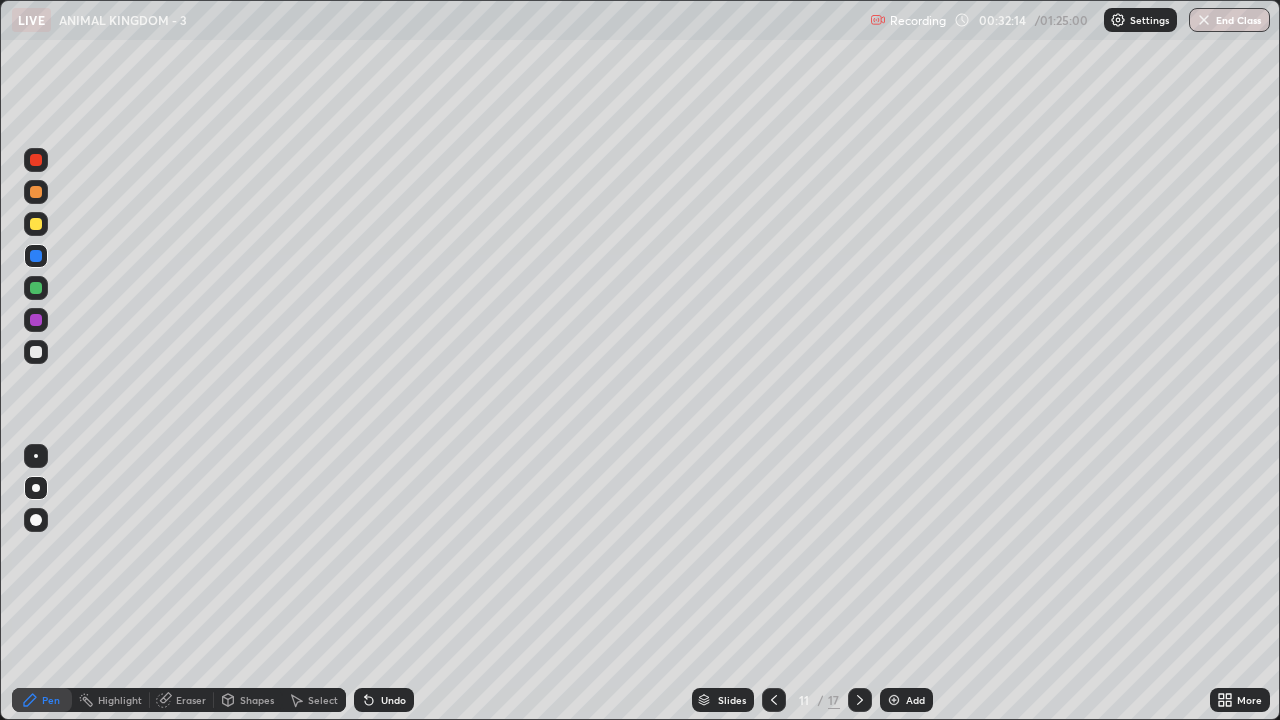 click at bounding box center [36, 352] 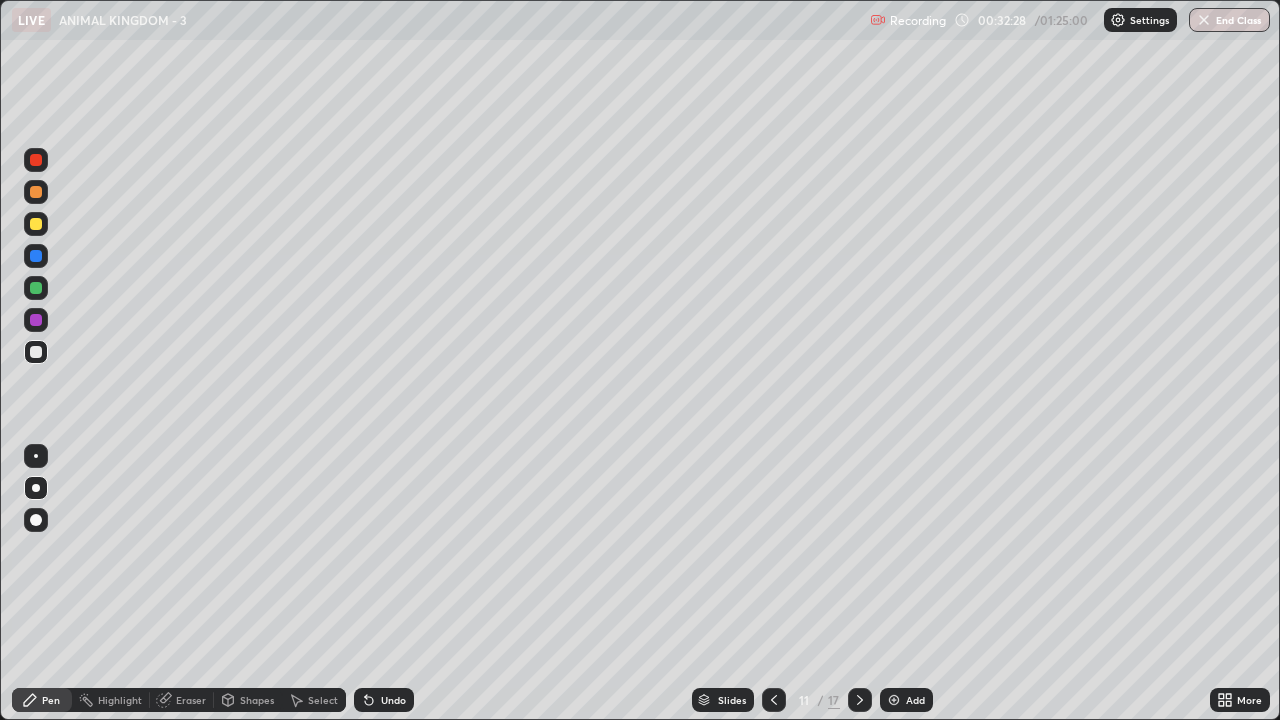 click 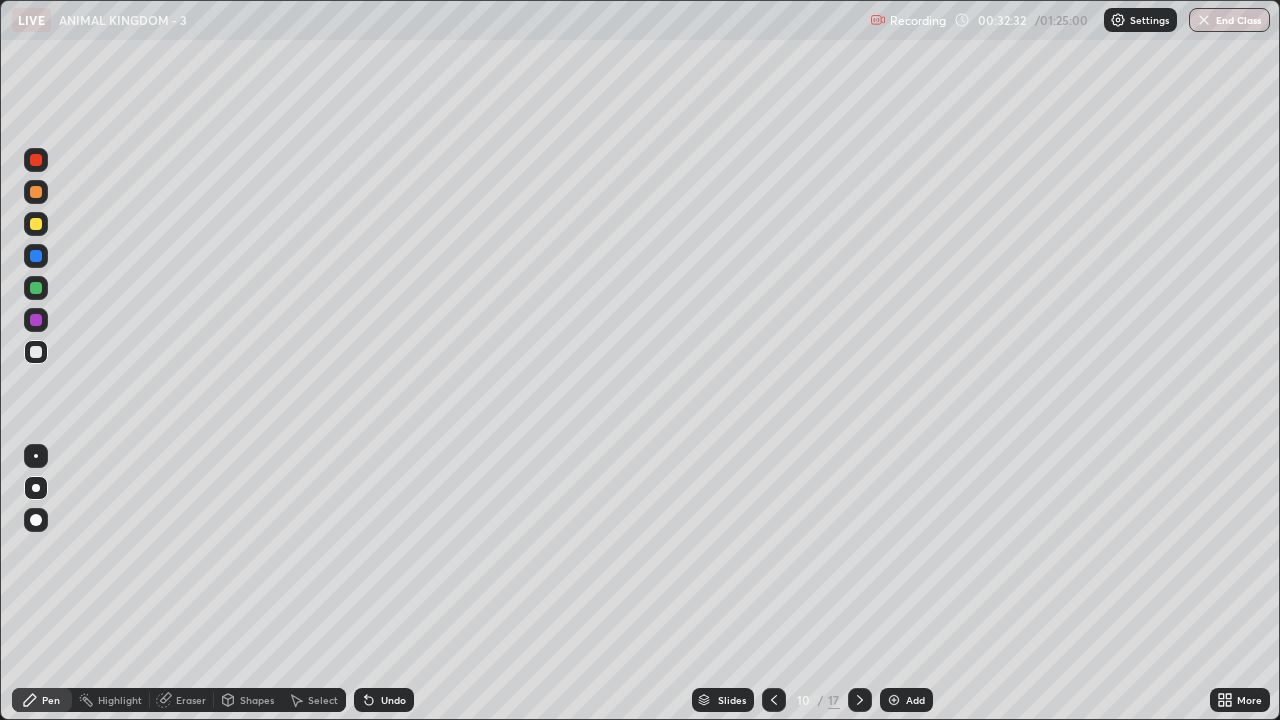 click 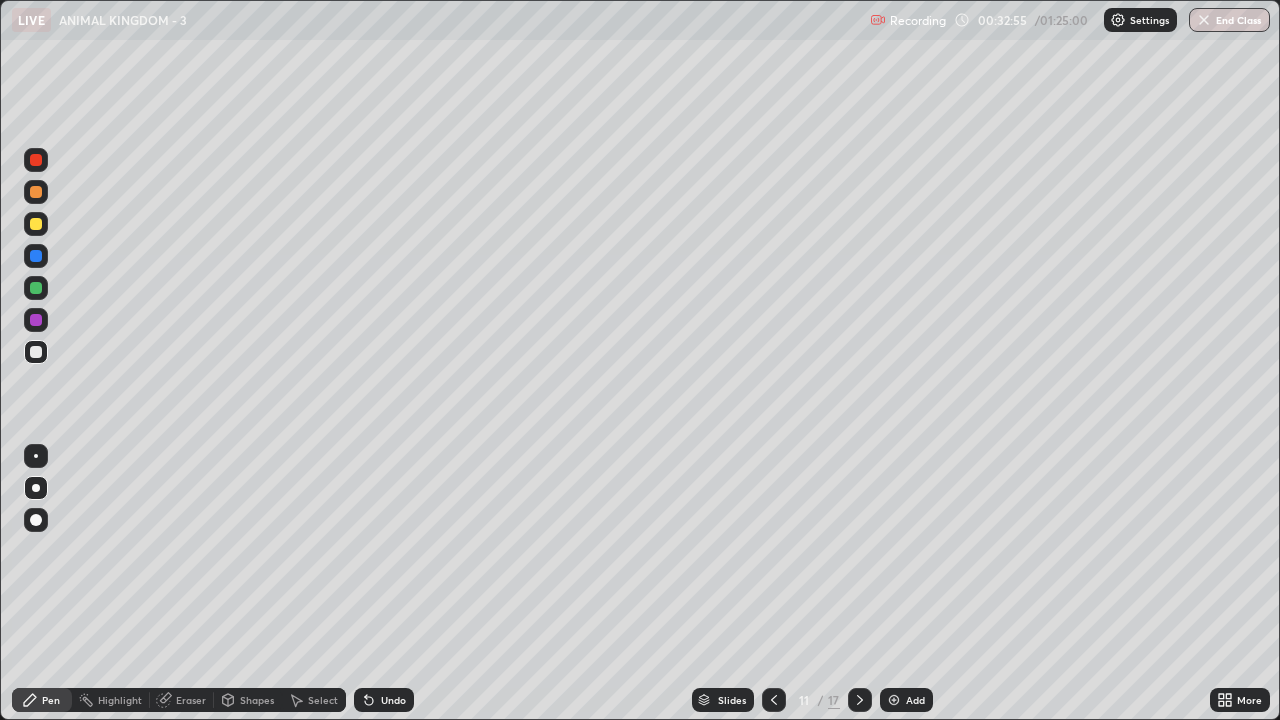 click at bounding box center (36, 288) 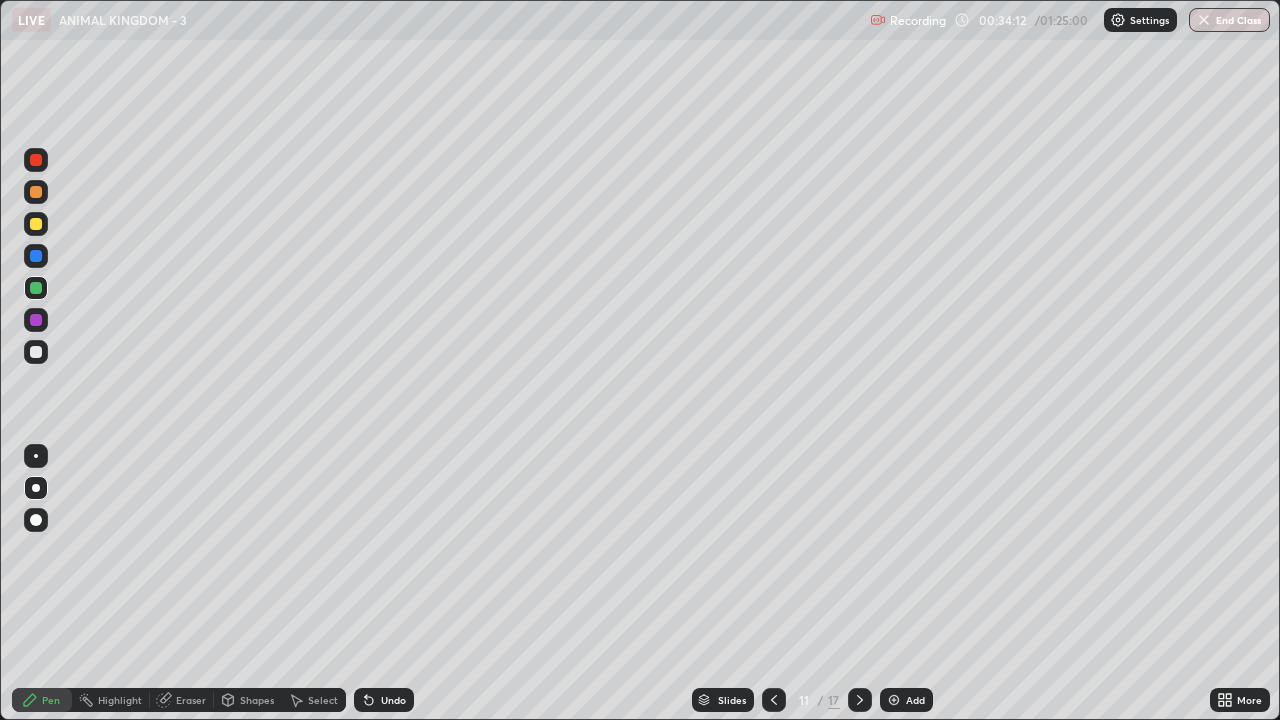 click 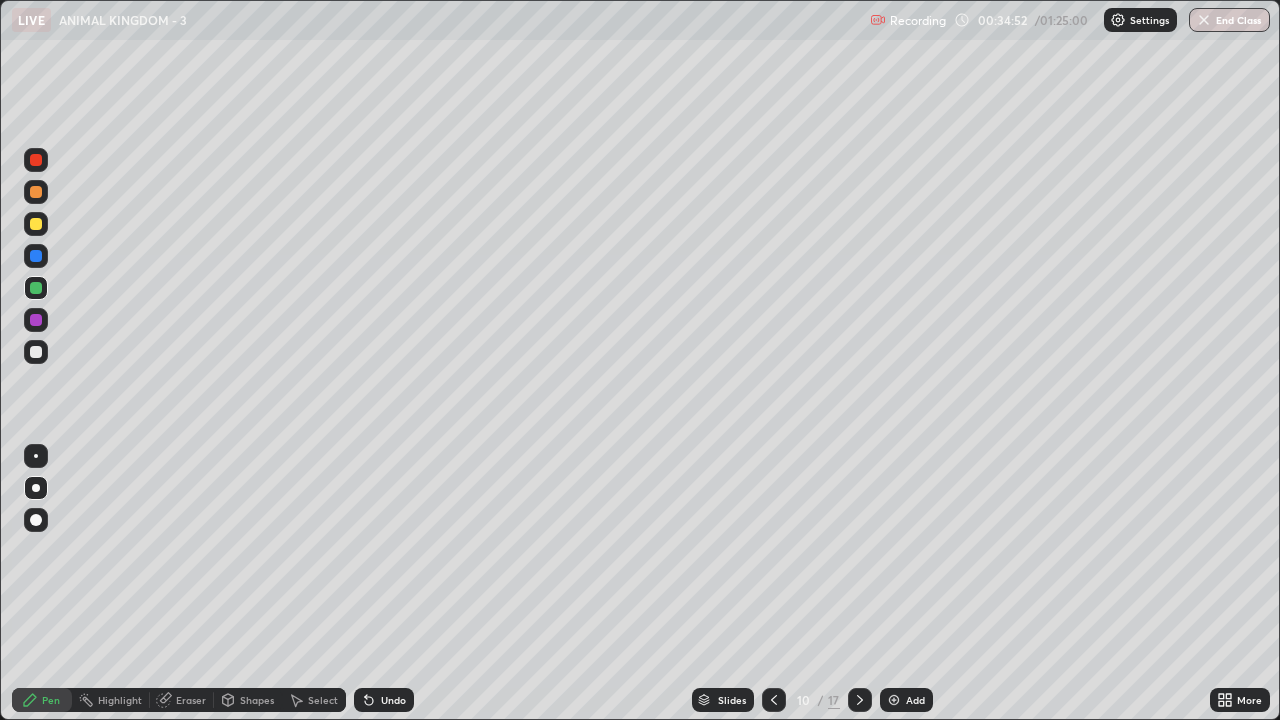 click 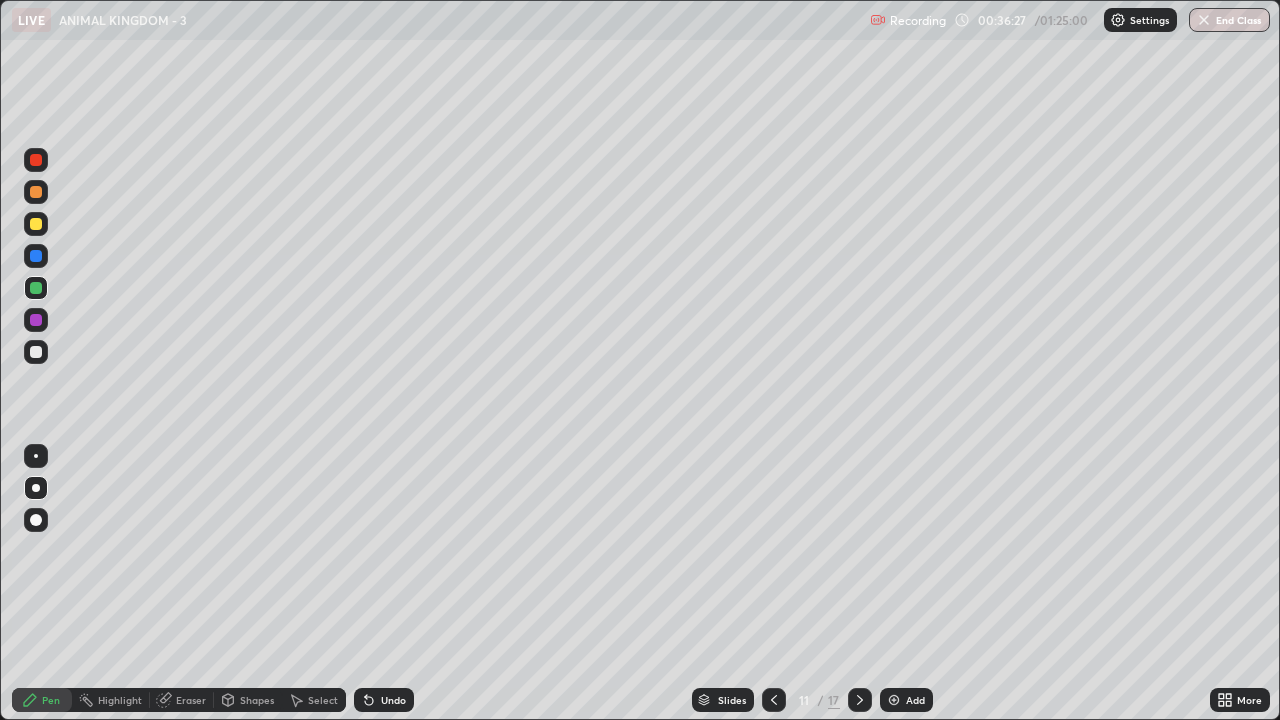 click on "Add" at bounding box center (915, 700) 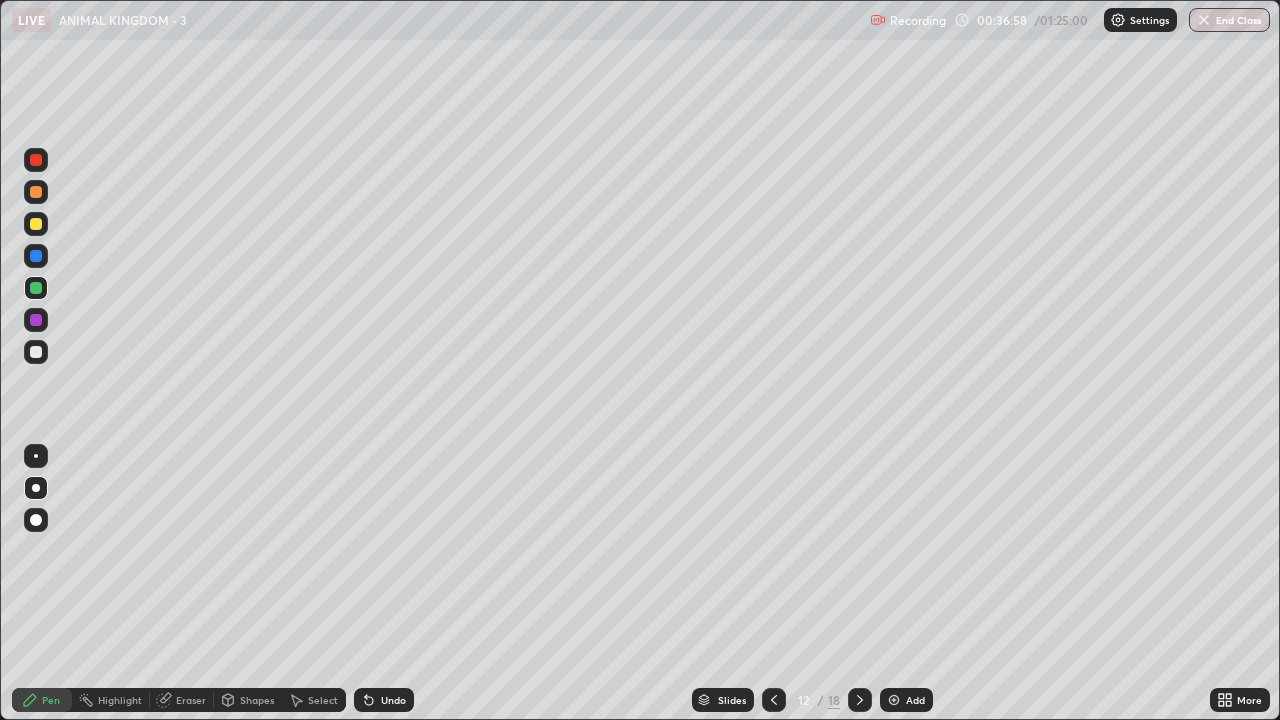 click at bounding box center [36, 352] 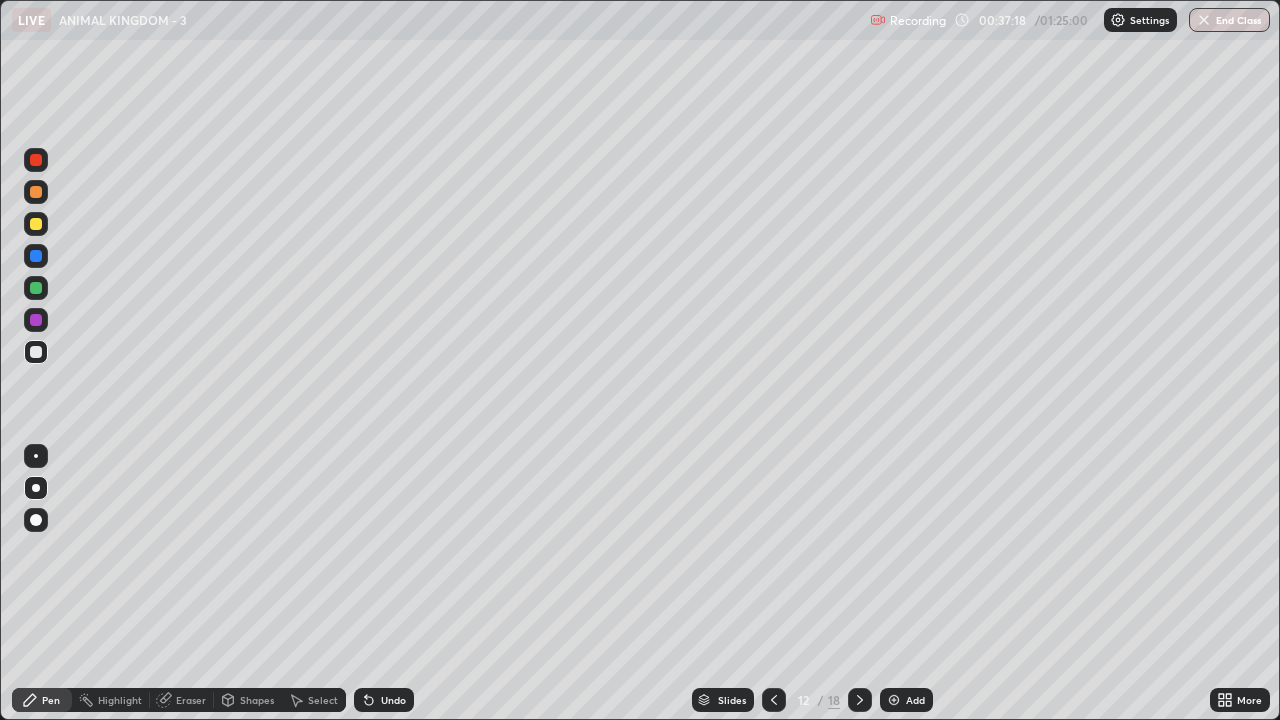click 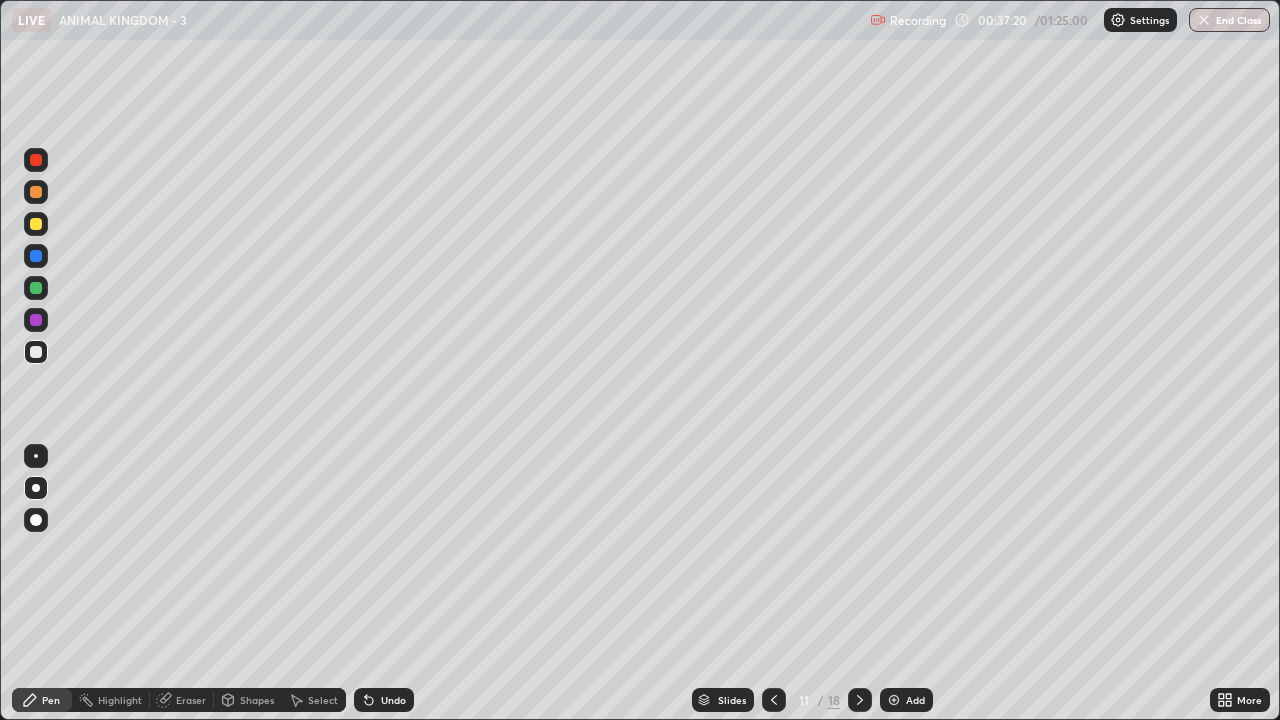click at bounding box center (36, 288) 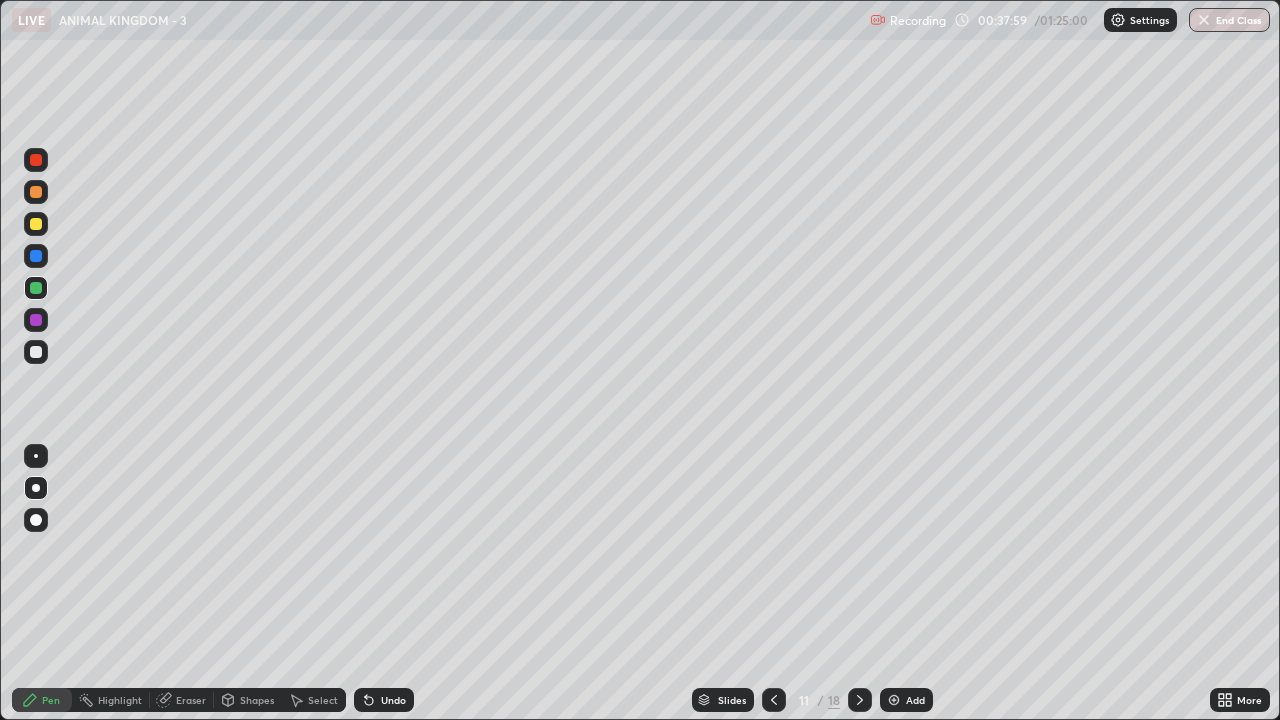 click on "Select" at bounding box center (323, 700) 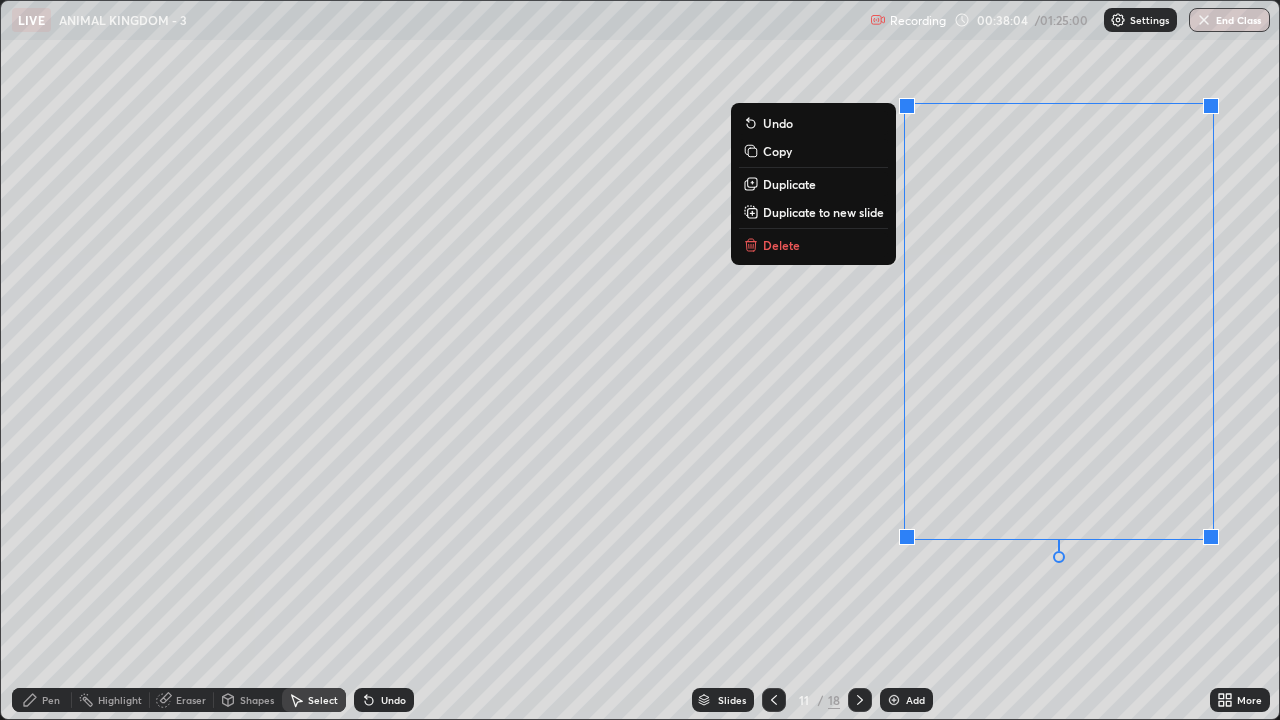 click on "Delete" at bounding box center [813, 245] 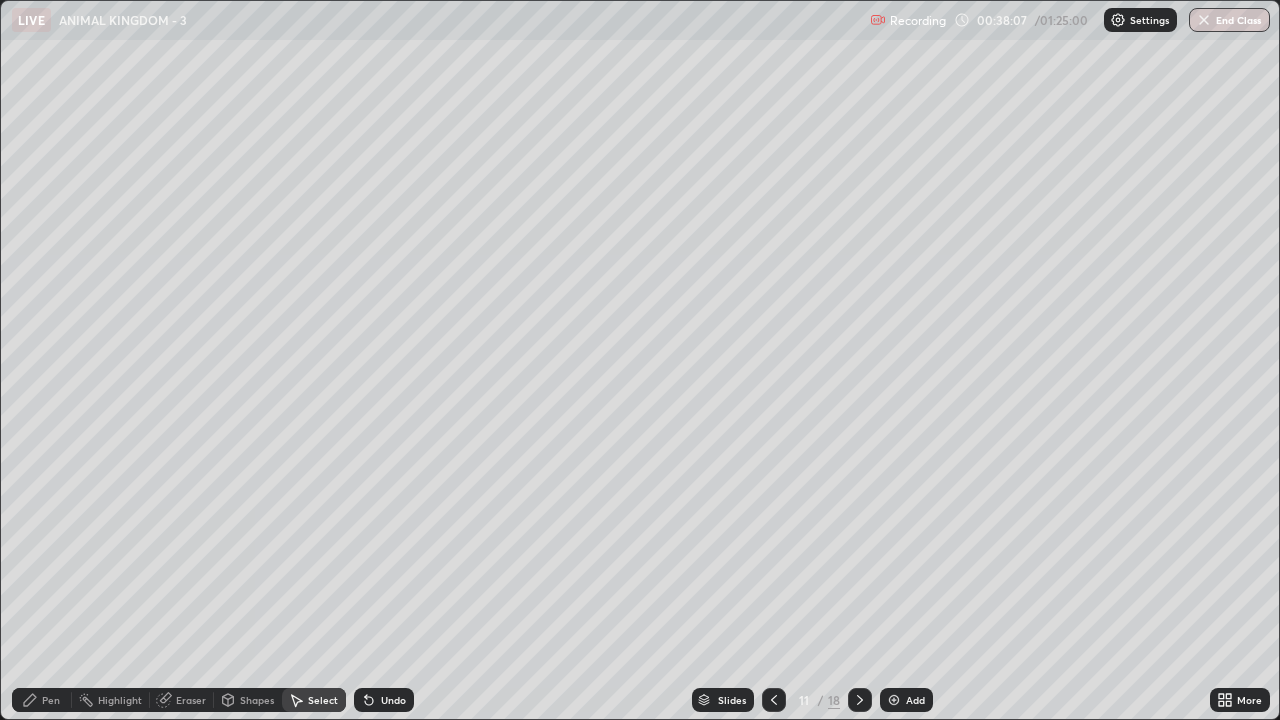click on "Pen" at bounding box center [51, 700] 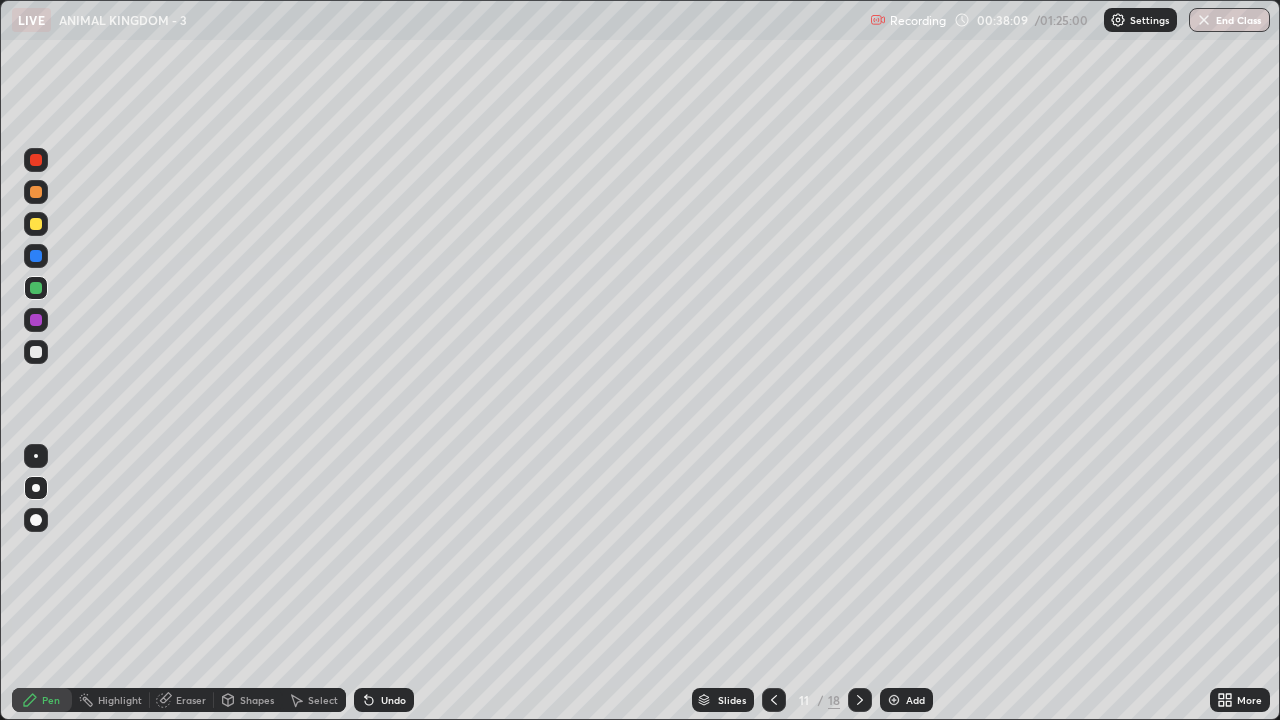 click 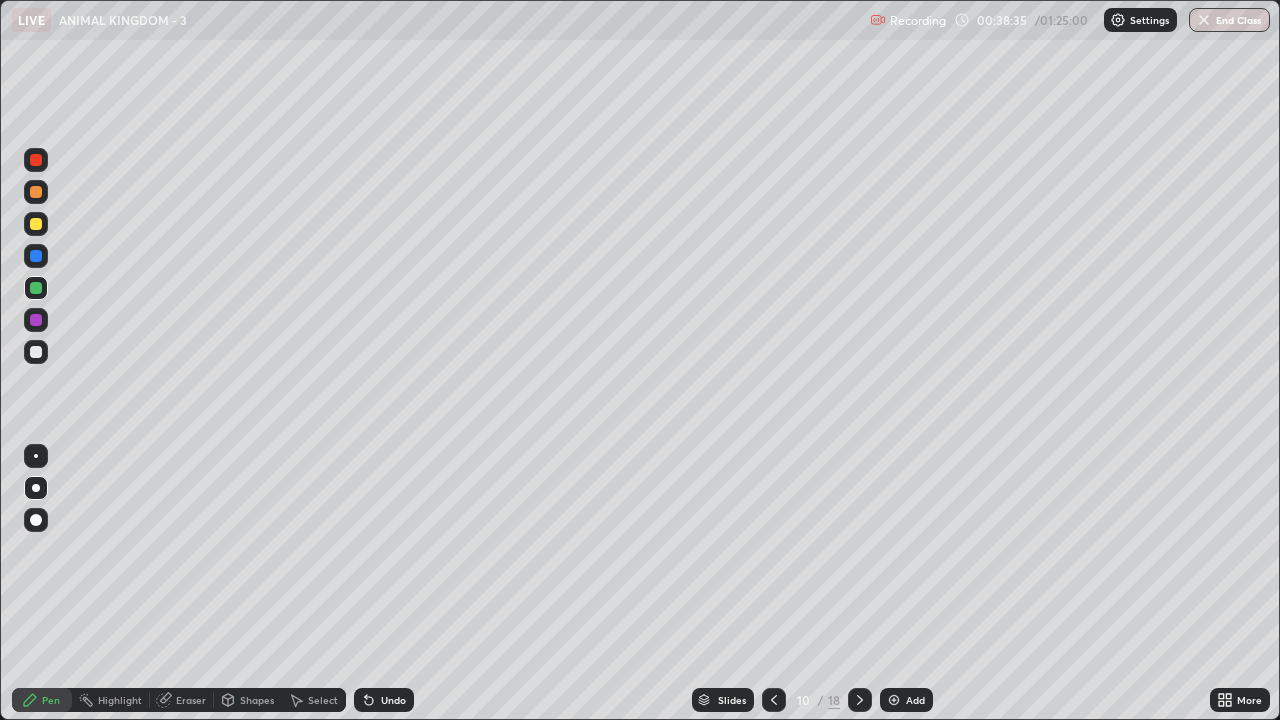 click 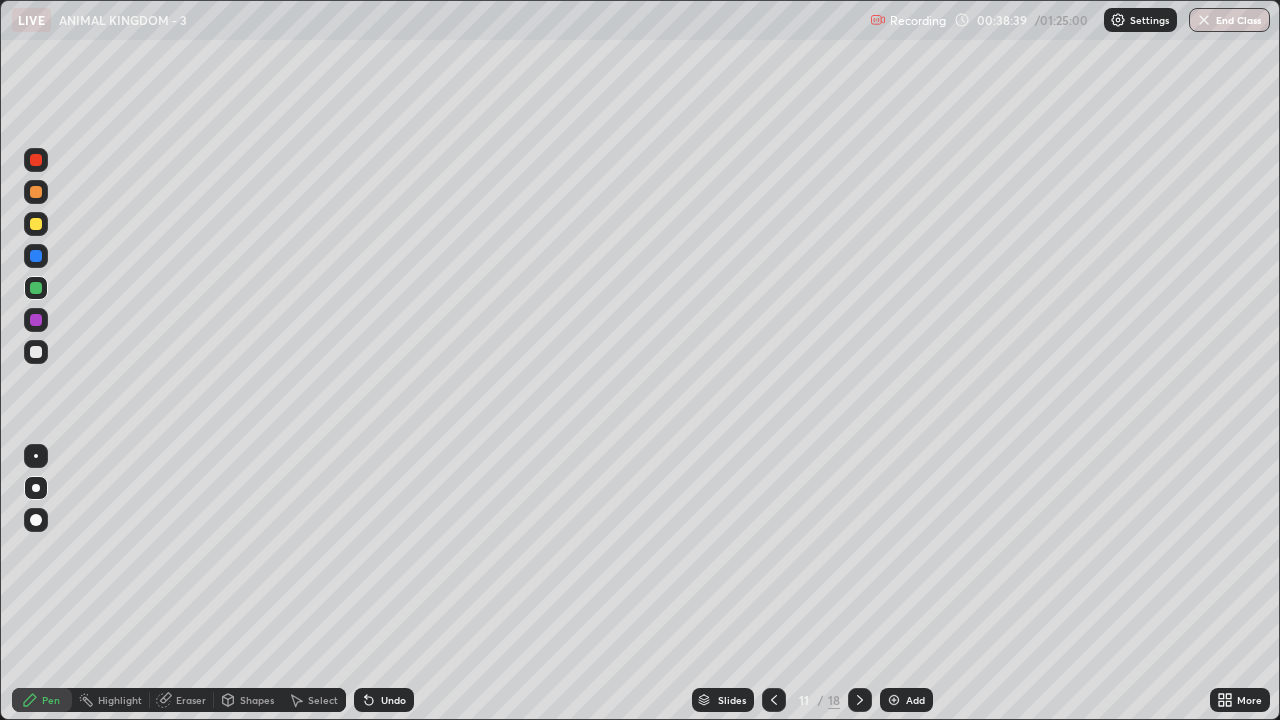 click at bounding box center (894, 700) 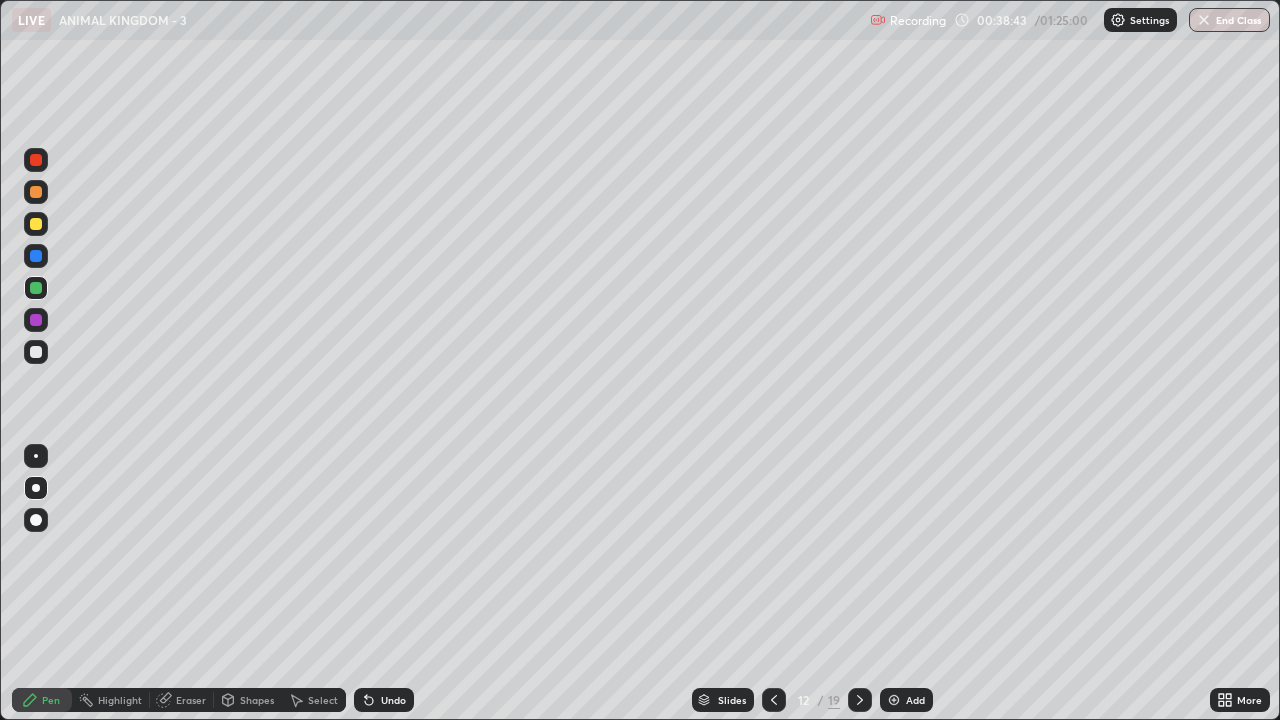 click at bounding box center (36, 352) 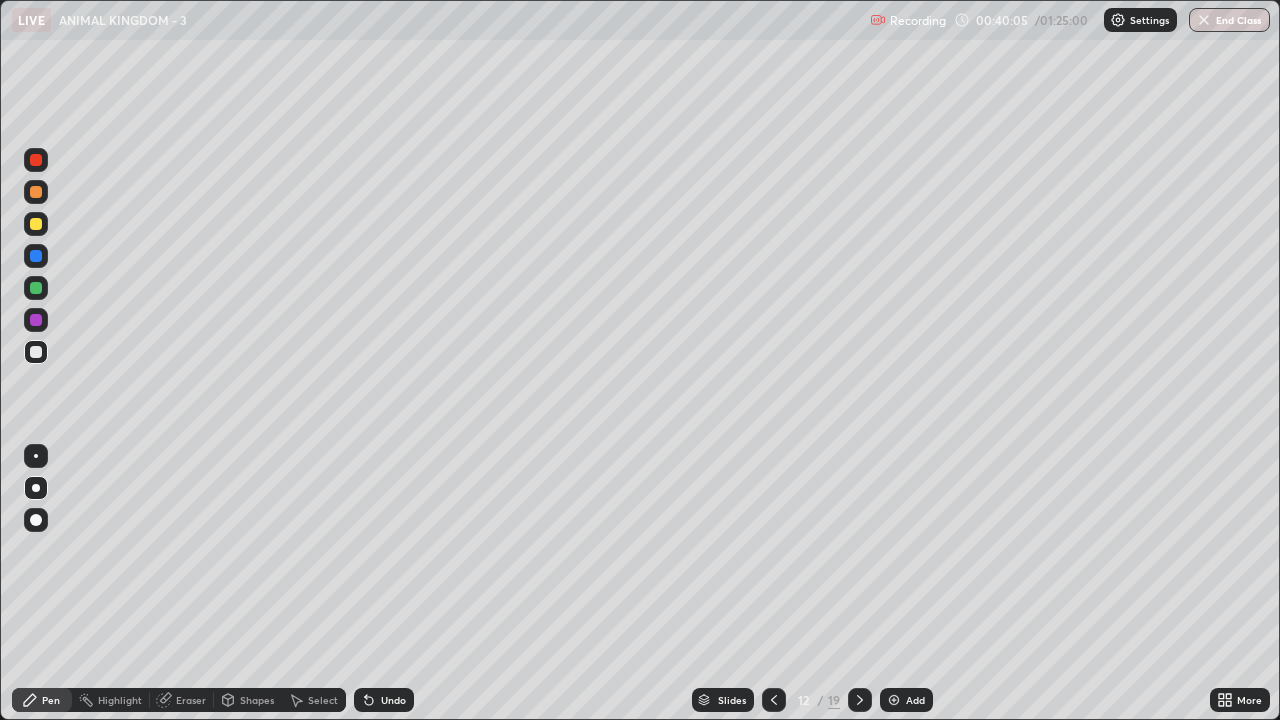 click at bounding box center [36, 224] 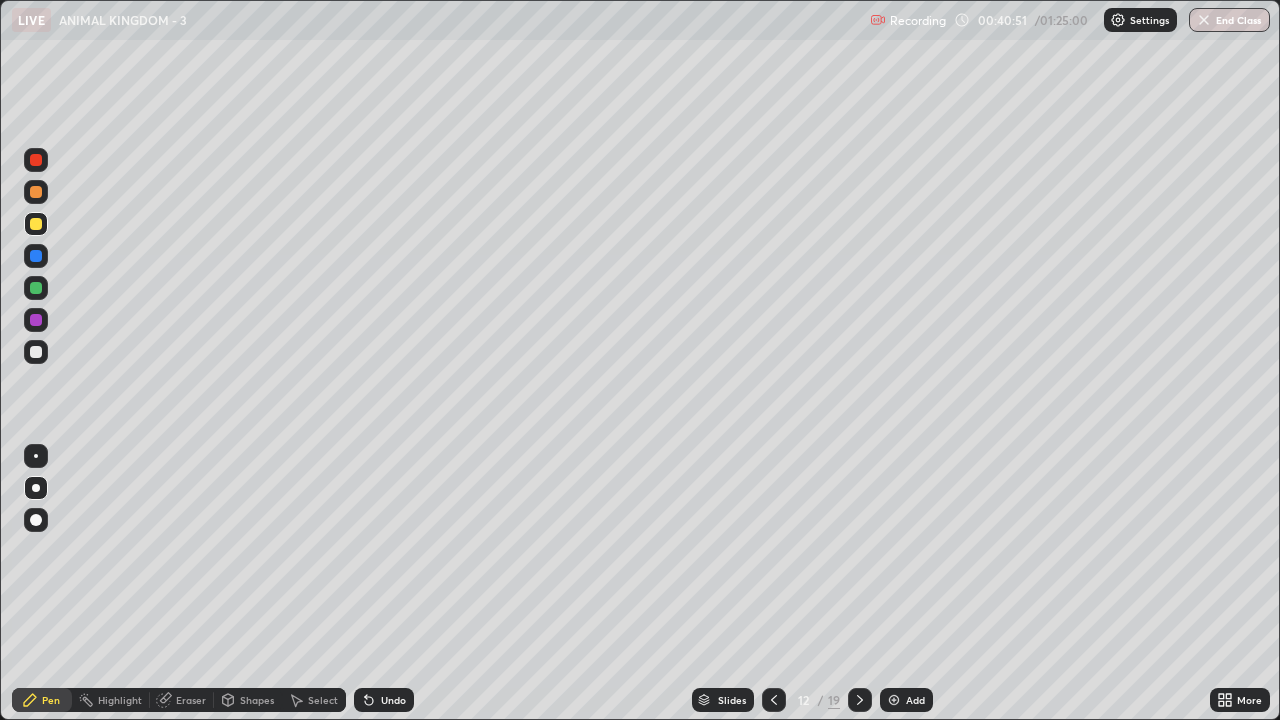 click at bounding box center (36, 352) 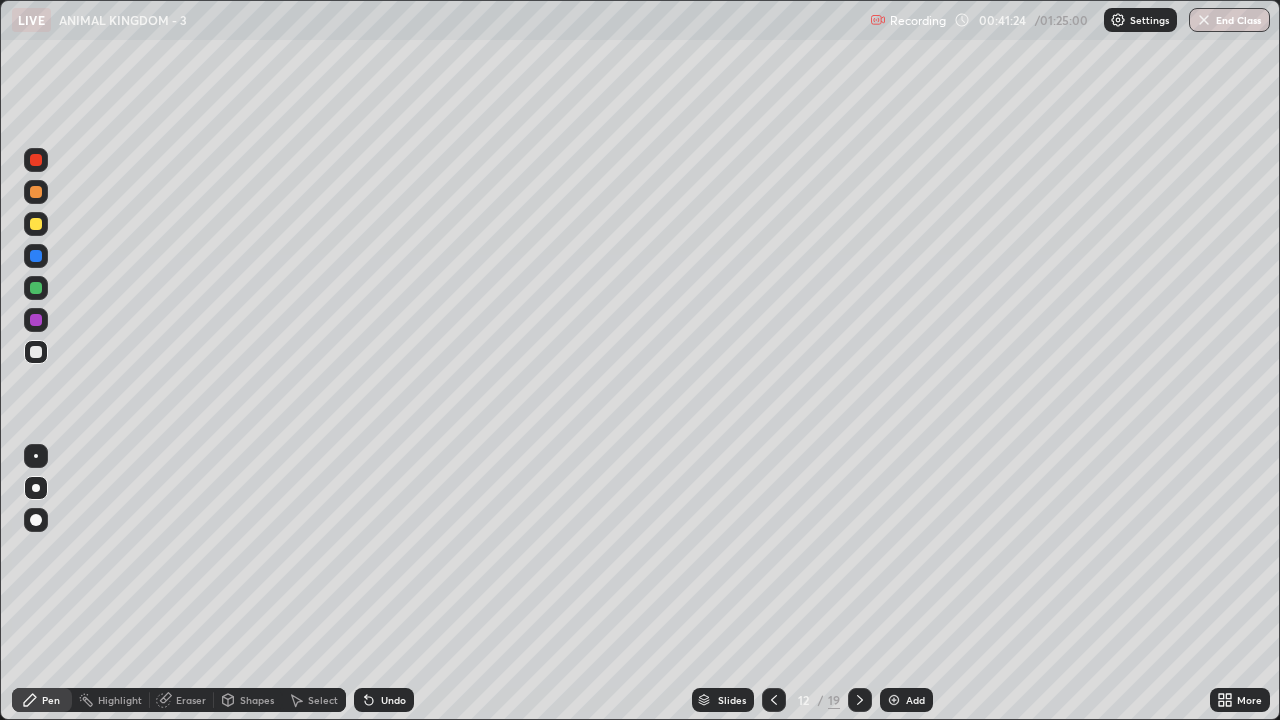 click at bounding box center (894, 700) 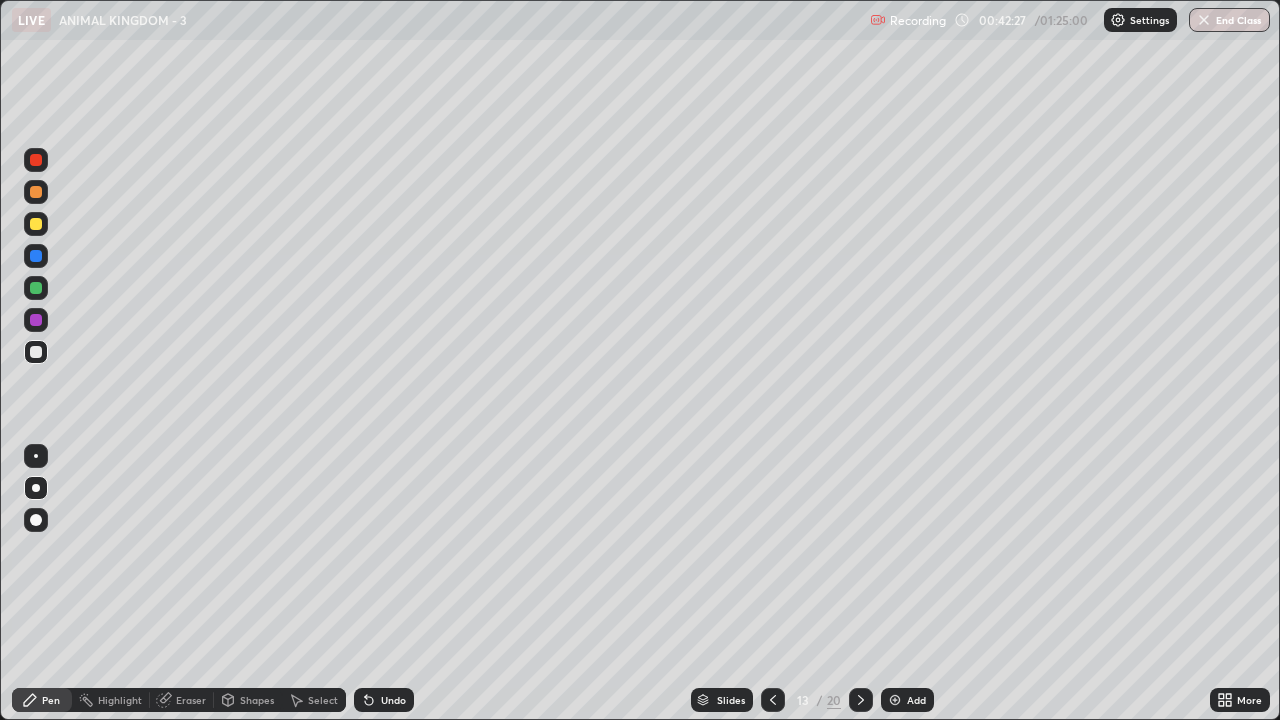 click on "Shapes" at bounding box center (257, 700) 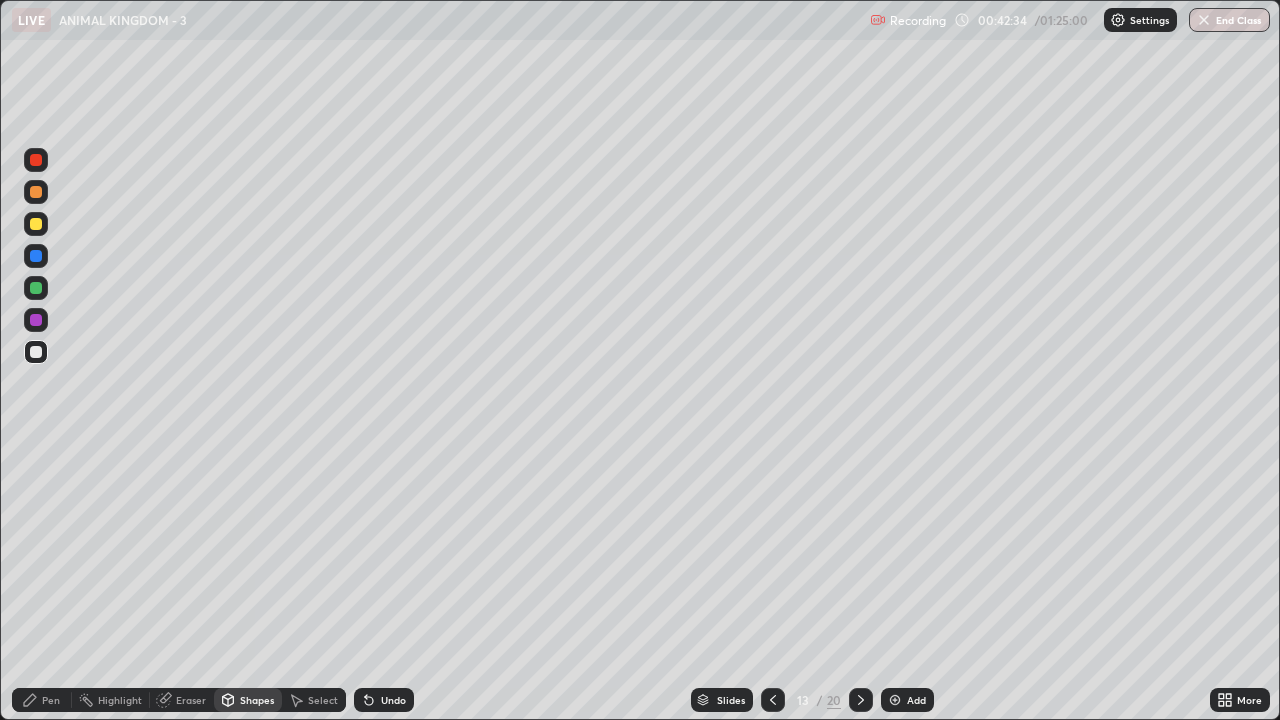 click on "Pen" at bounding box center (51, 700) 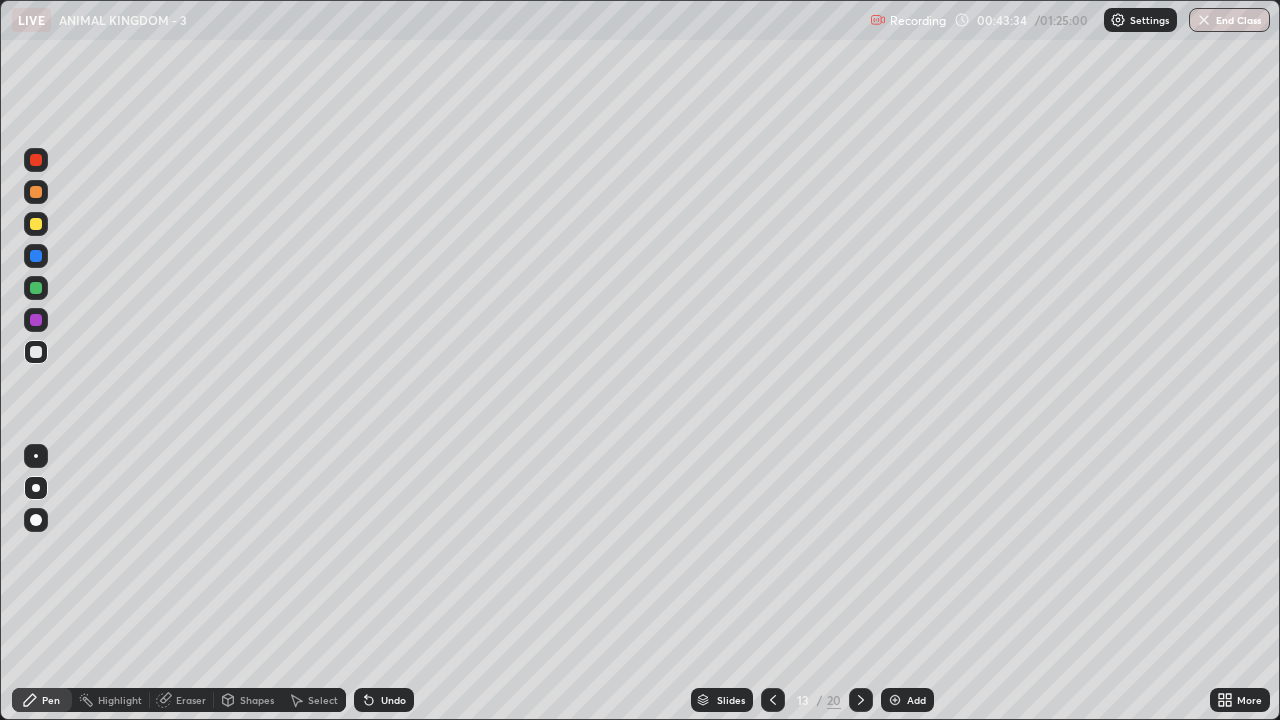 click on "Add" at bounding box center (916, 700) 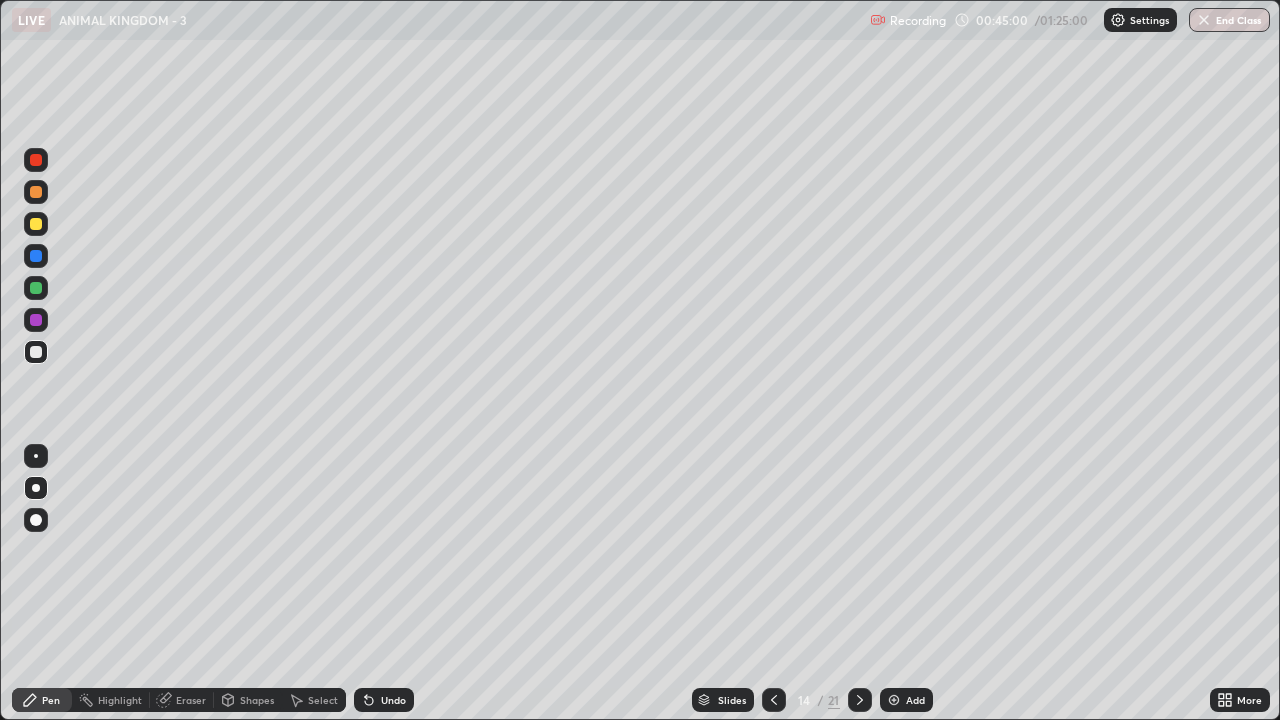 click on "Add" at bounding box center (915, 700) 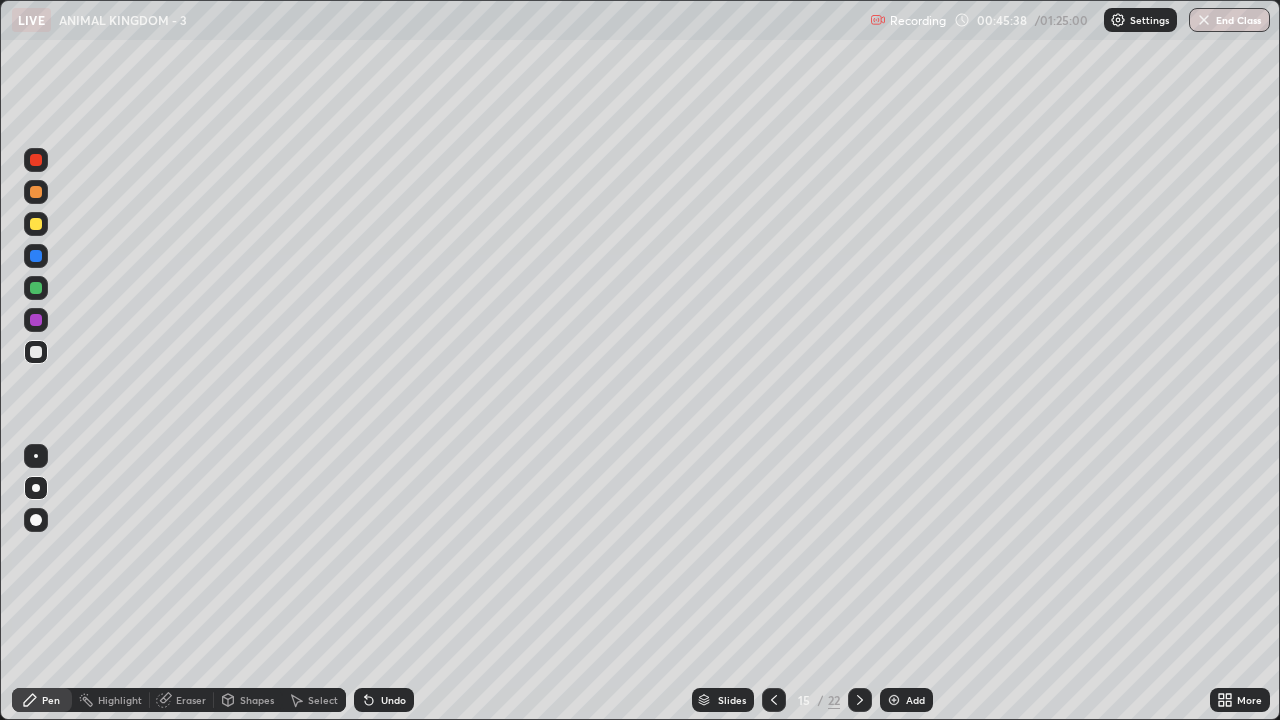 click 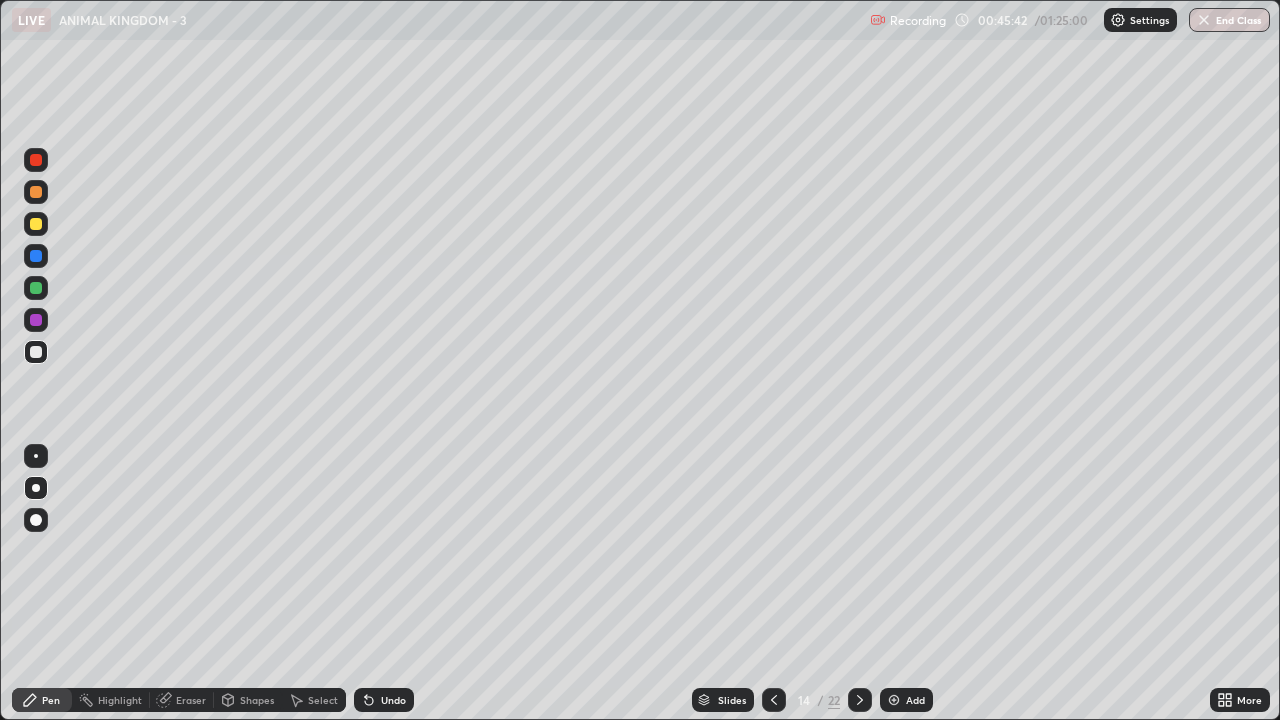 click 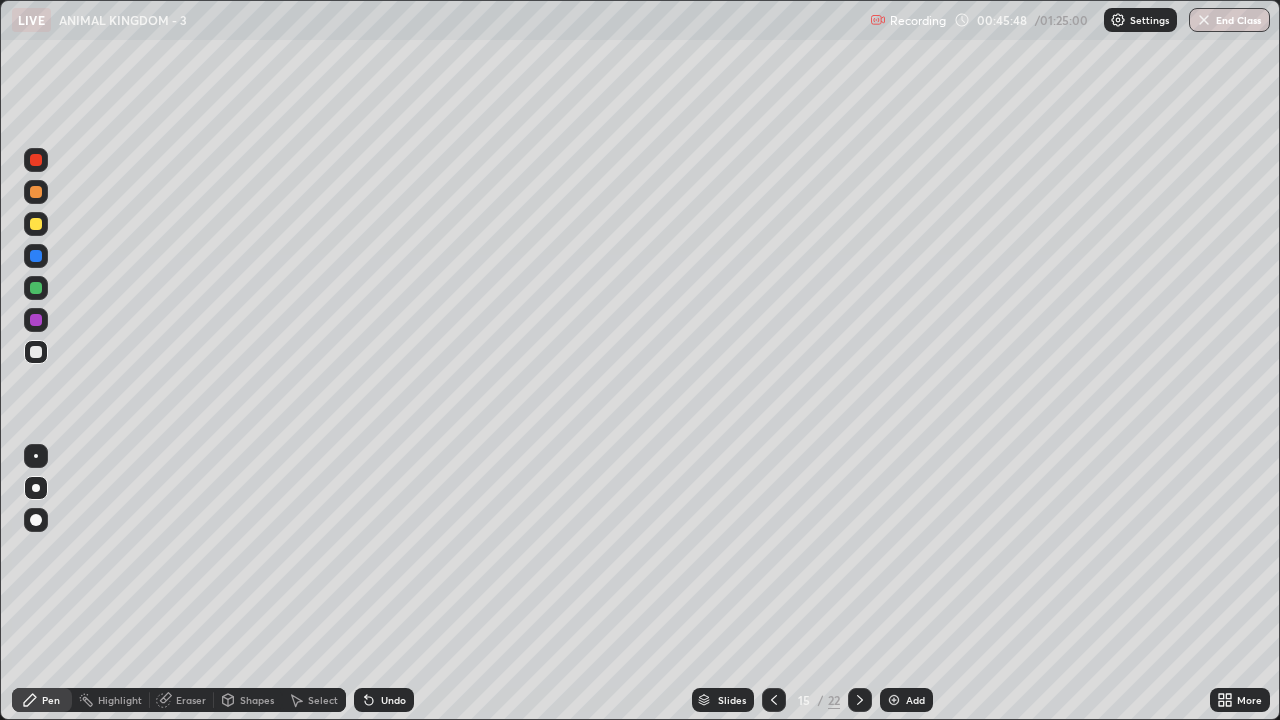 click 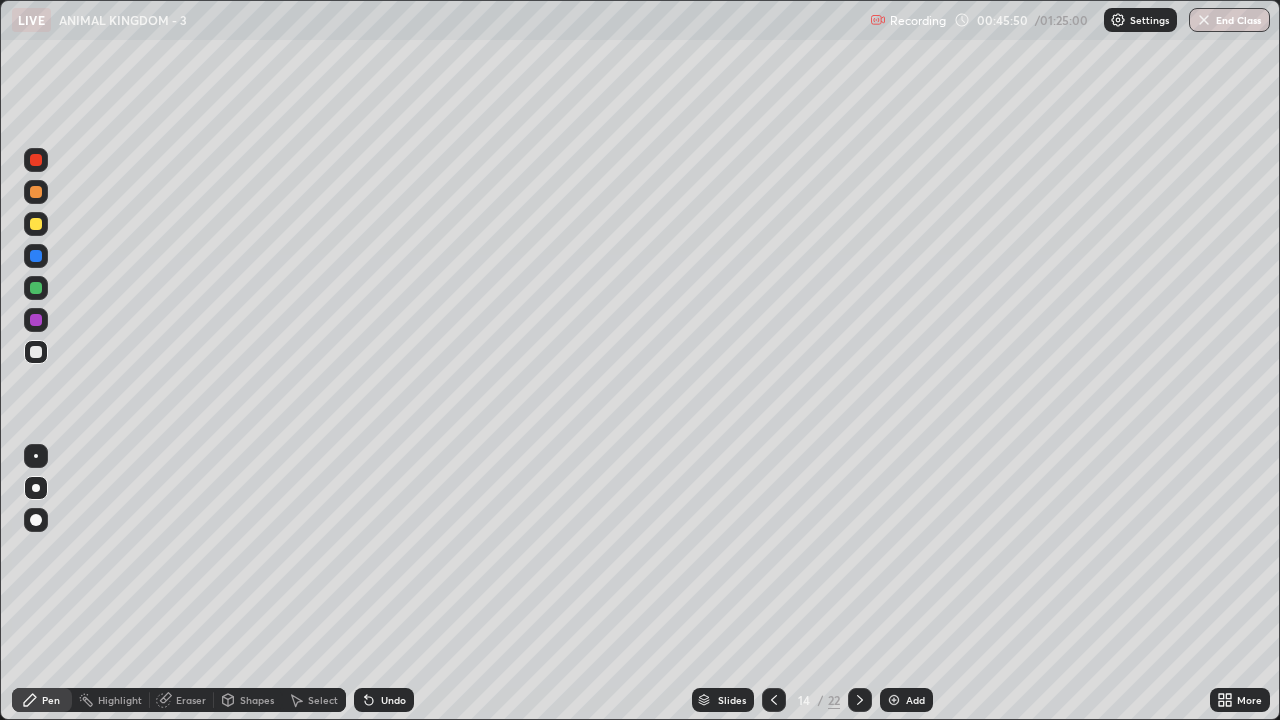 click 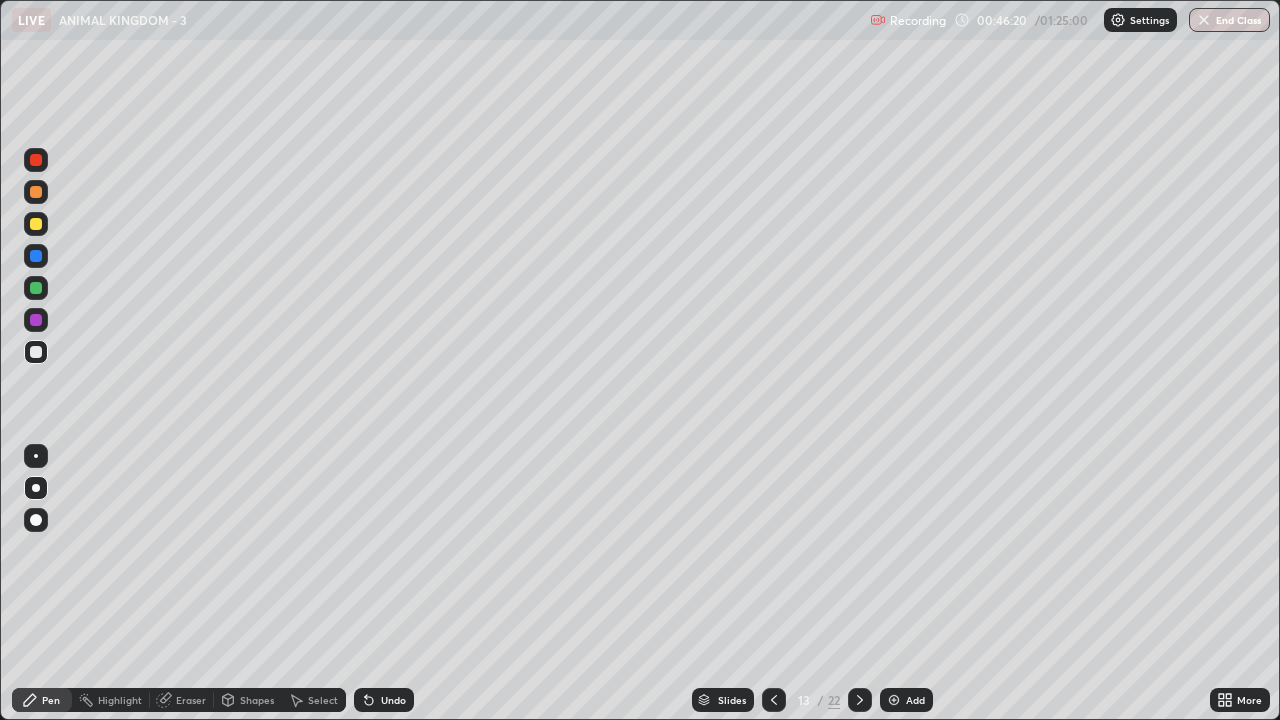 click on "Undo" at bounding box center (393, 700) 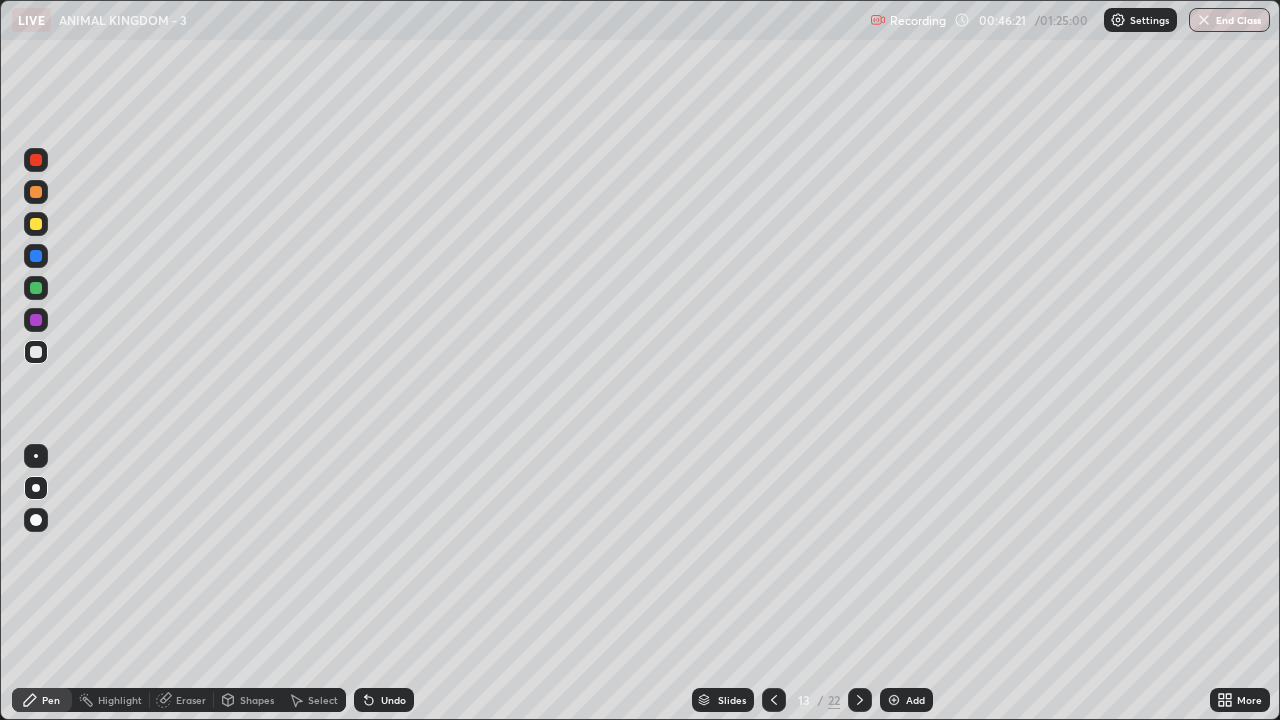click on "Undo" at bounding box center [393, 700] 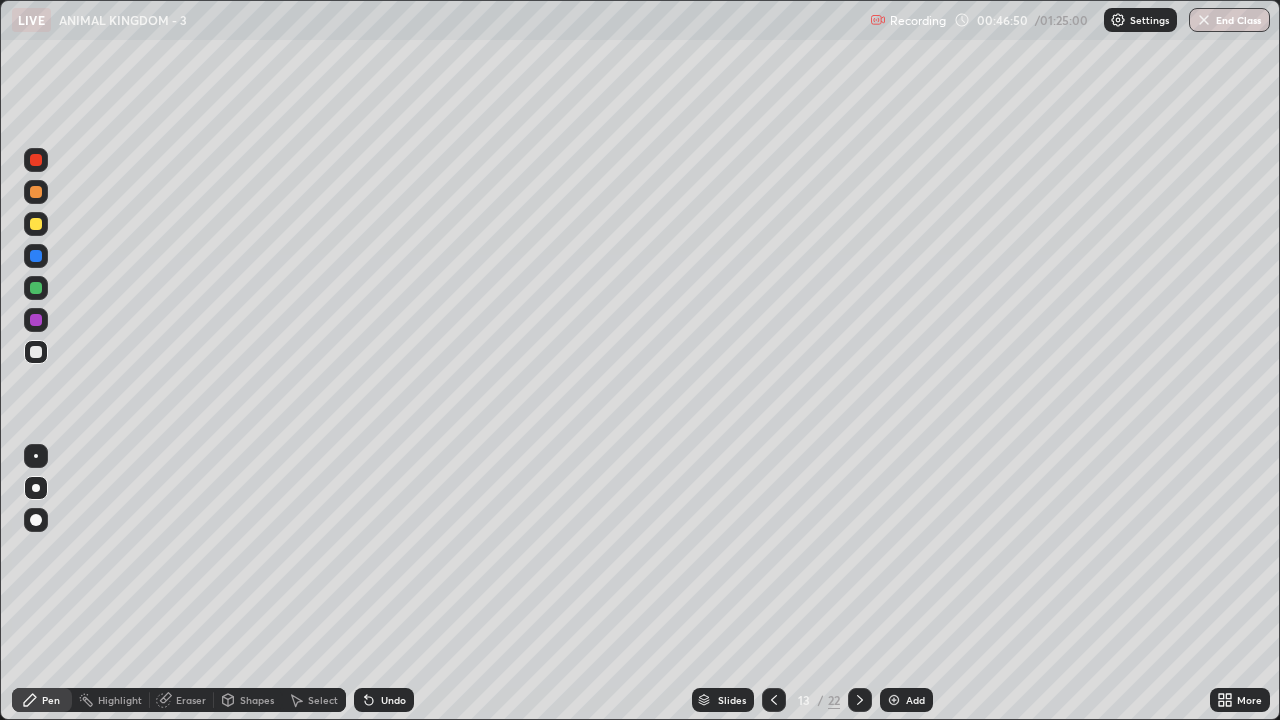 click 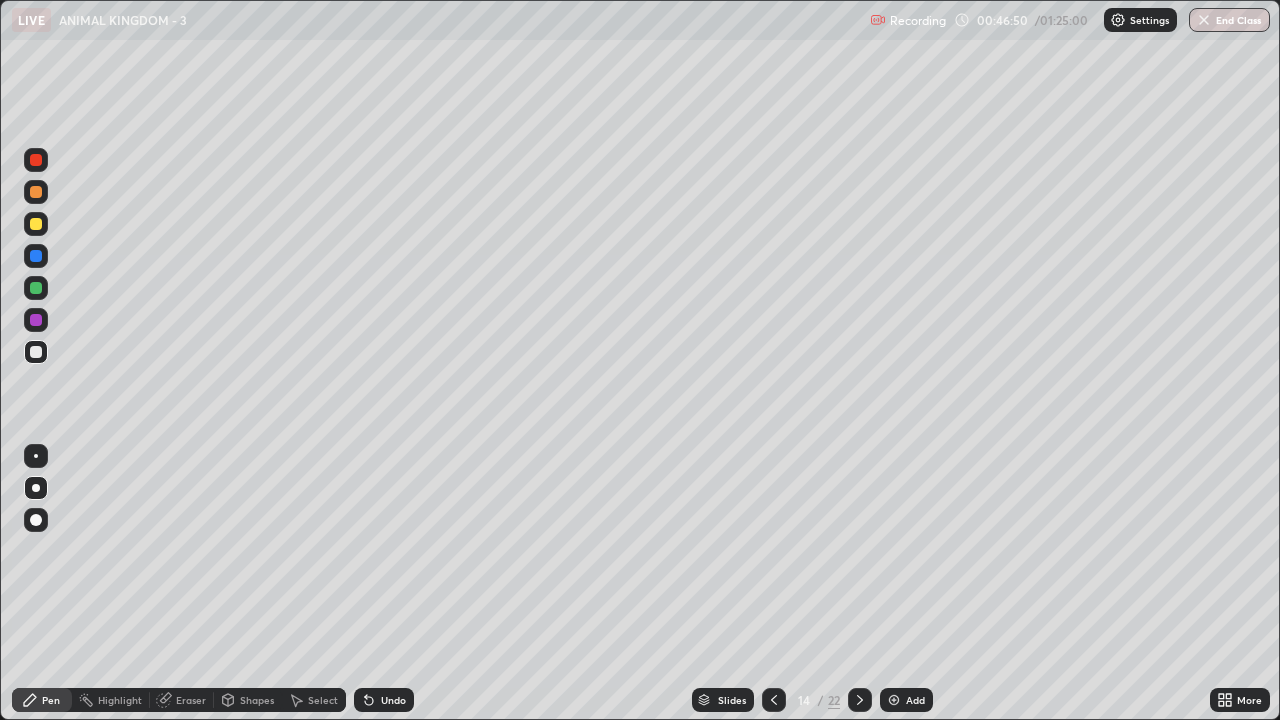 click 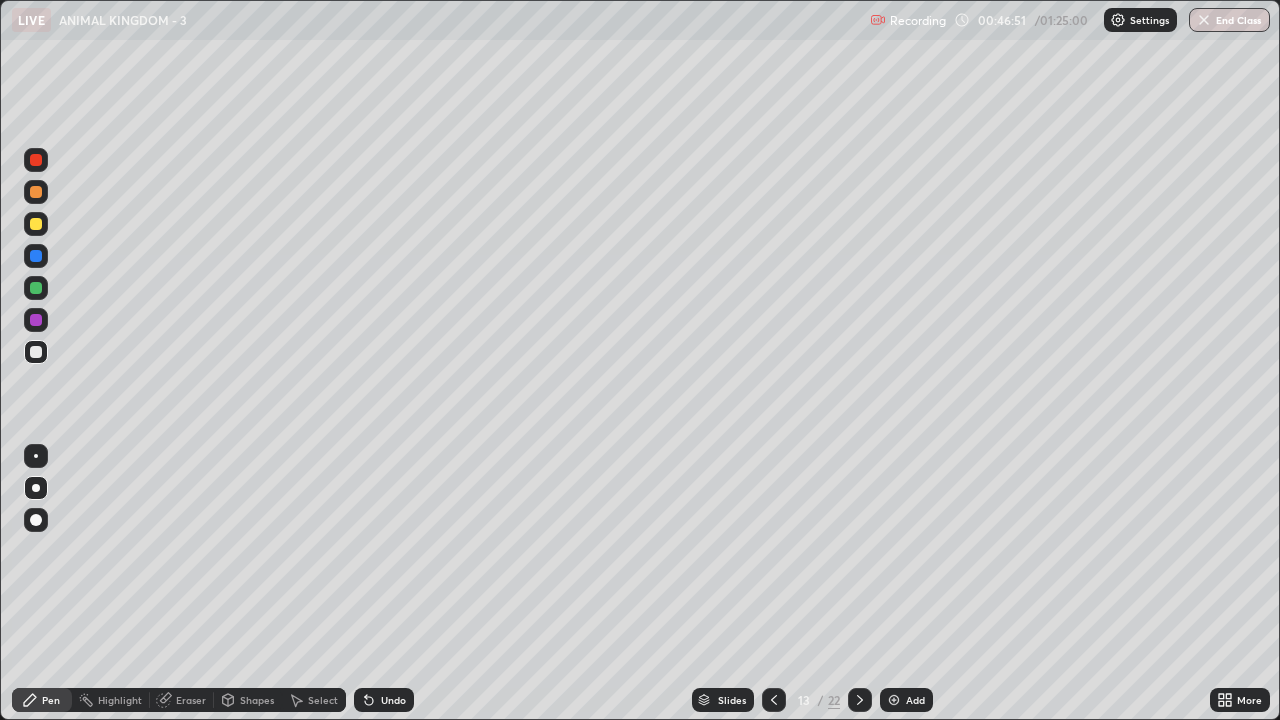click at bounding box center [894, 700] 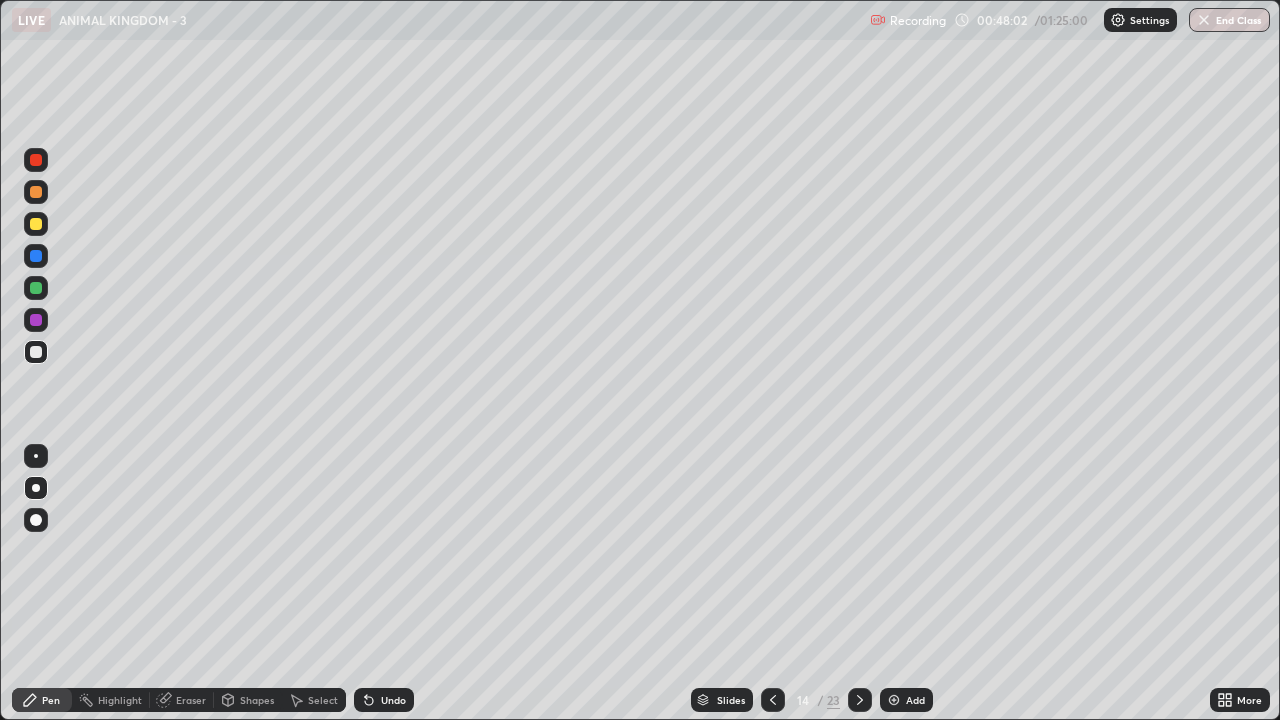 click 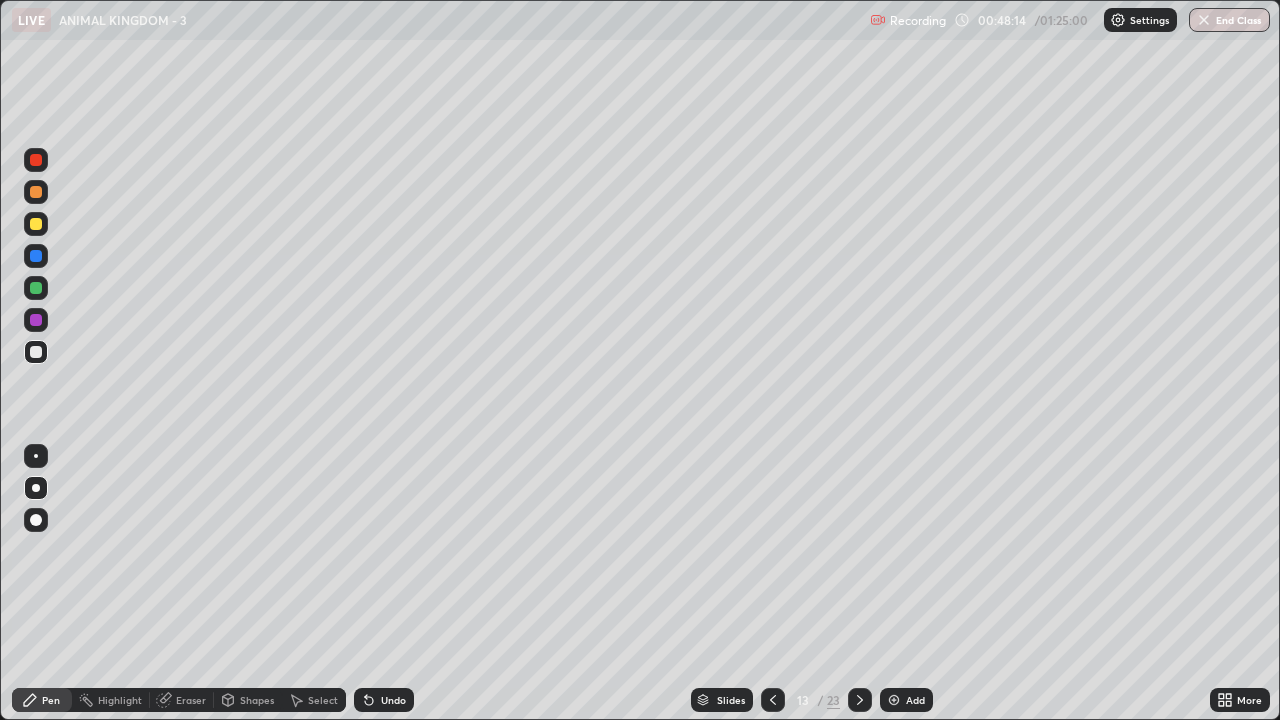 click 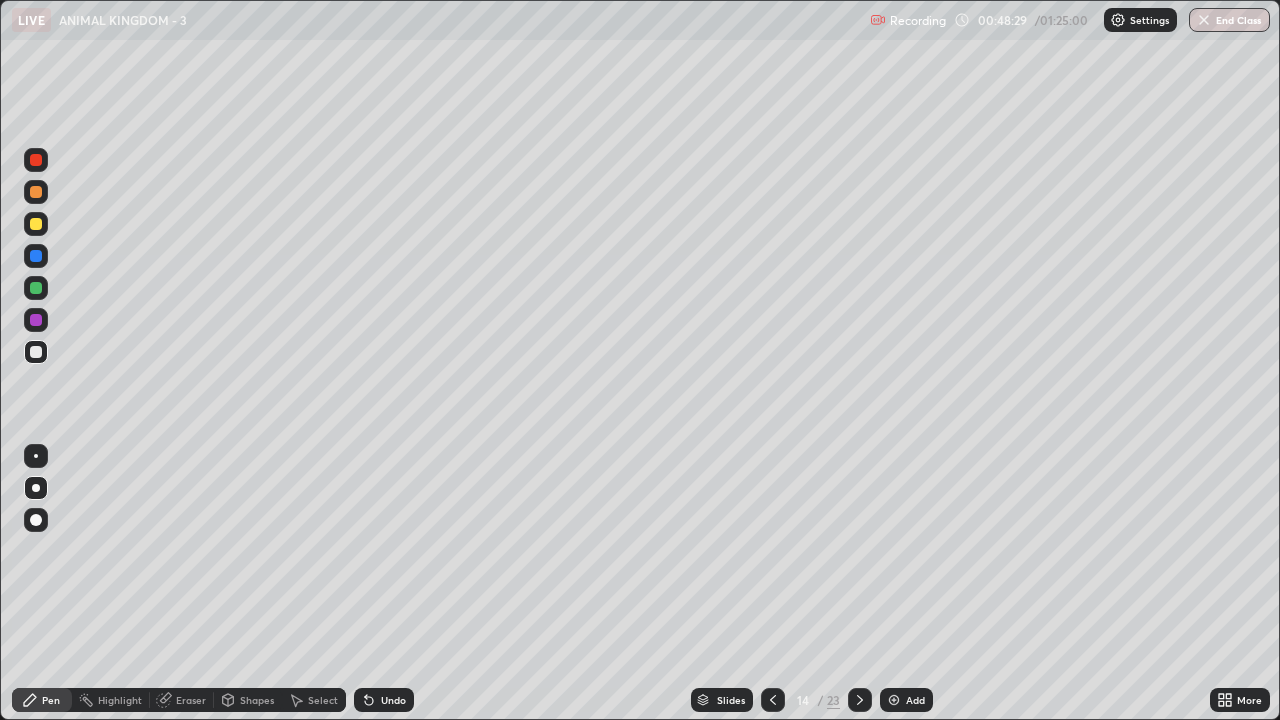 click 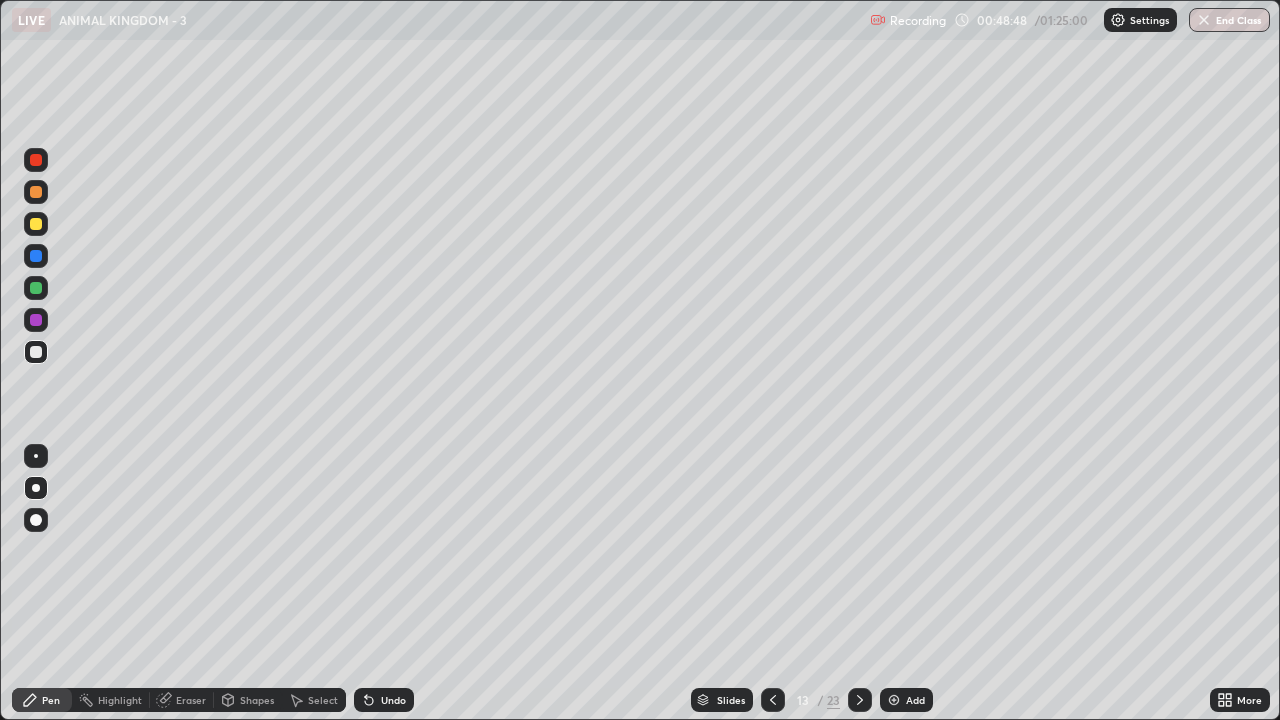 click on "Add" at bounding box center (915, 700) 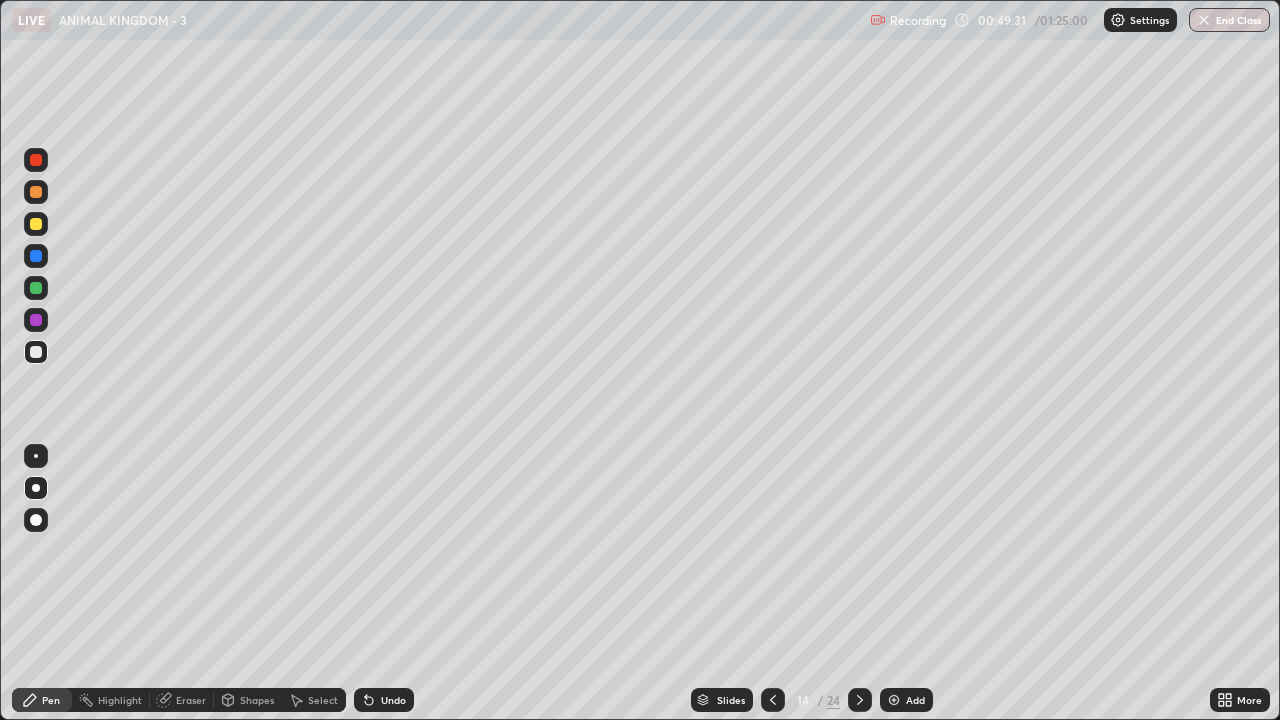 click 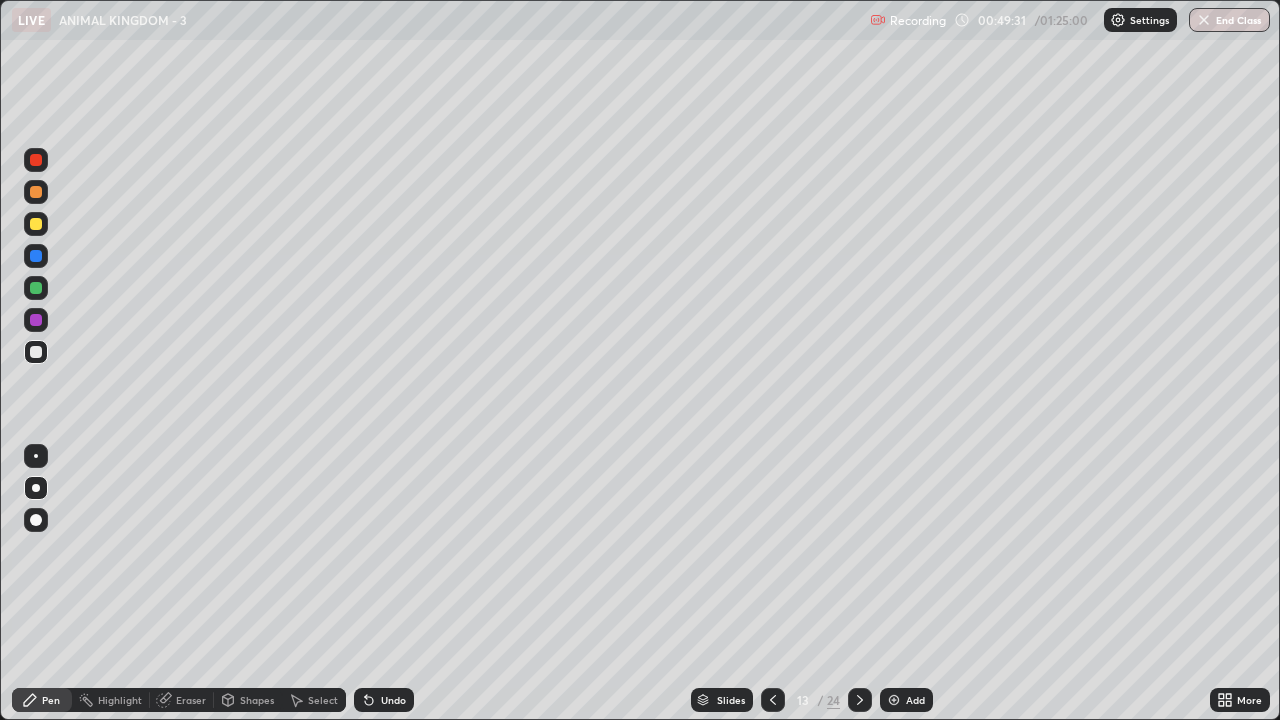 click 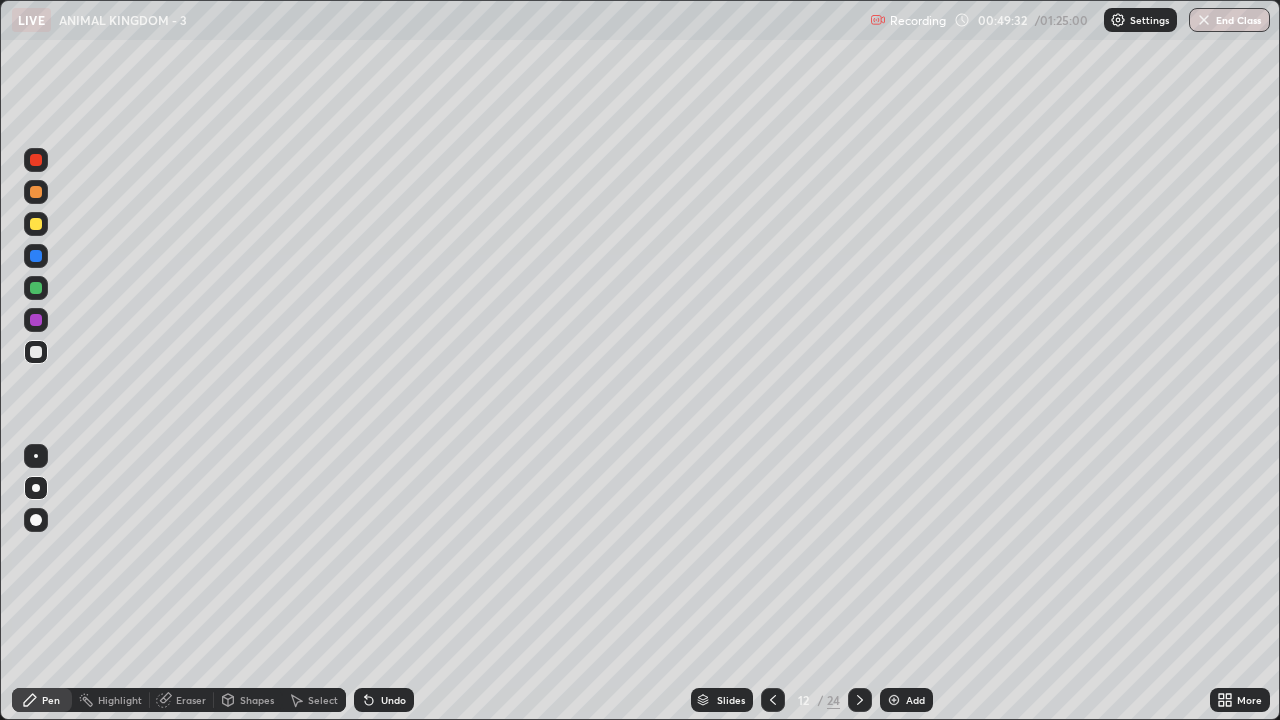 click at bounding box center (773, 700) 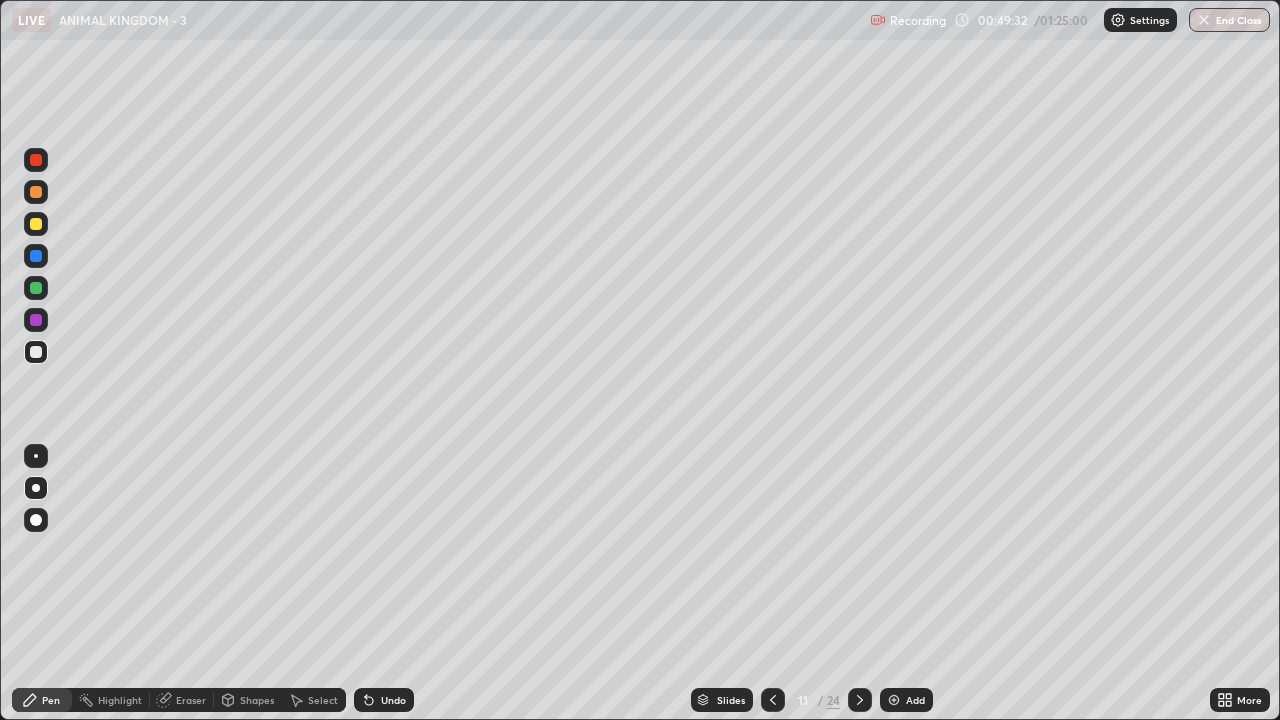 click at bounding box center [773, 700] 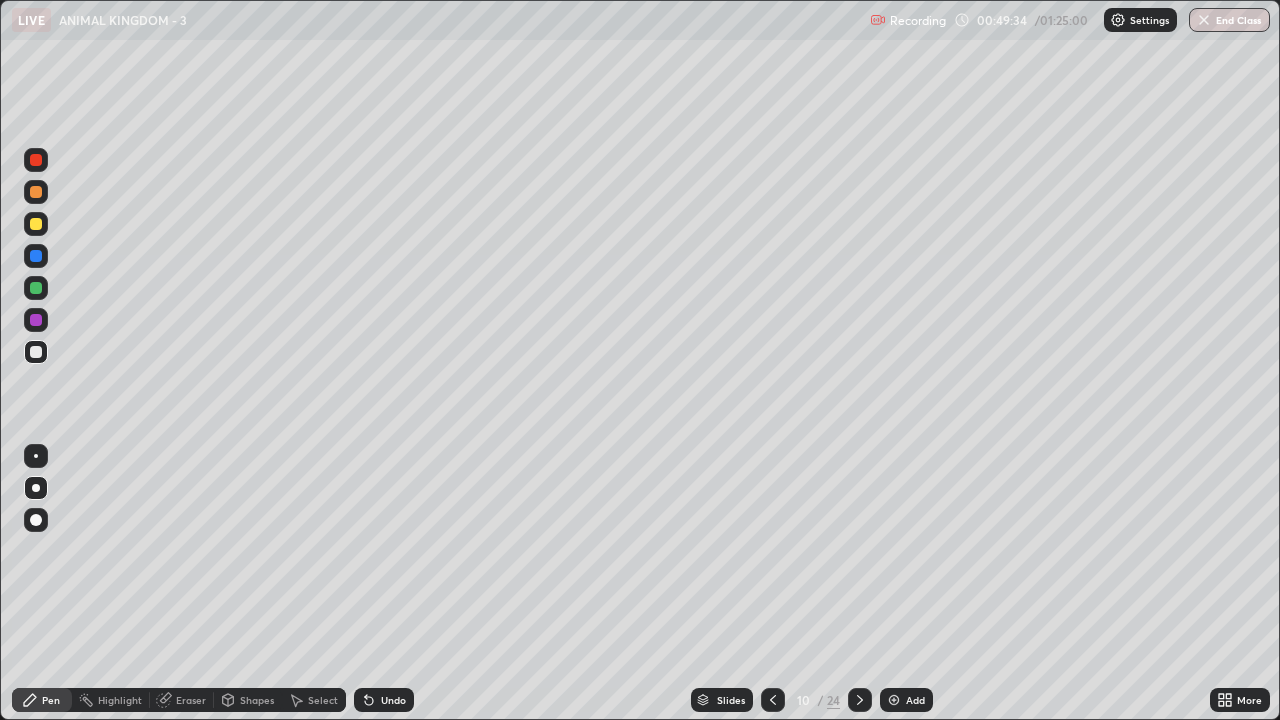 click 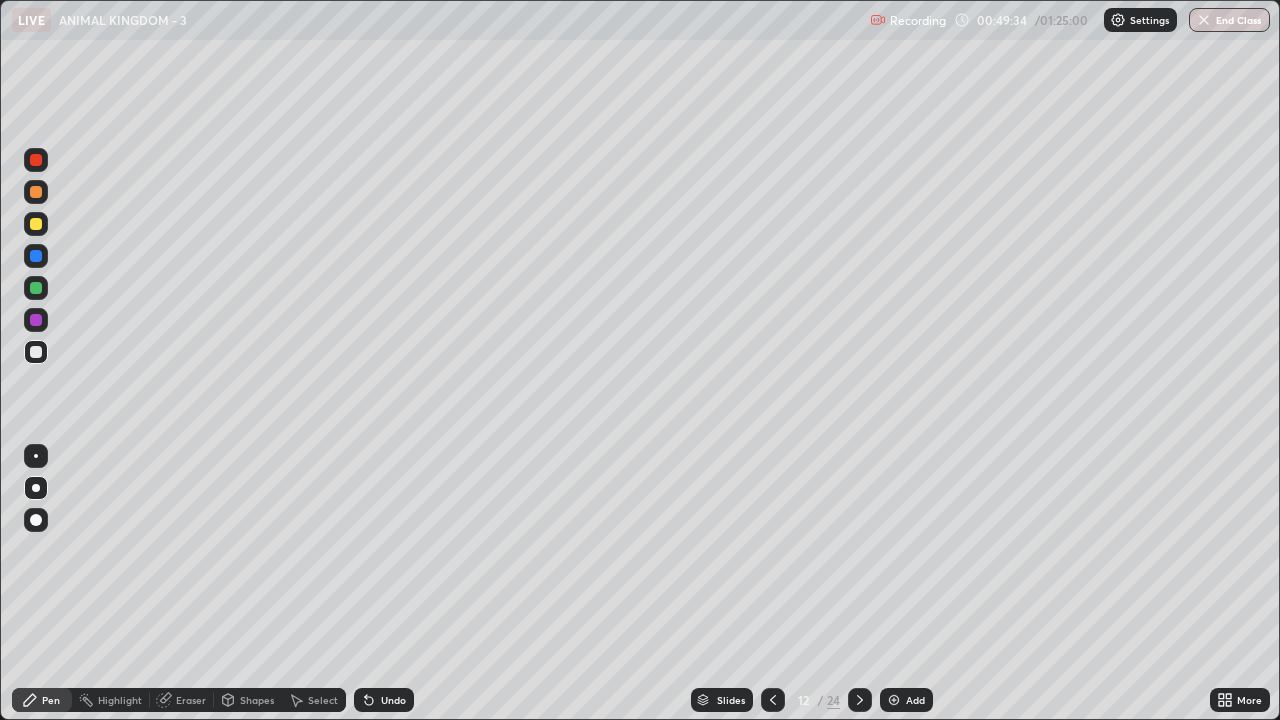 click 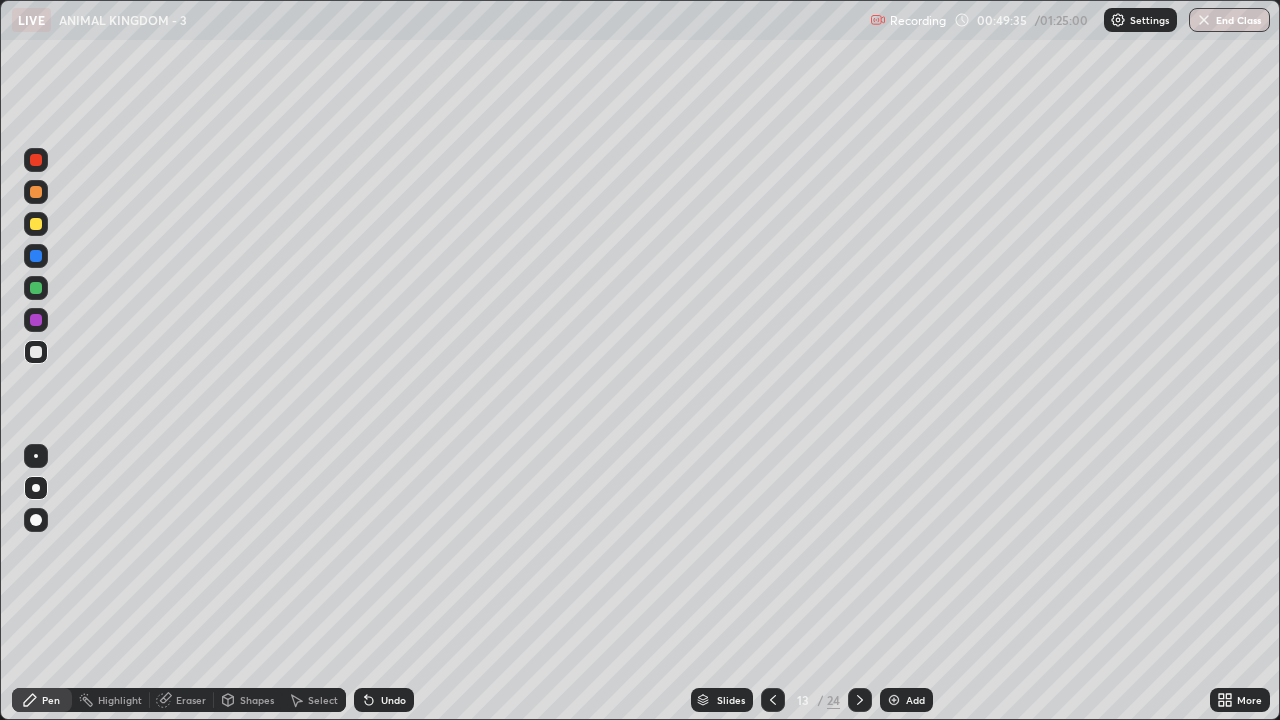 click 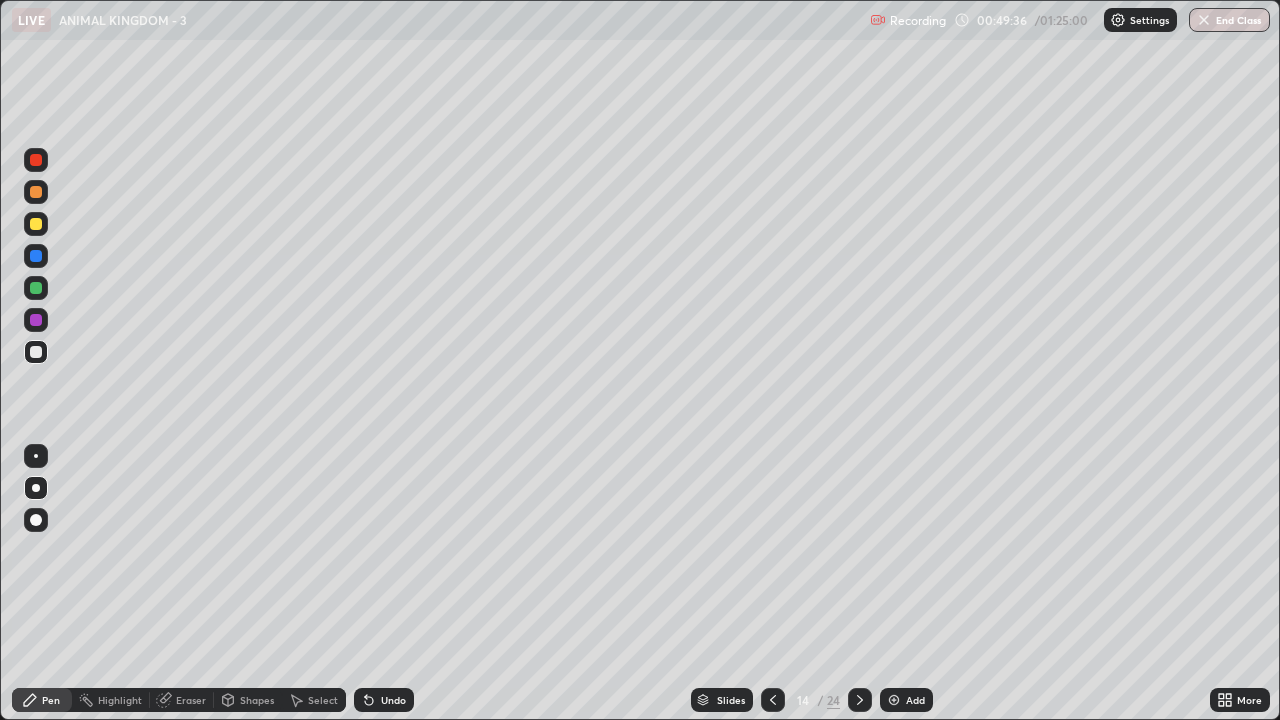 click at bounding box center (894, 700) 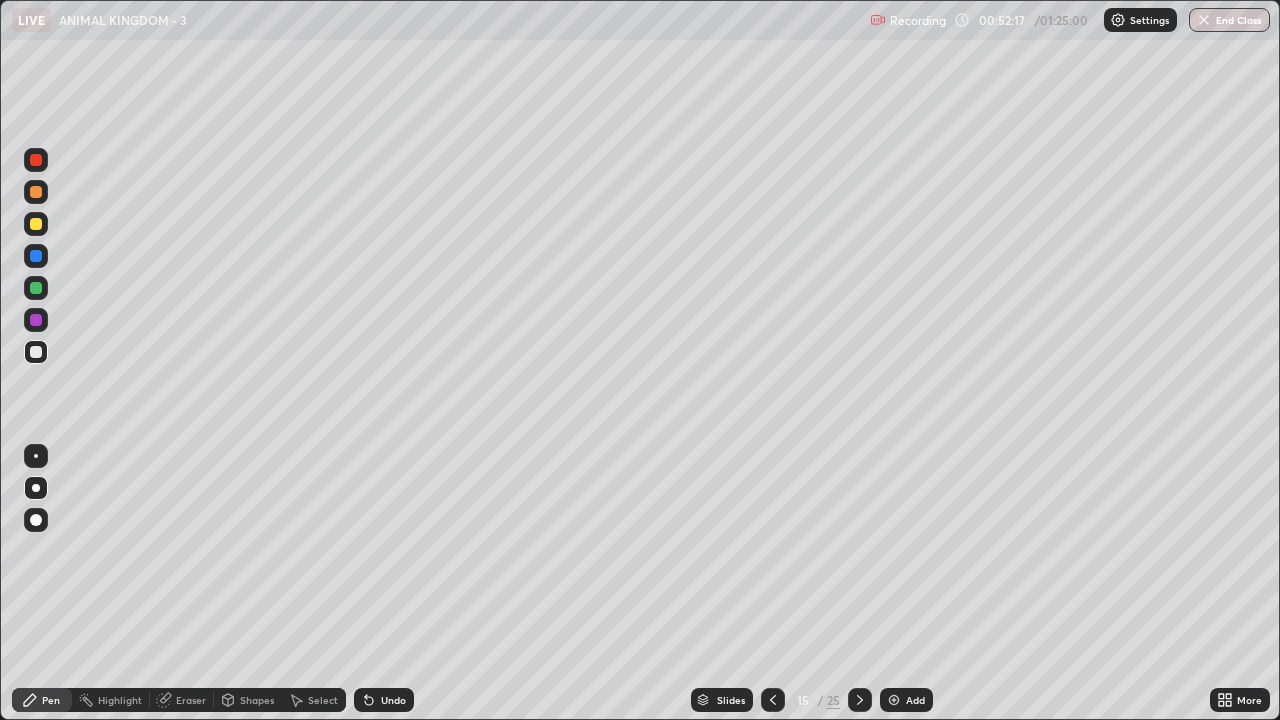 click 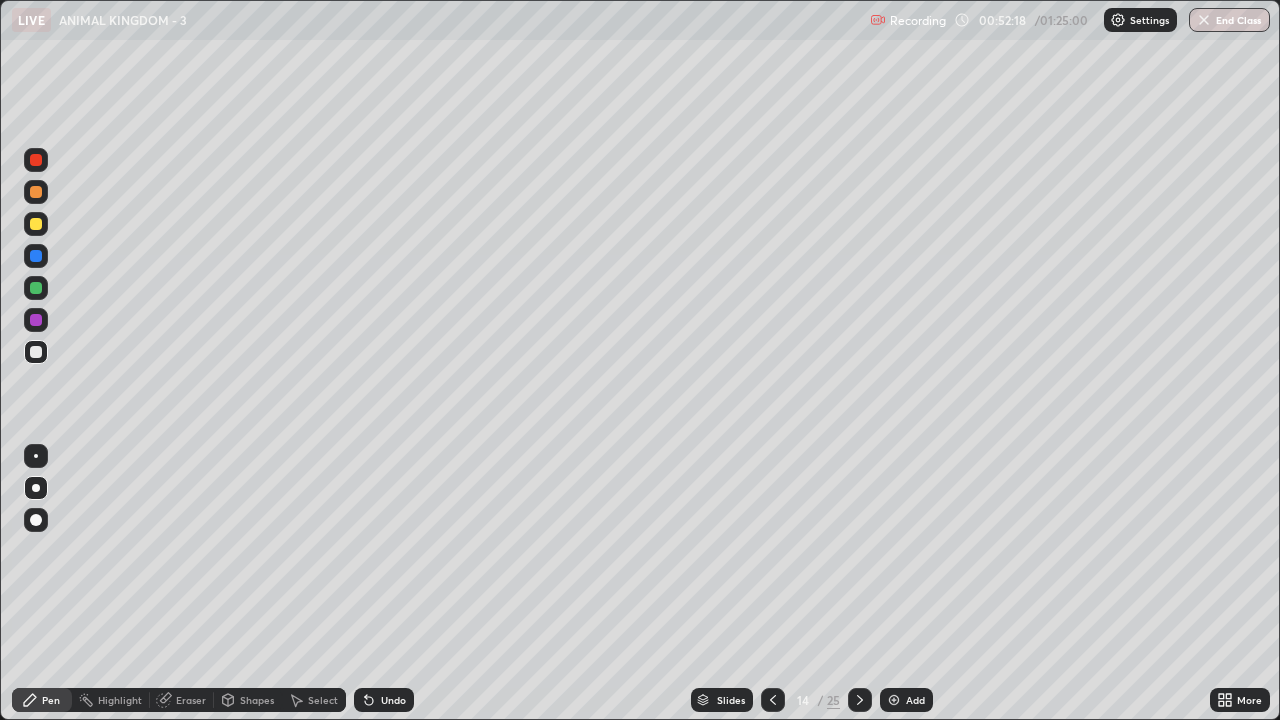 click 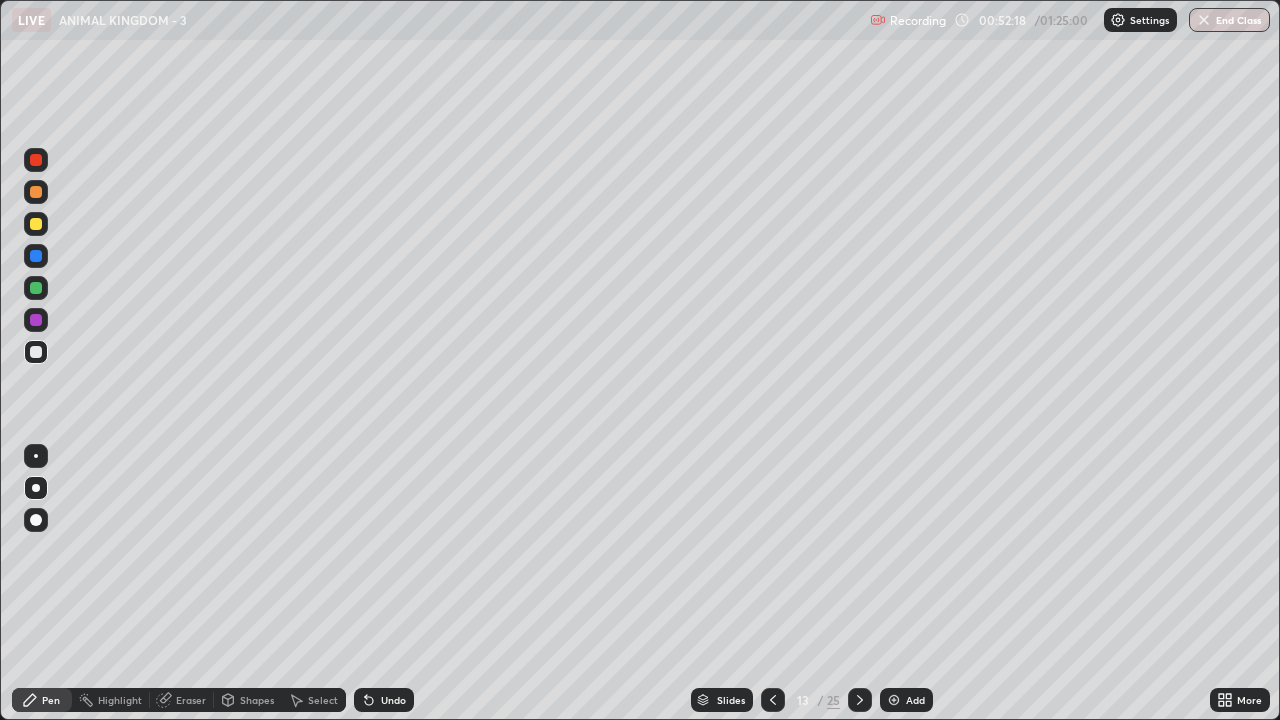 click at bounding box center [773, 700] 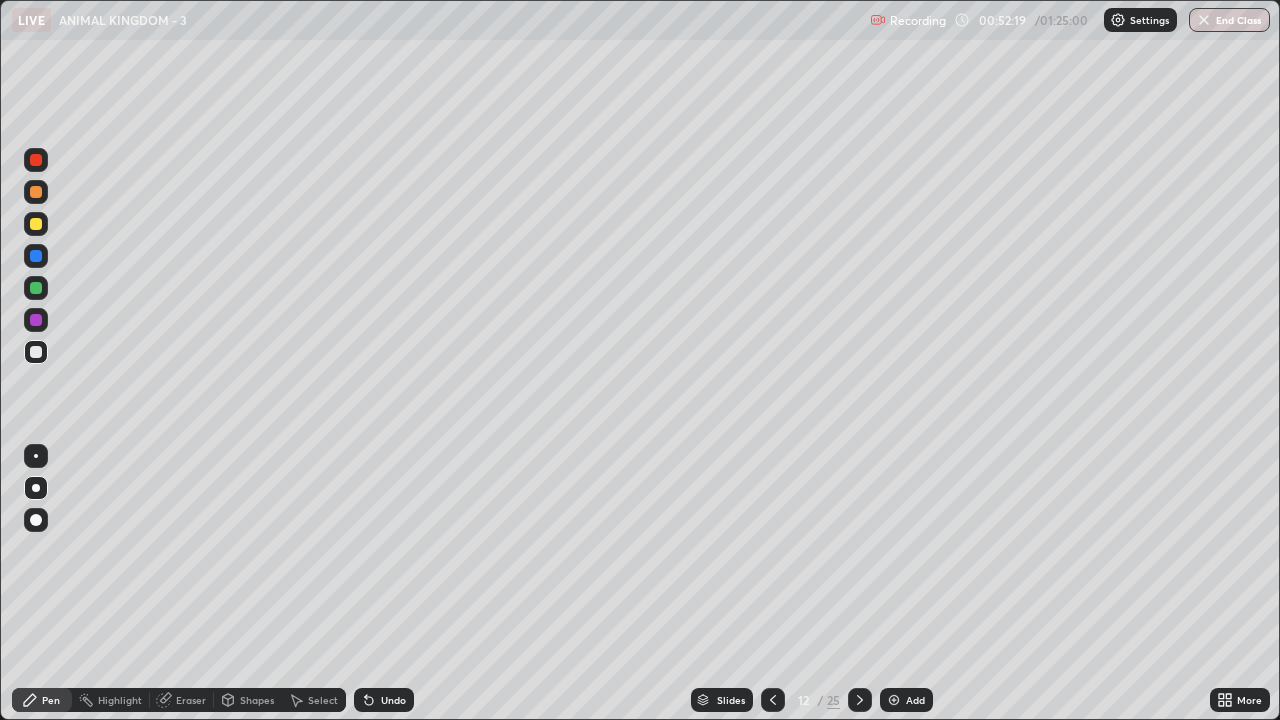 click at bounding box center [773, 700] 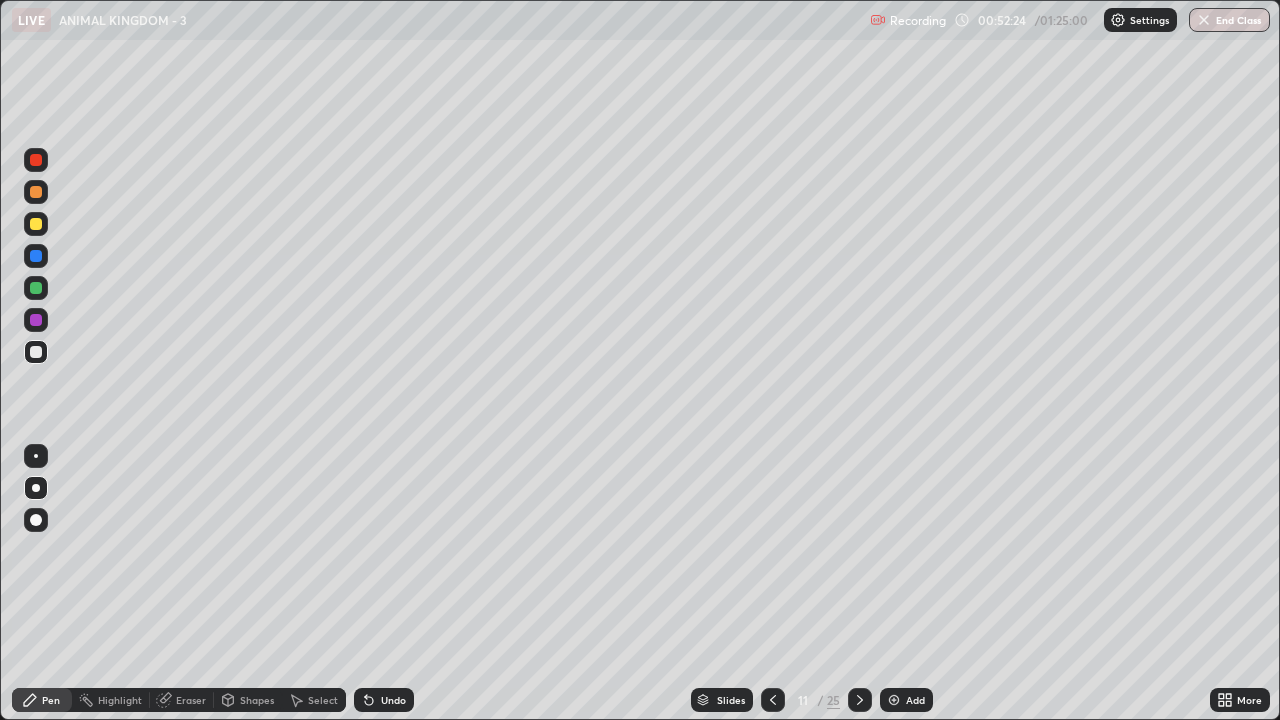 click 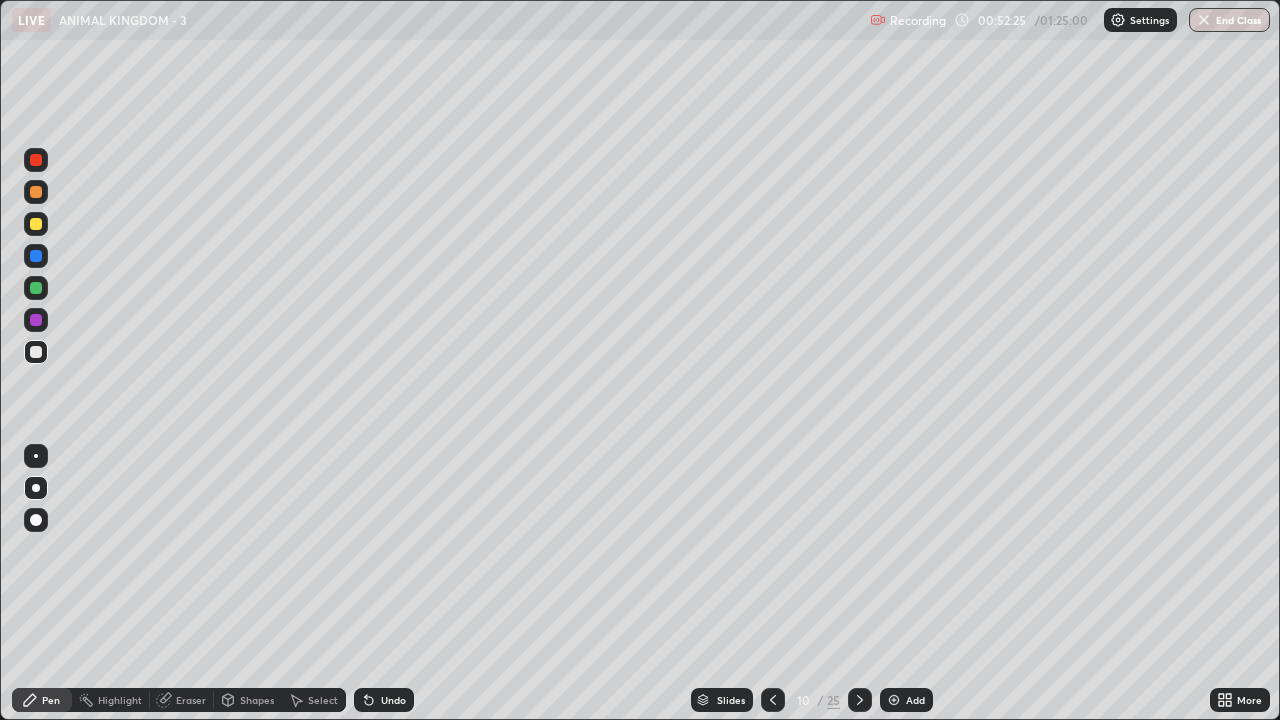 click 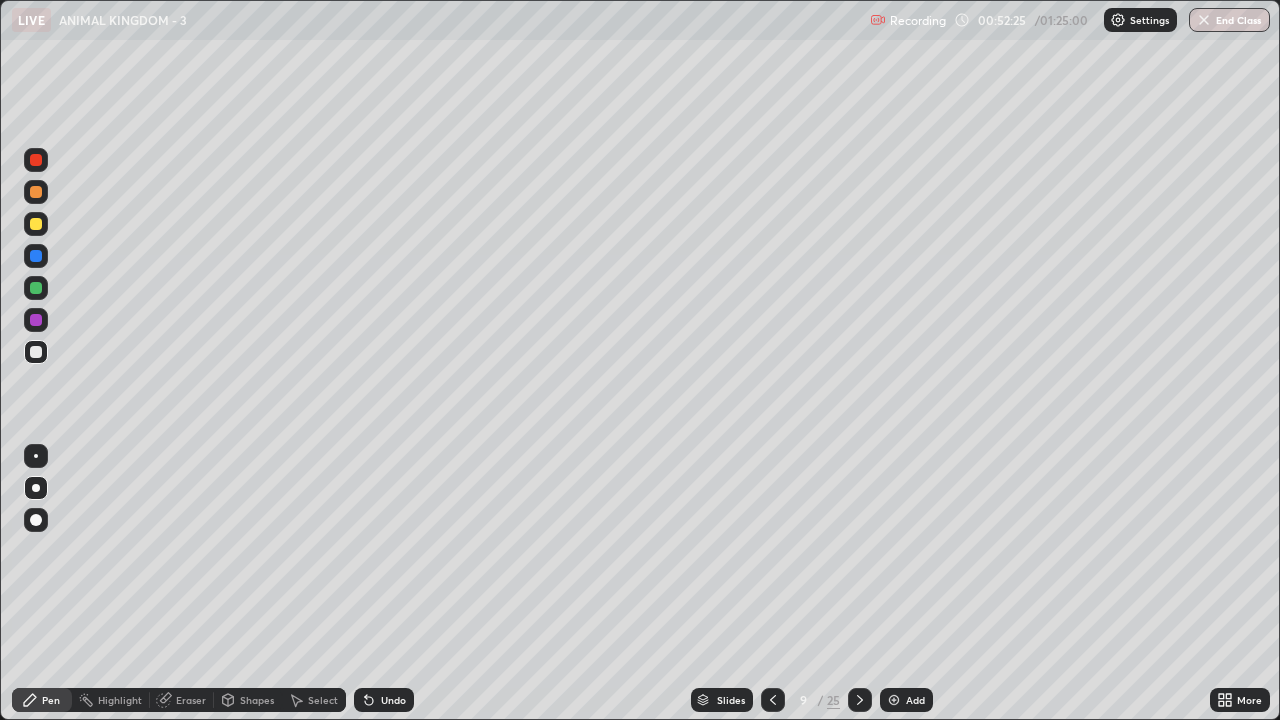 click 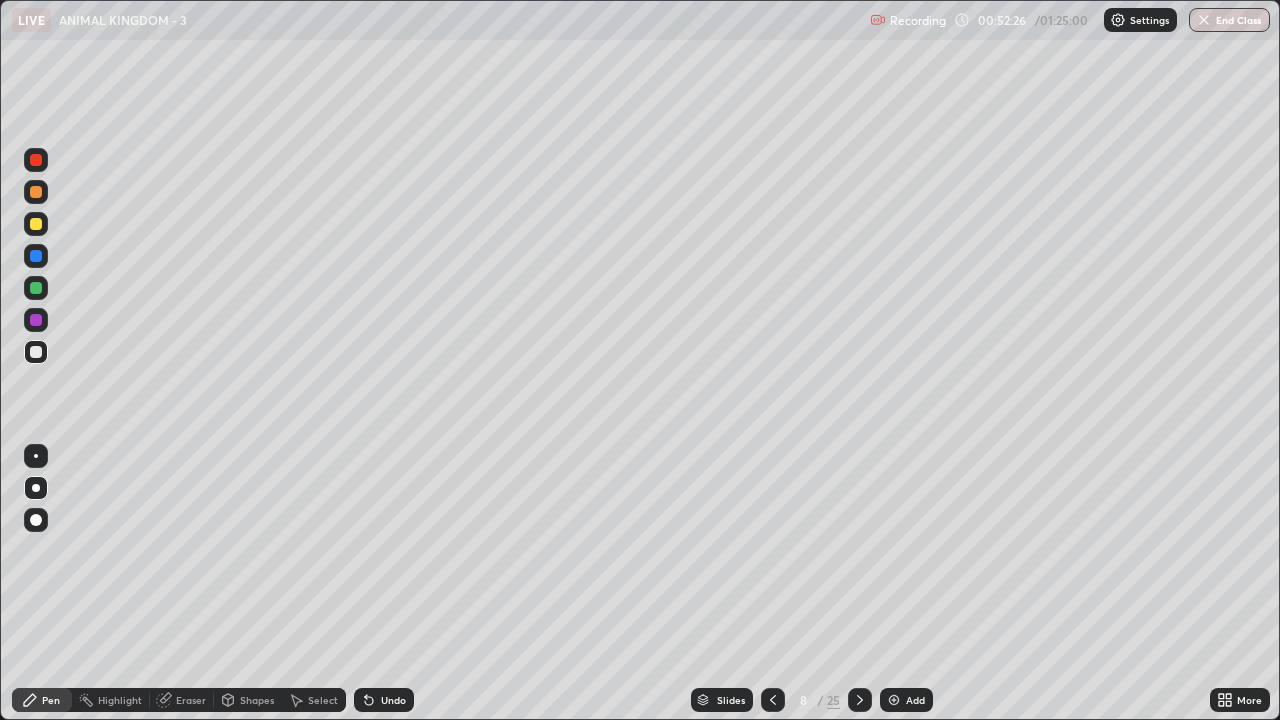 click 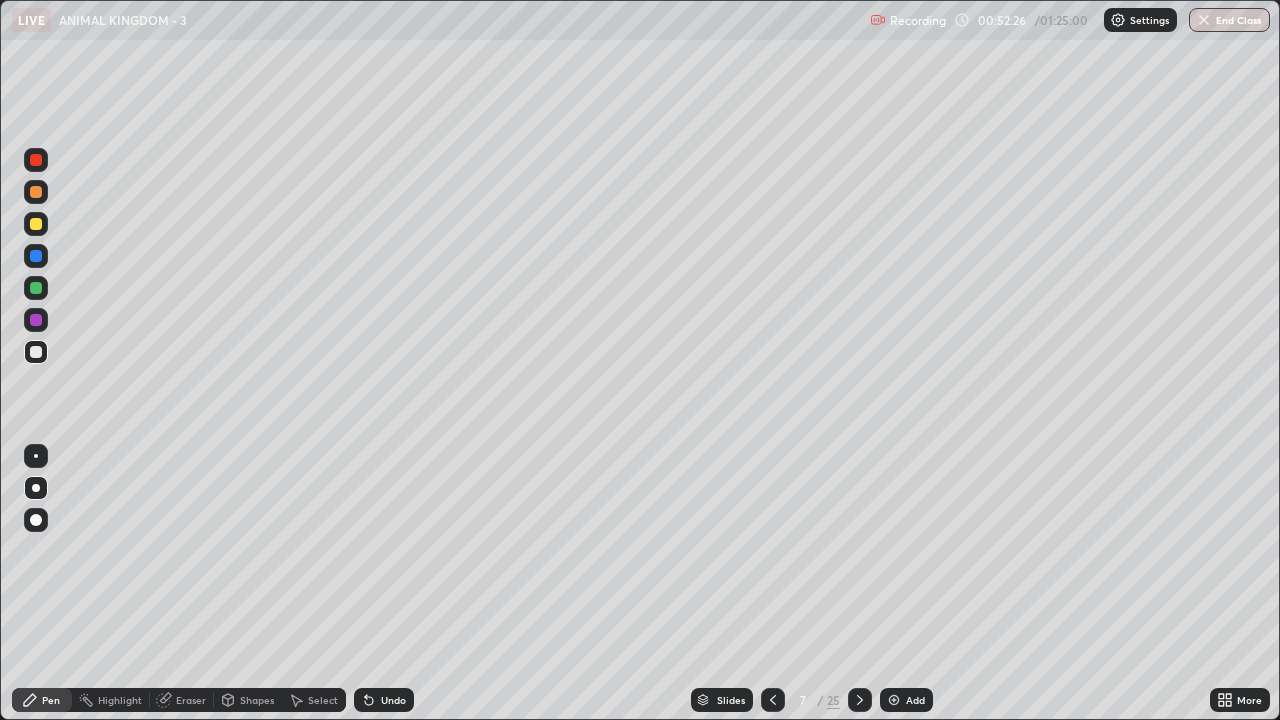 click at bounding box center [773, 700] 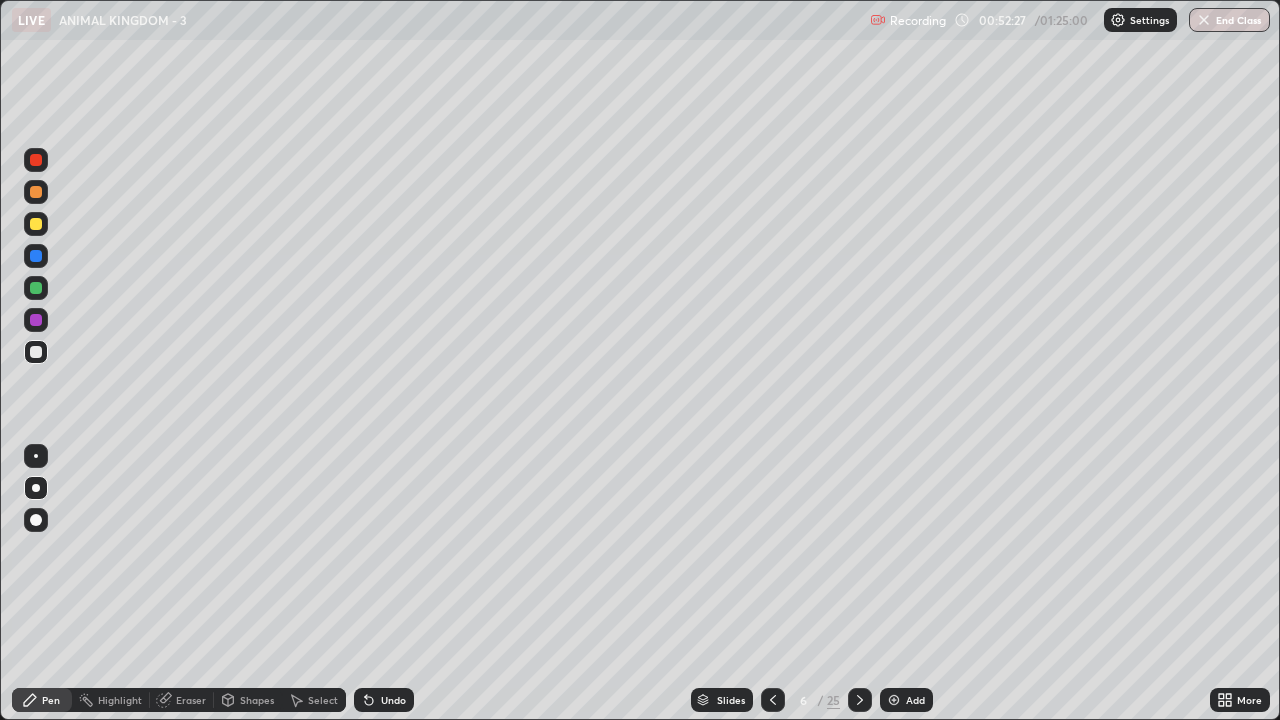 click 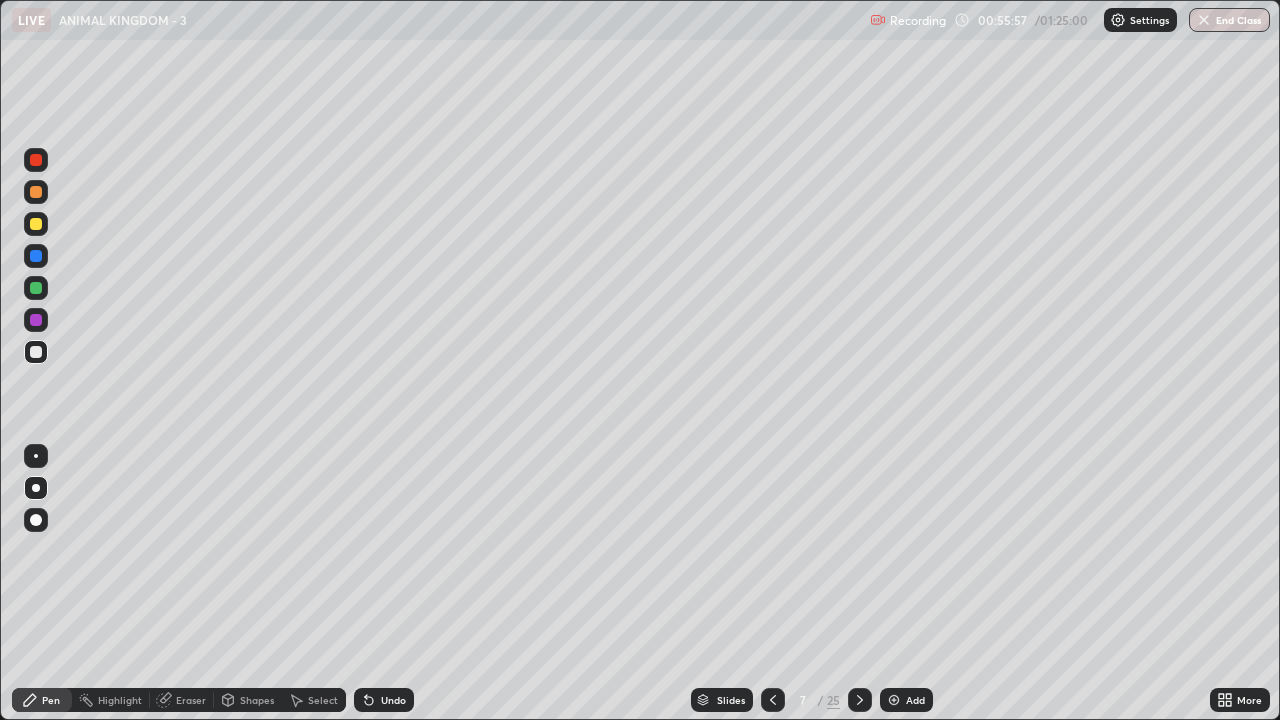 click 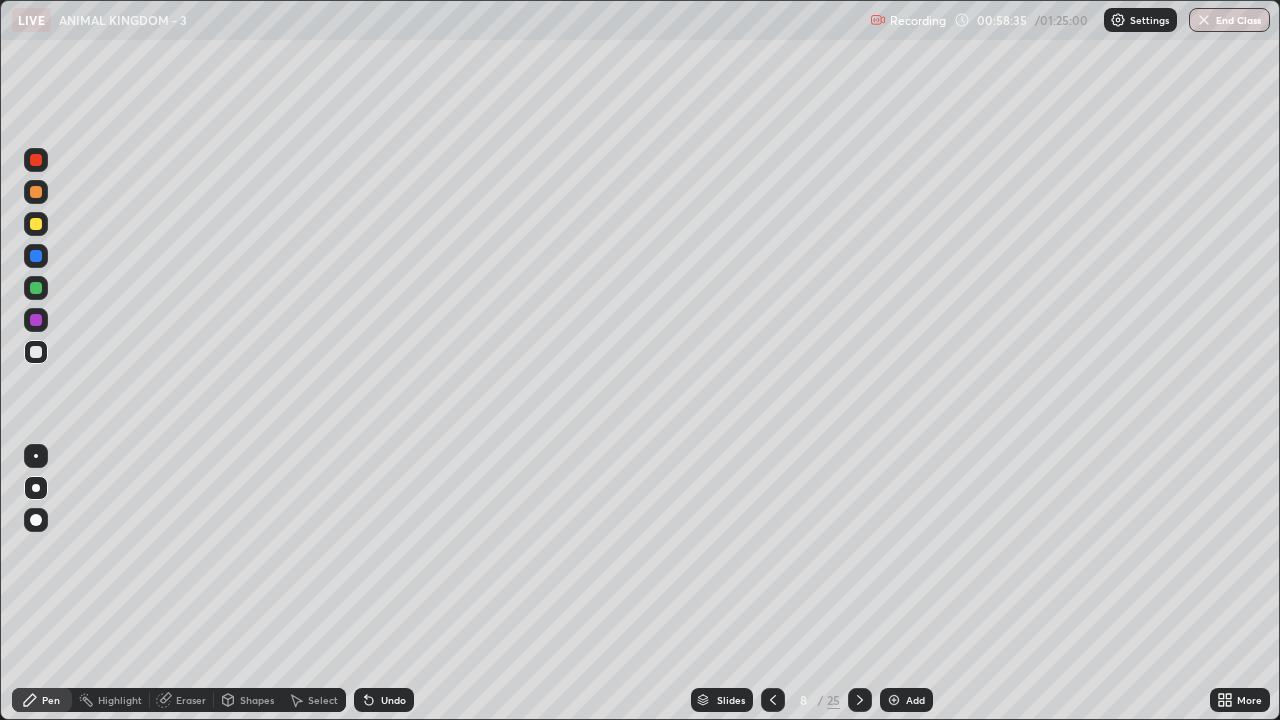 click 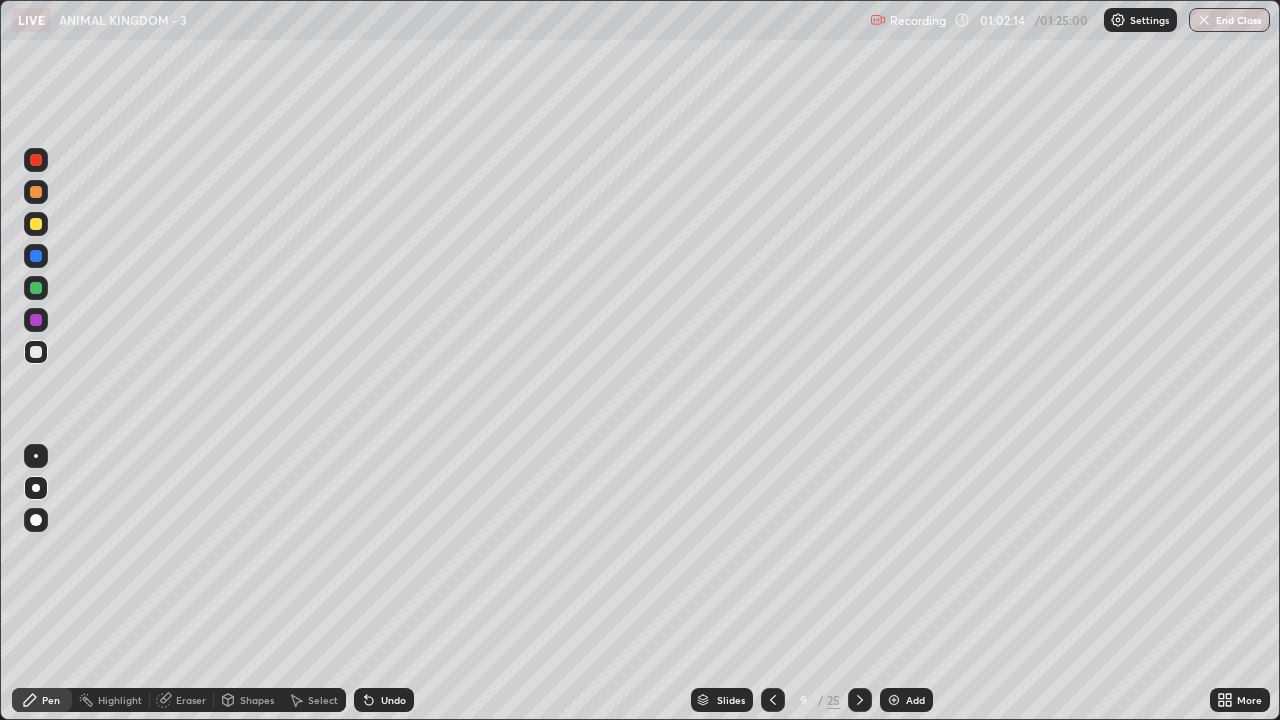 click 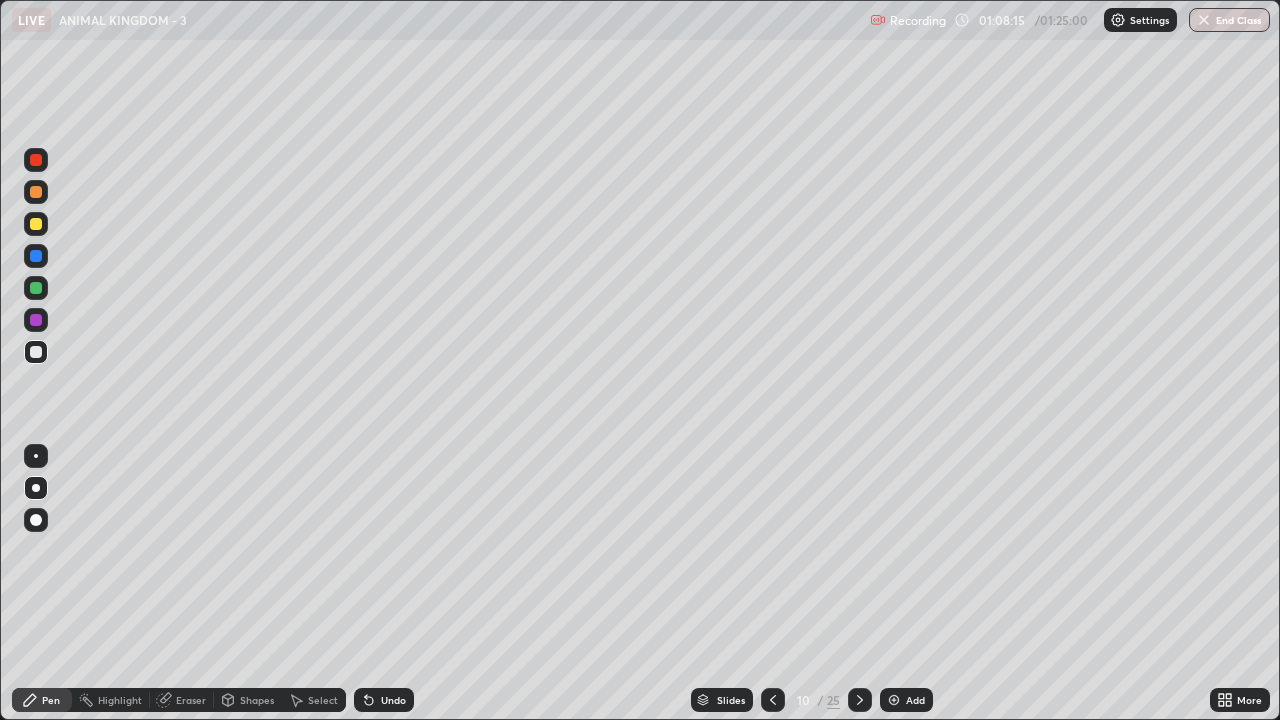 click at bounding box center [860, 700] 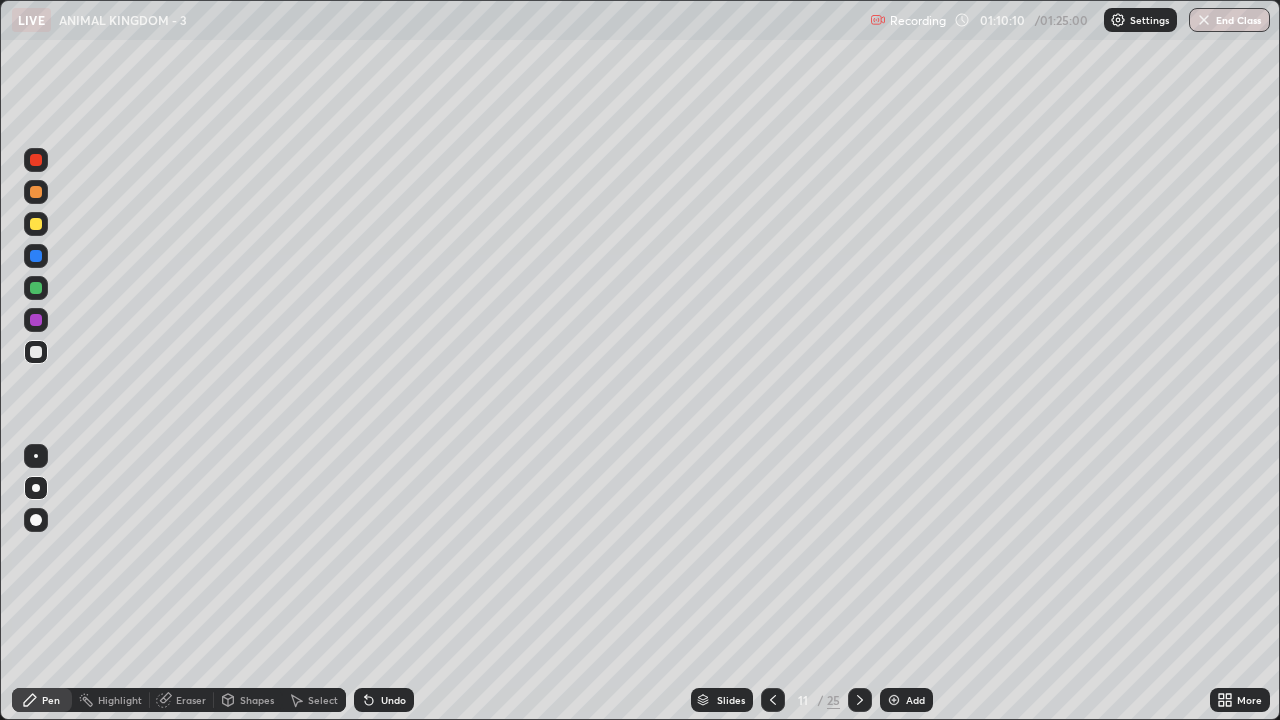 click 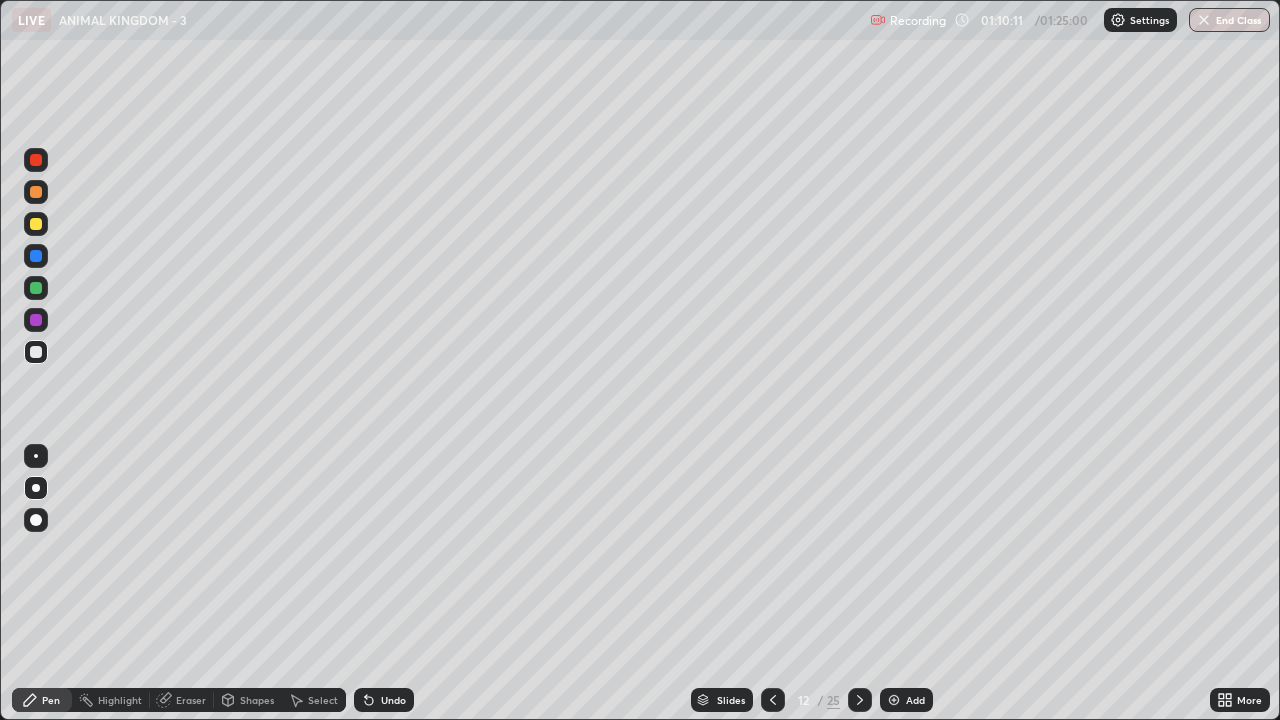 click 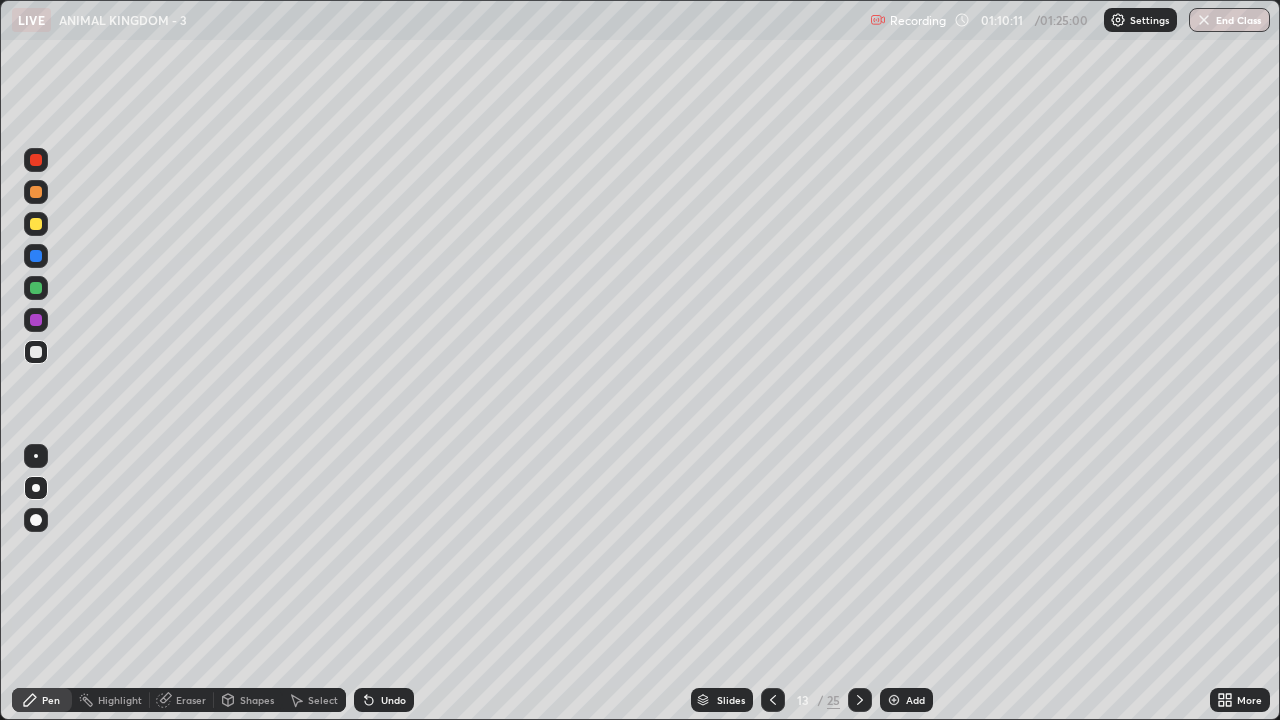 click 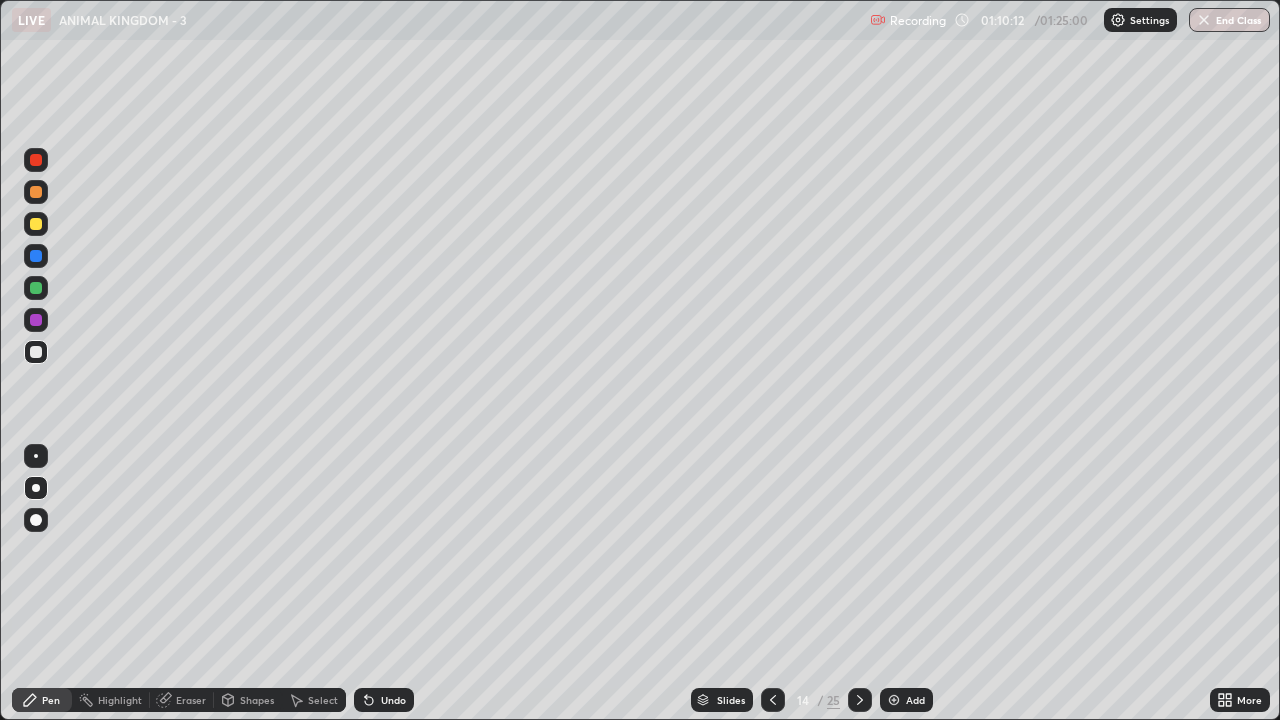 click 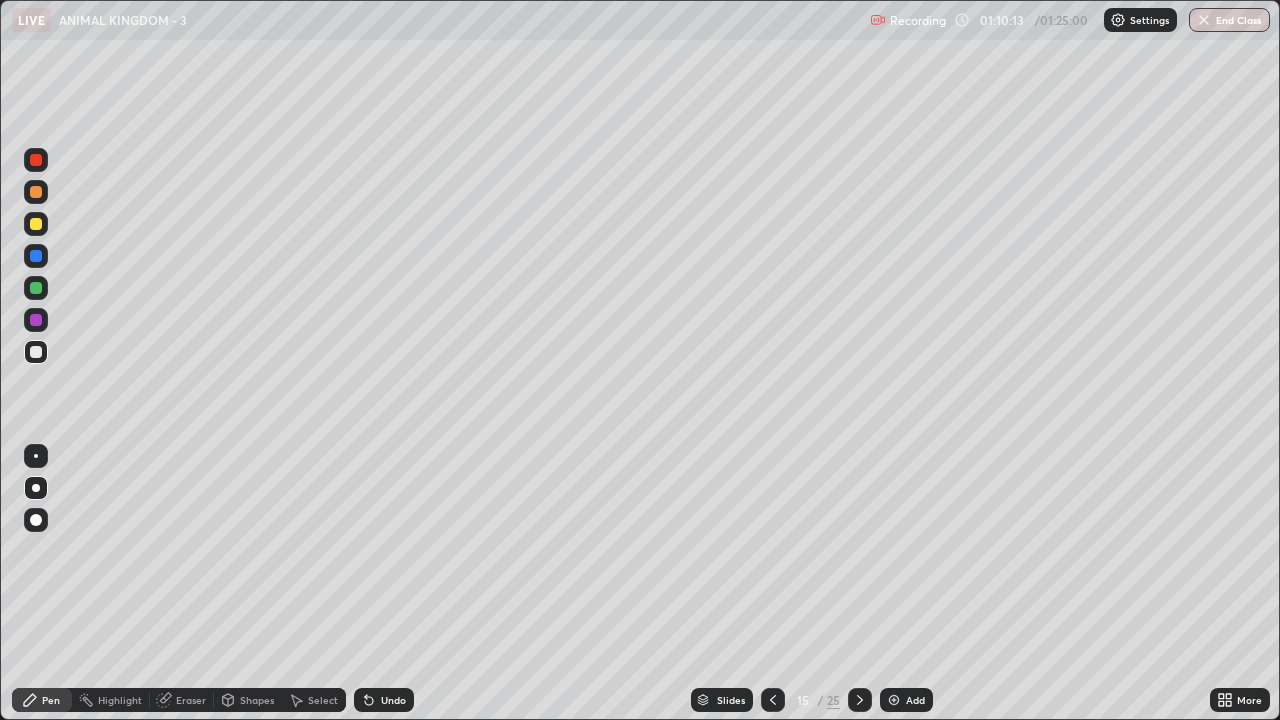 click at bounding box center [773, 700] 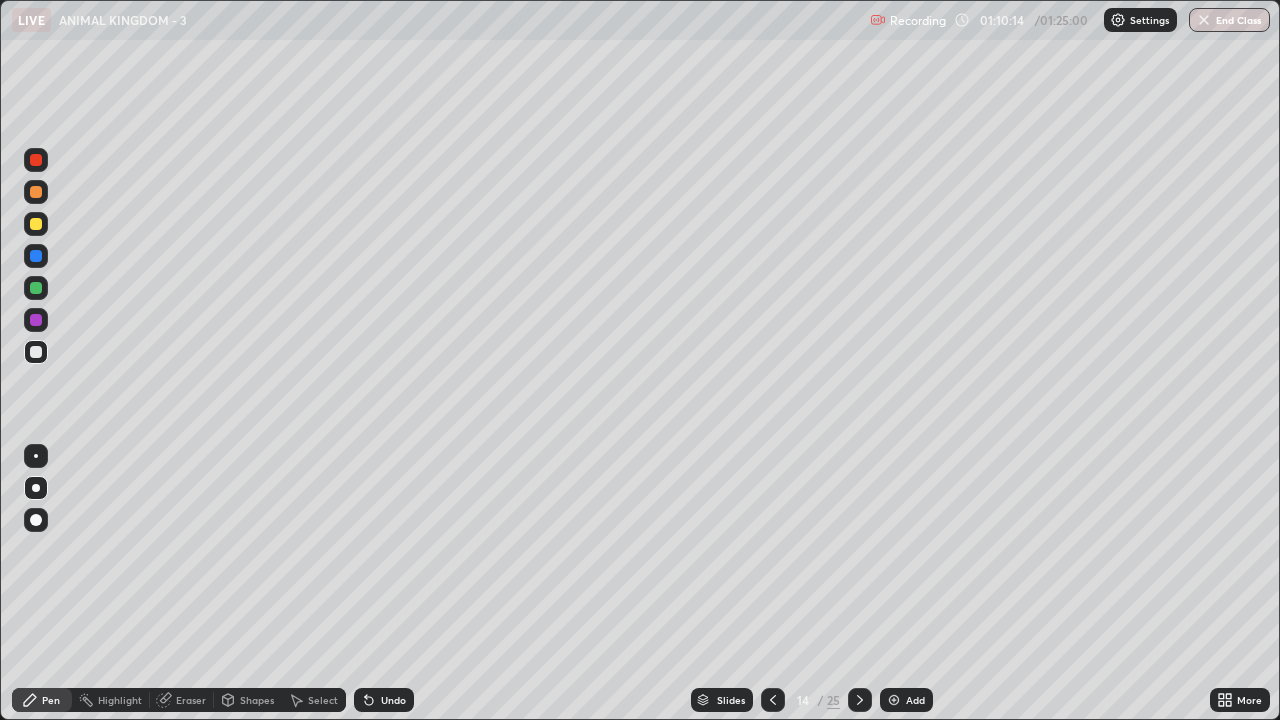 click 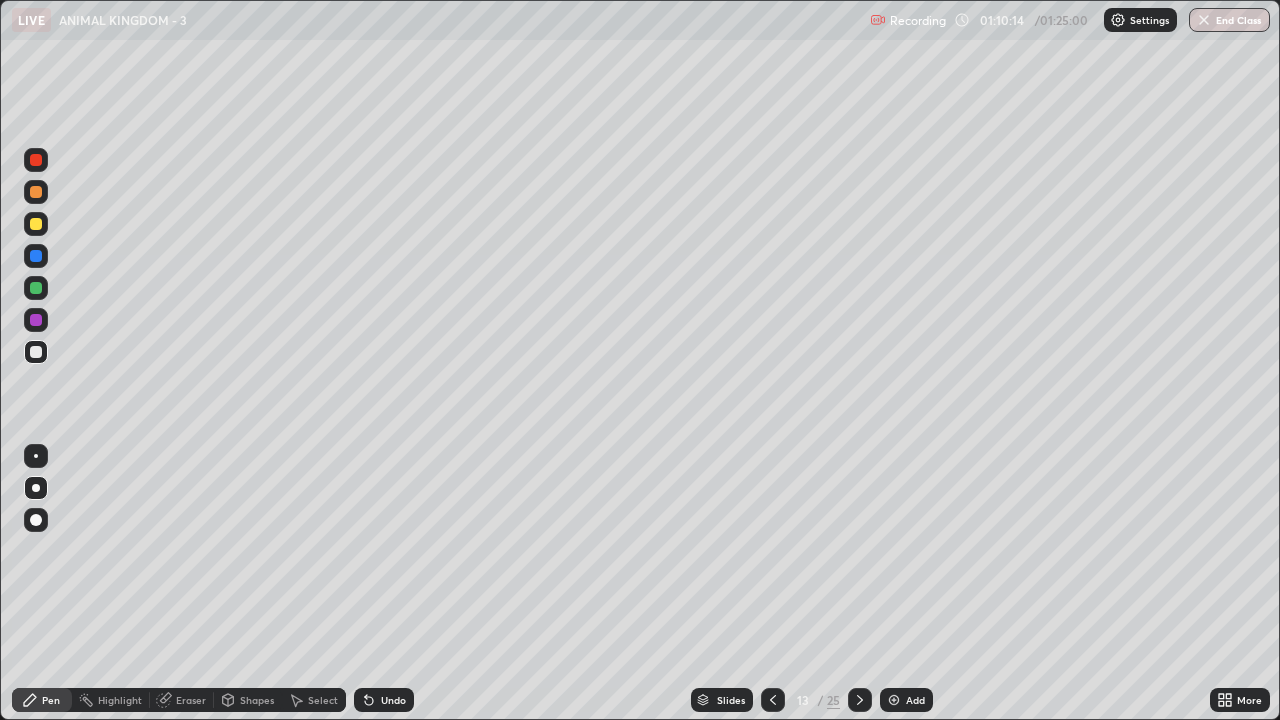 click 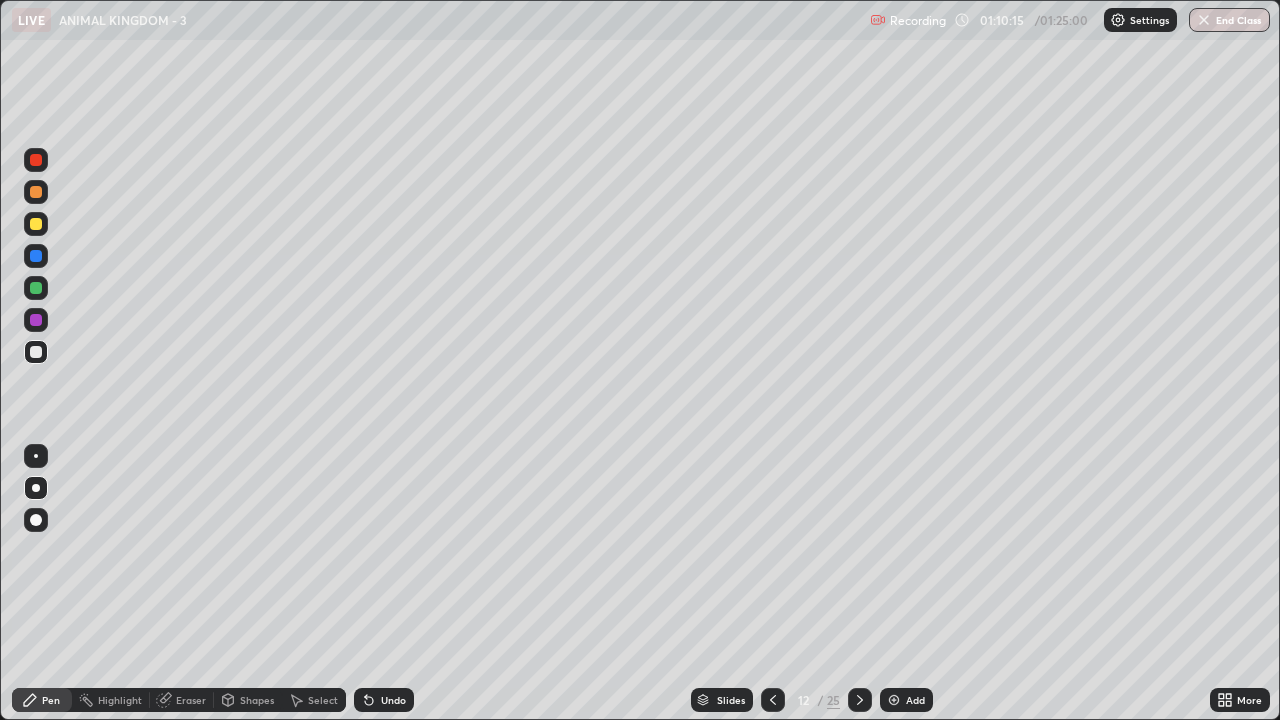 click 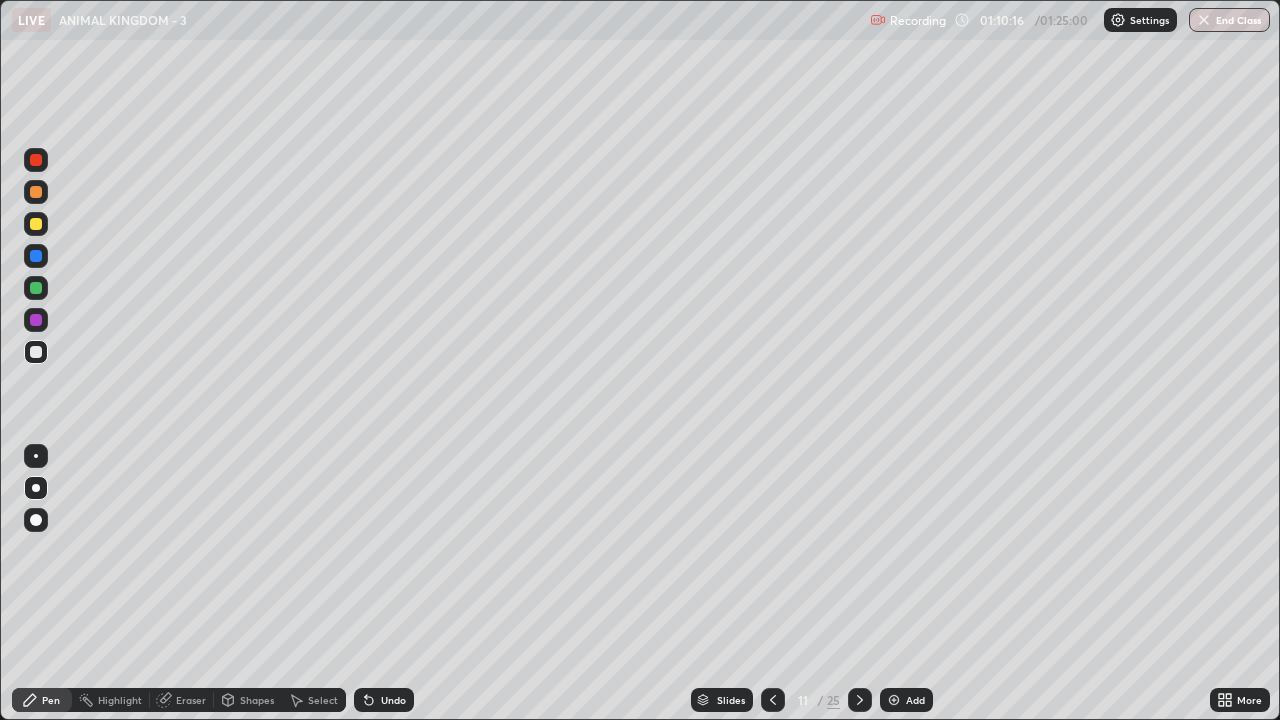 click 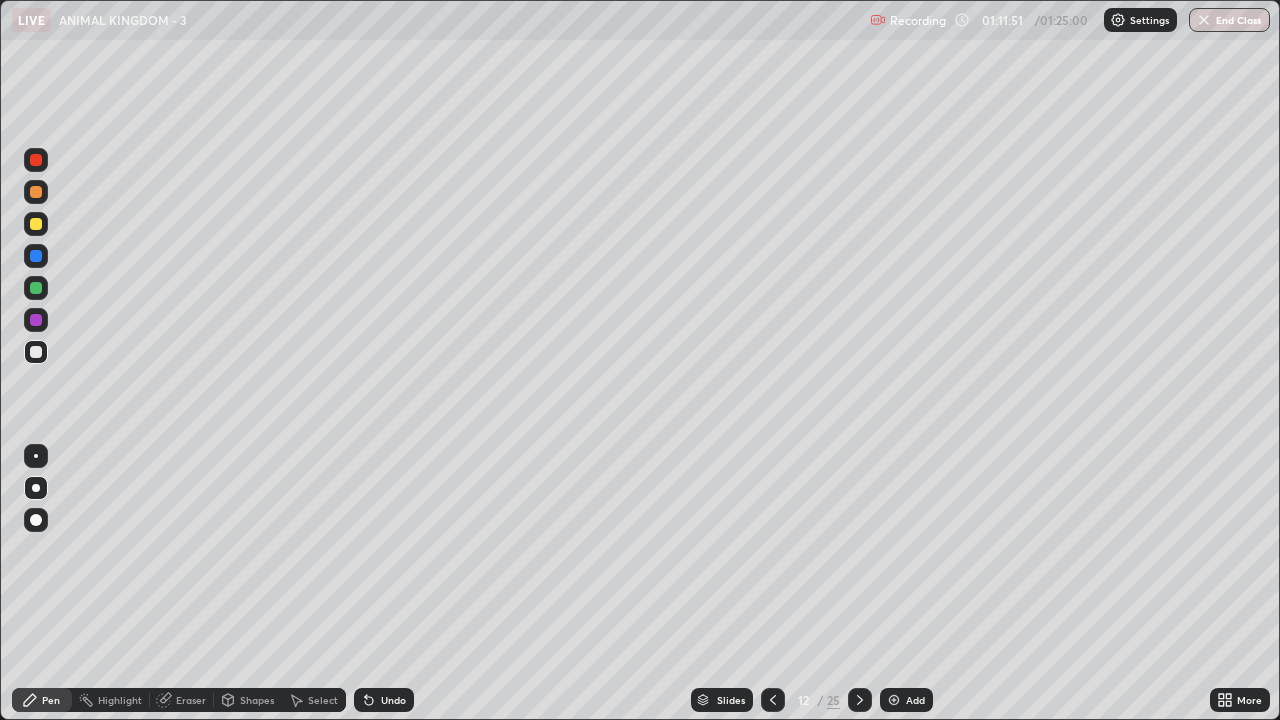 click 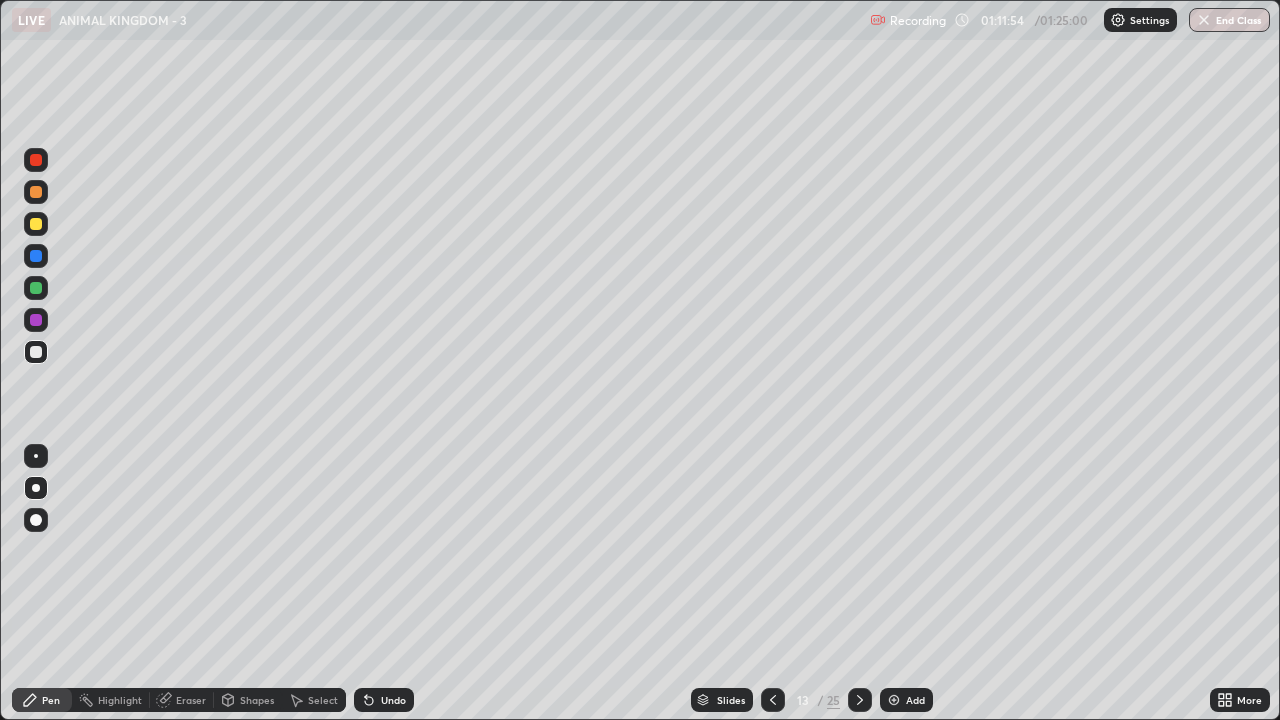 click 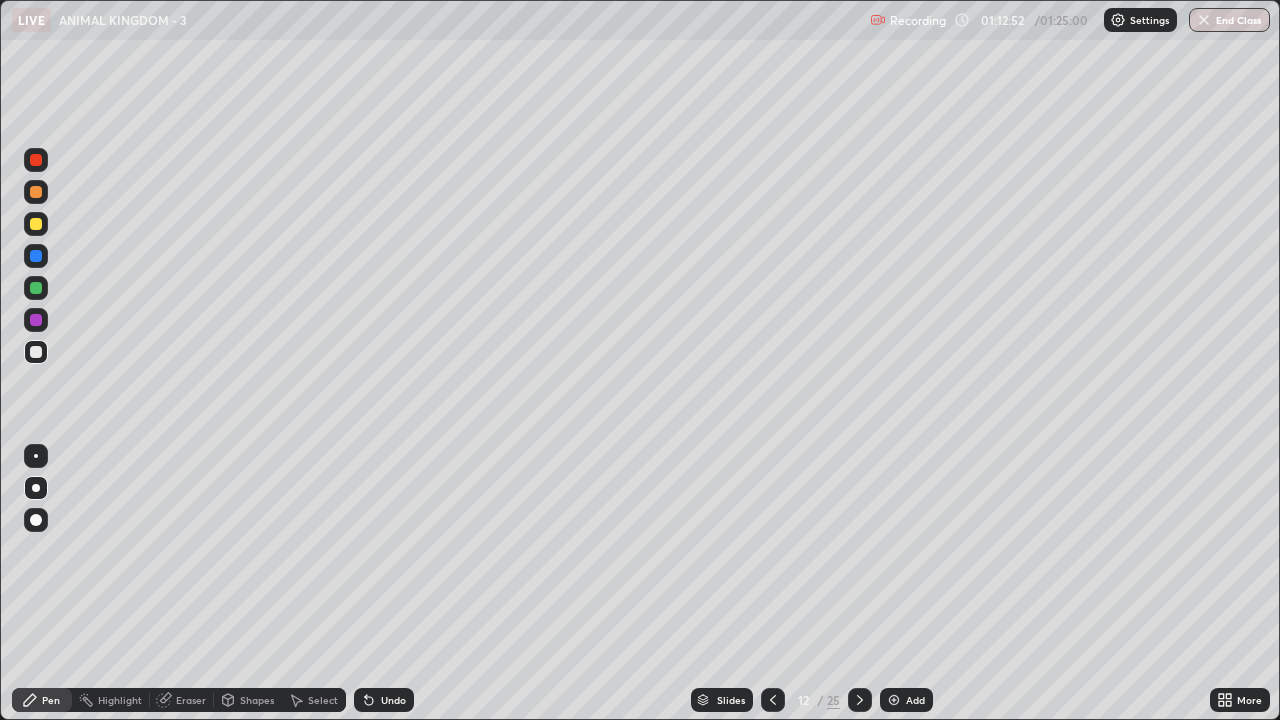 click 